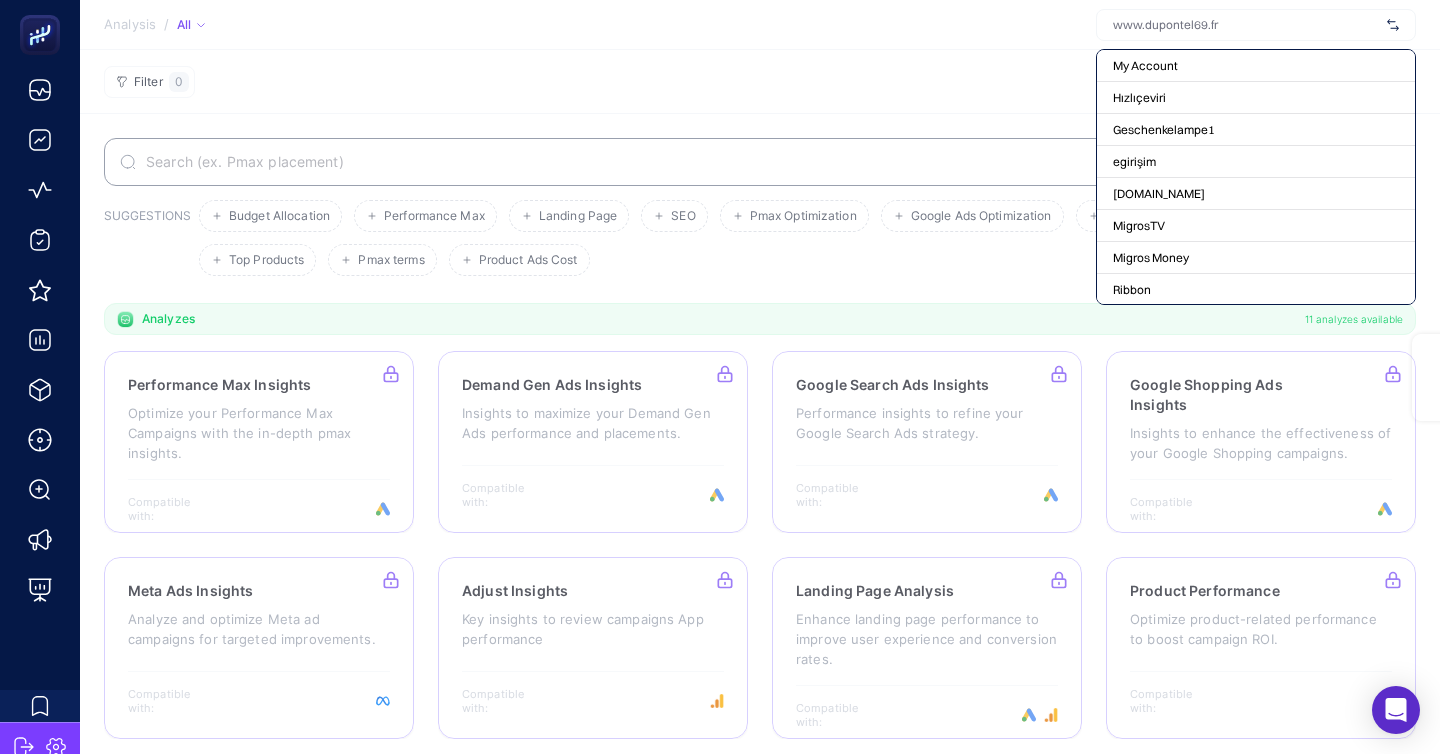 scroll, scrollTop: 0, scrollLeft: 0, axis: both 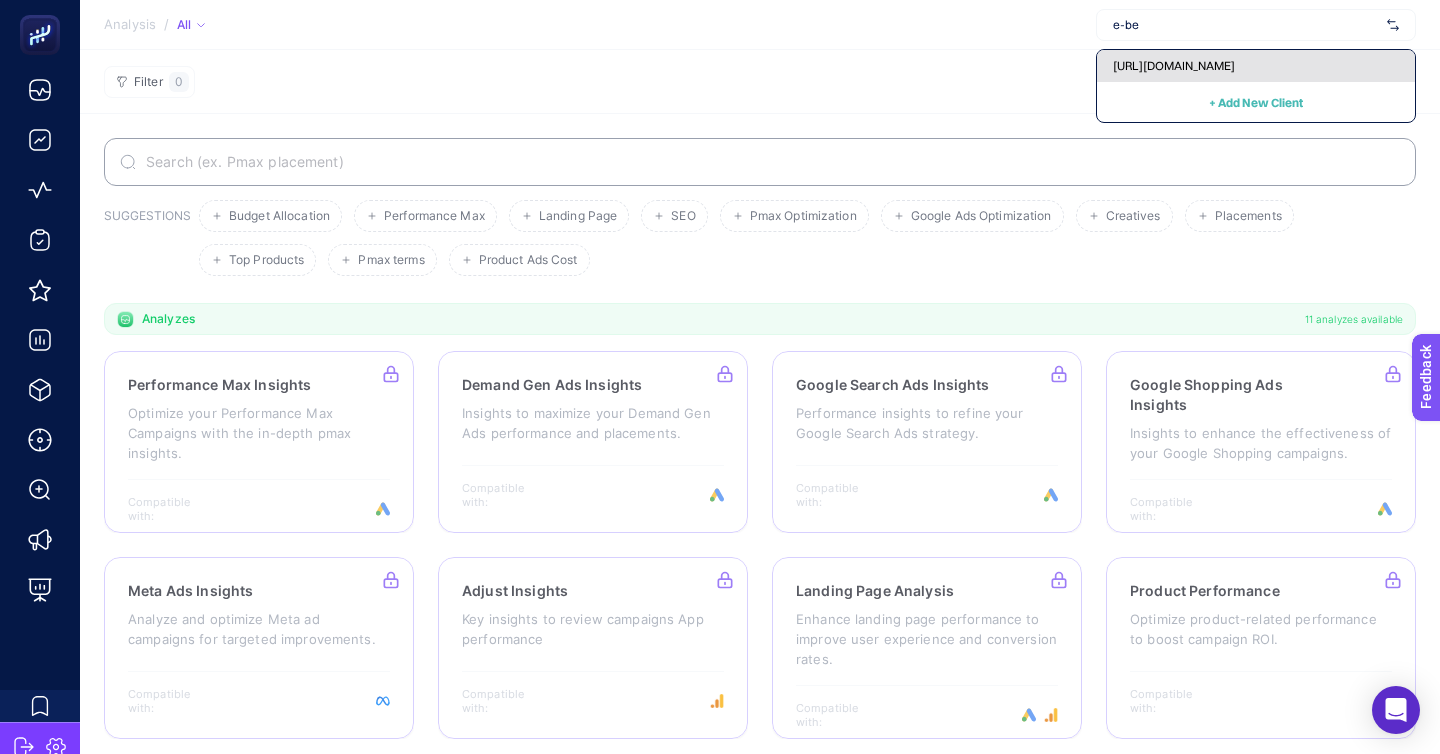 type on "e-be" 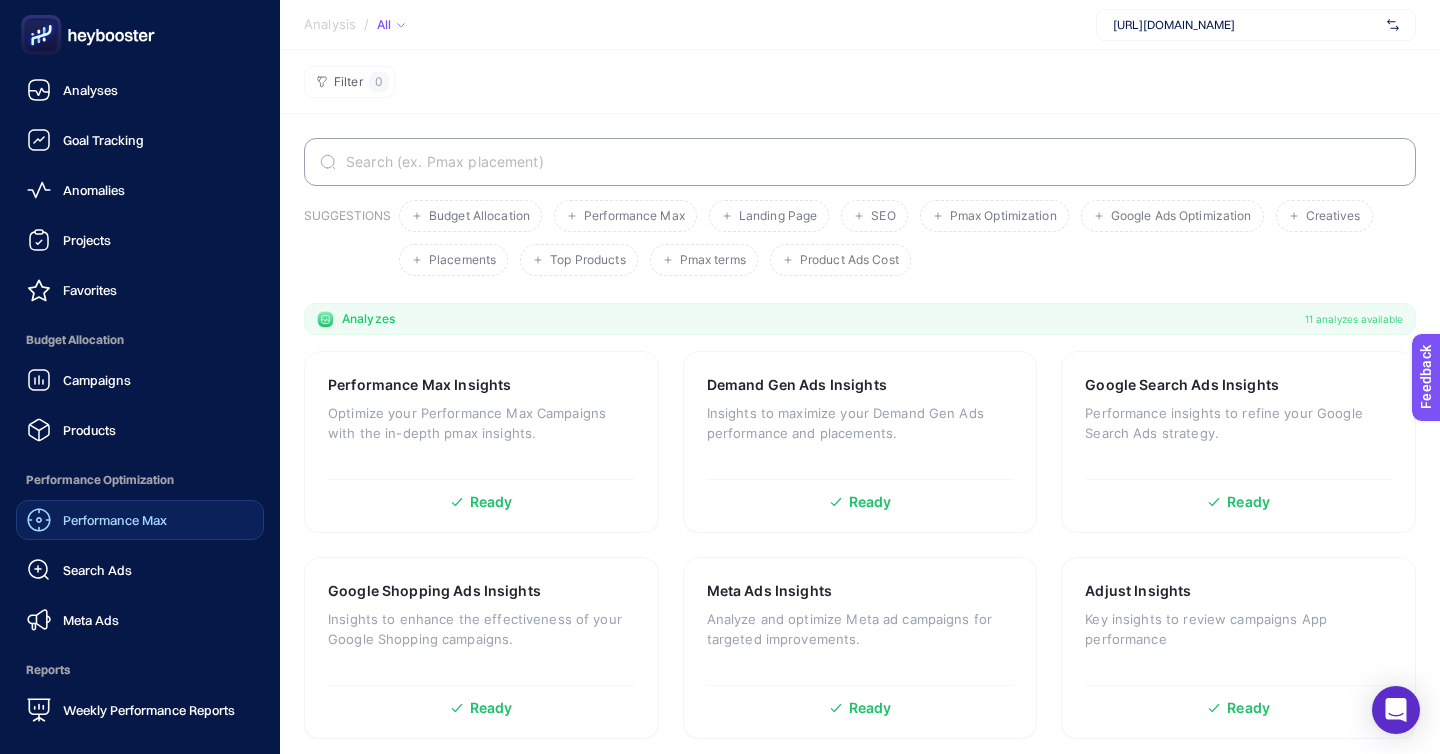 click on "Performance Max" 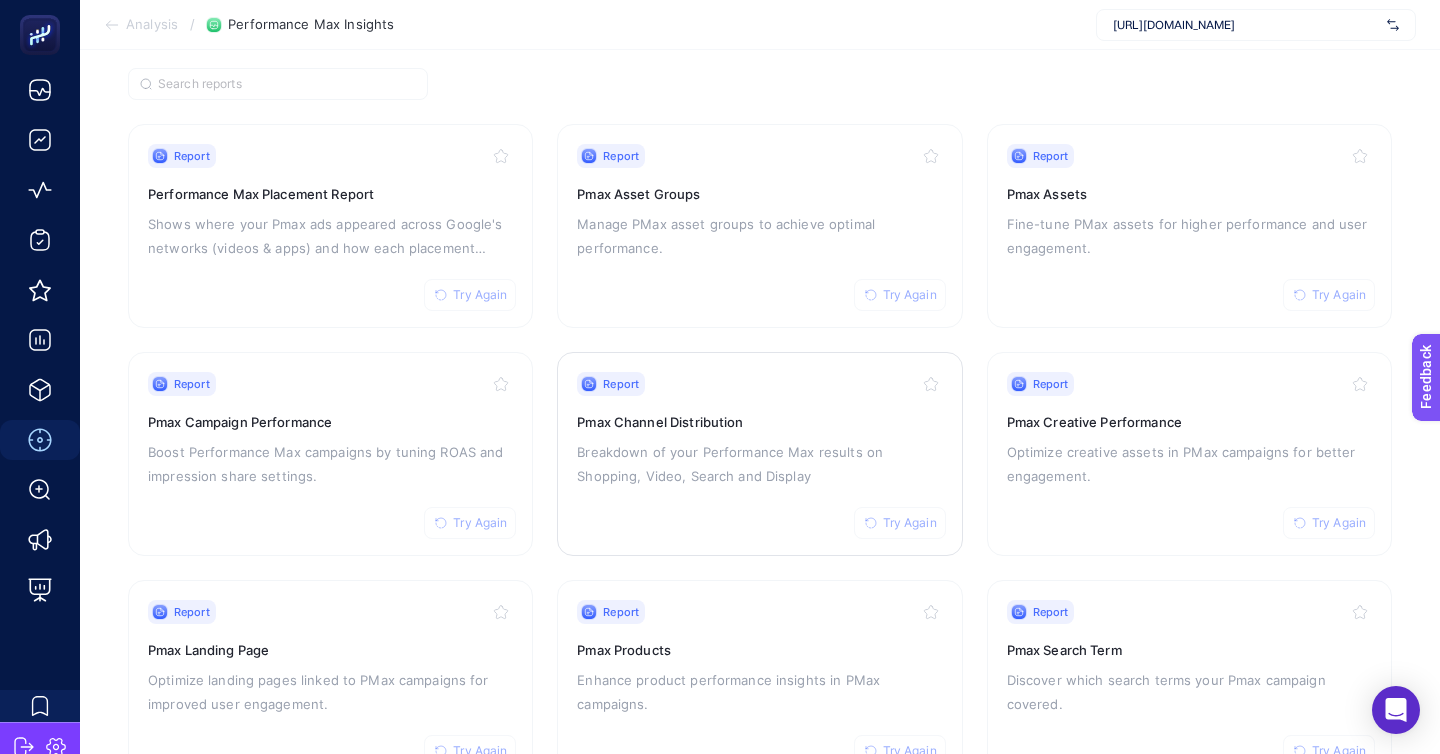 scroll, scrollTop: 172, scrollLeft: 0, axis: vertical 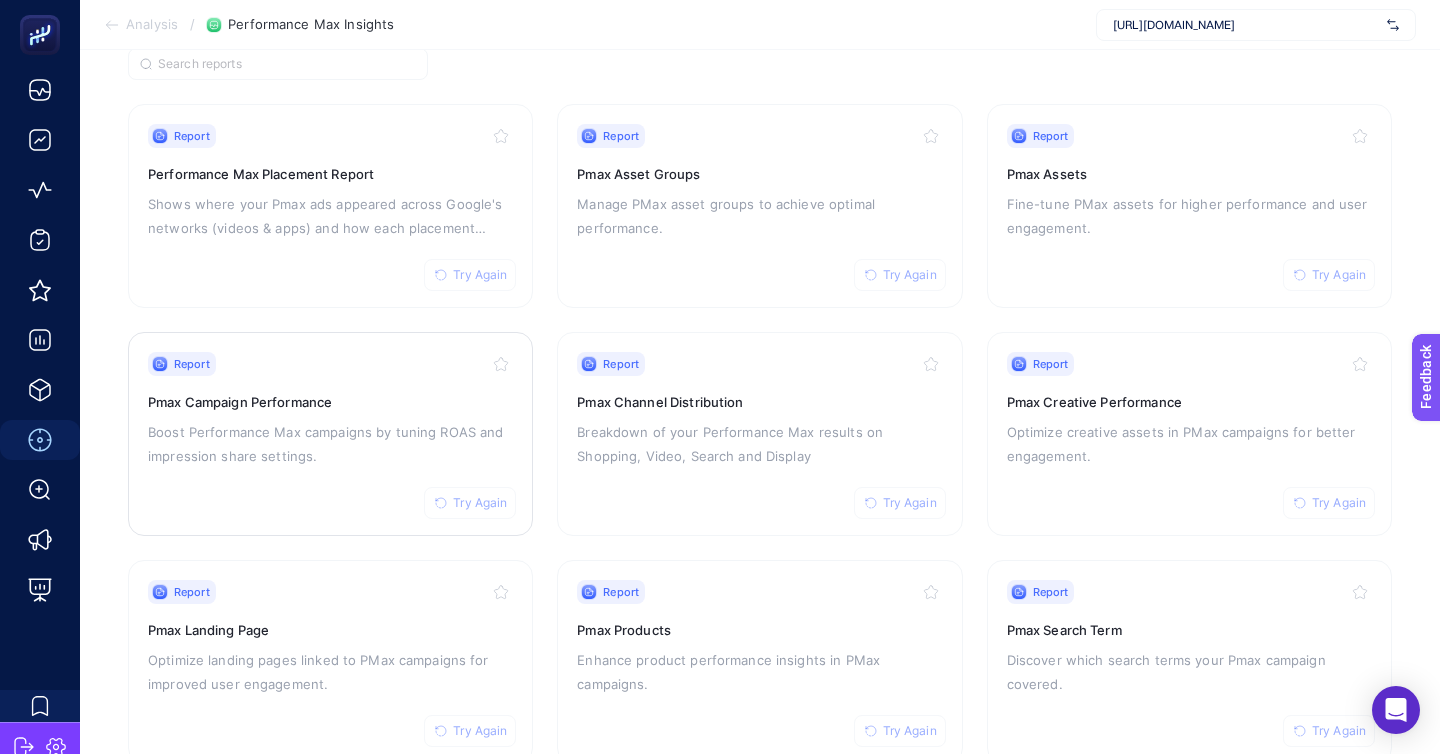 click on "Report Try Again Pmax Campaign Performance Boost Performance Max campaigns by tuning ROAS and impression share settings." at bounding box center [330, 434] 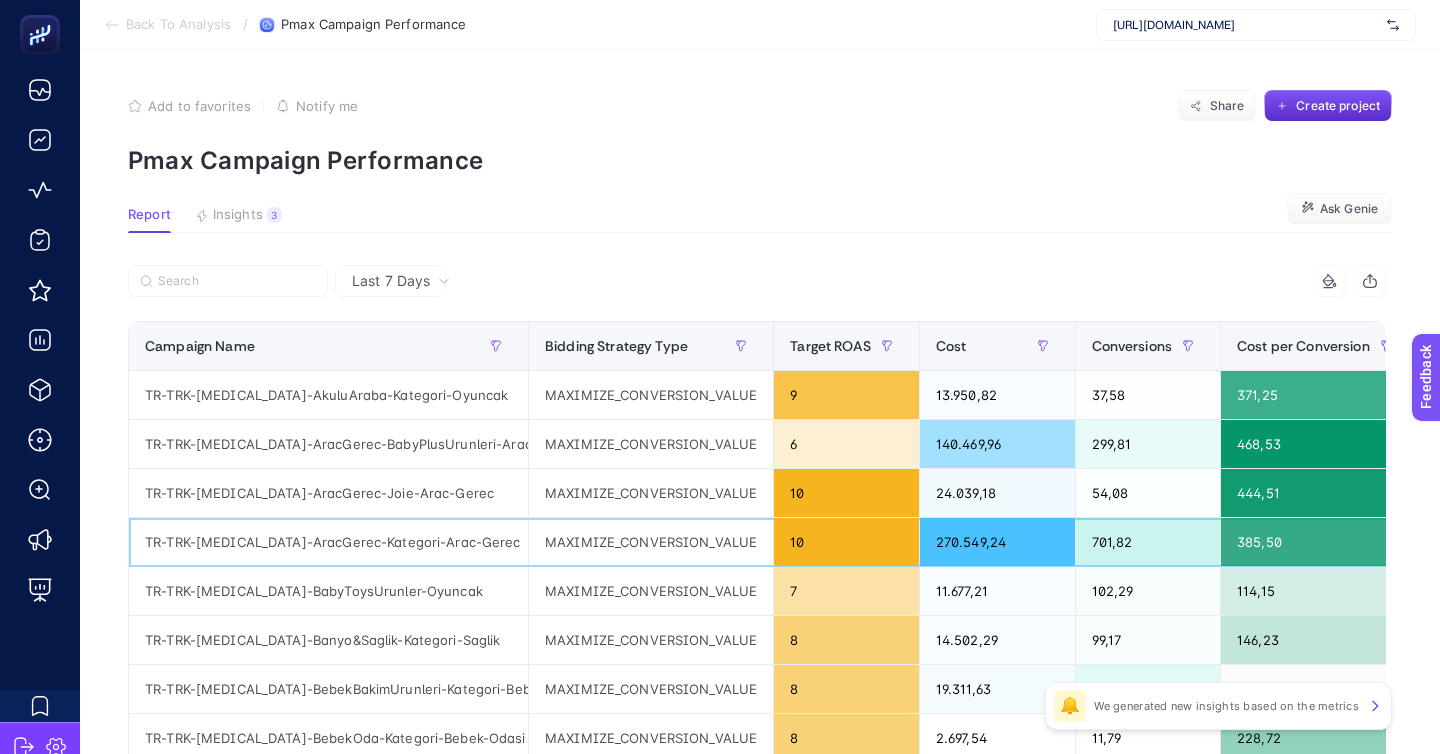 click on "TR-TRK-[MEDICAL_DATA]-AracGerec-Kategori-Arac-Gerec" 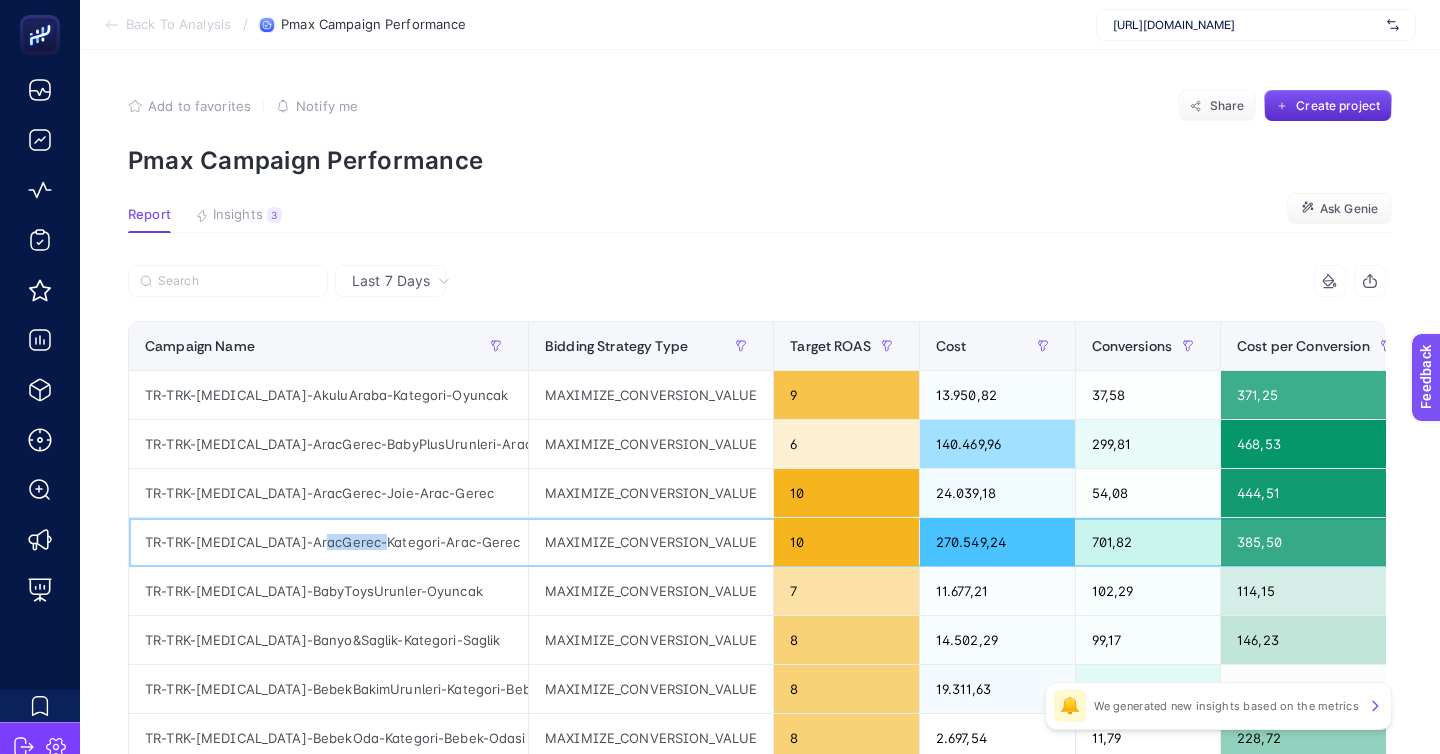 click on "TR-TRK-[MEDICAL_DATA]-AracGerec-Kategori-Arac-Gerec" 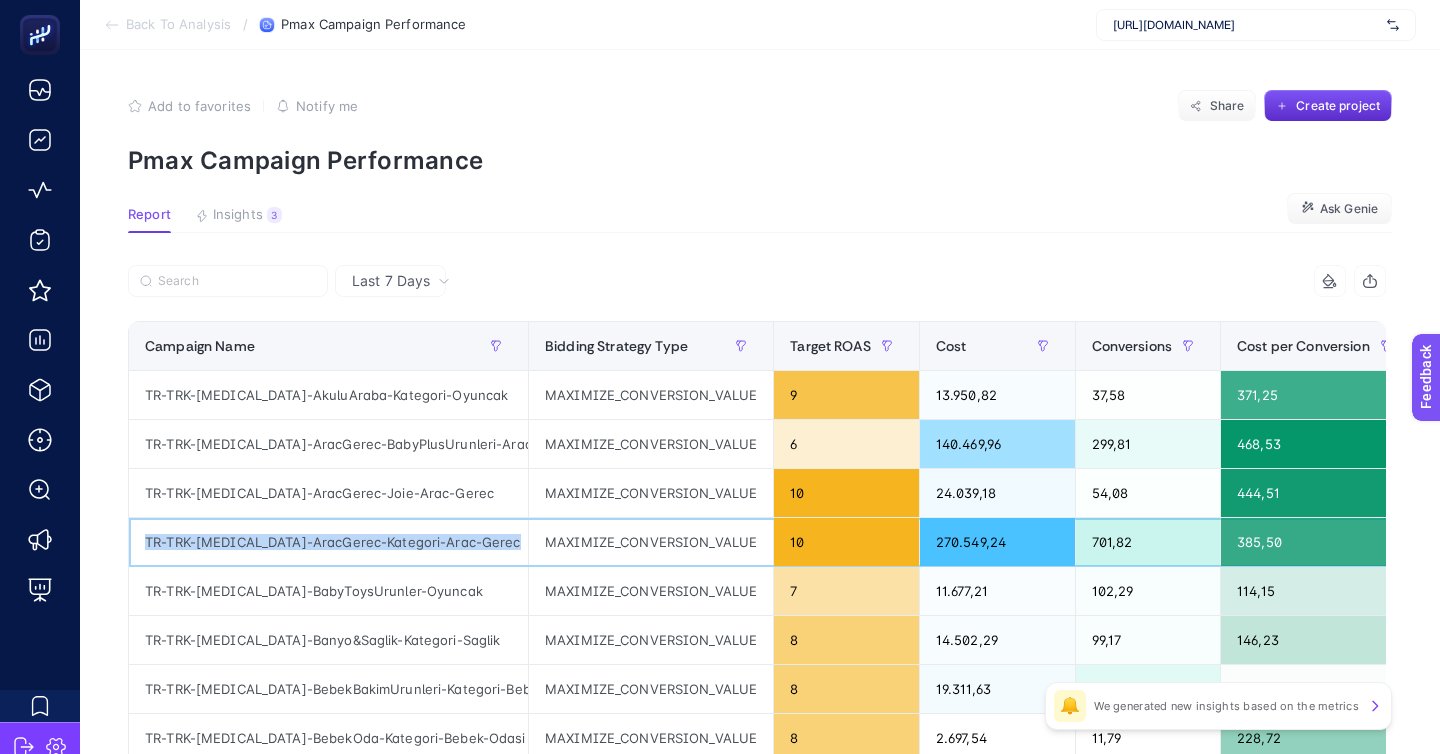 copy on "TR-TRK-[MEDICAL_DATA]-AracGerec-Kategori-Arac-Gerec" 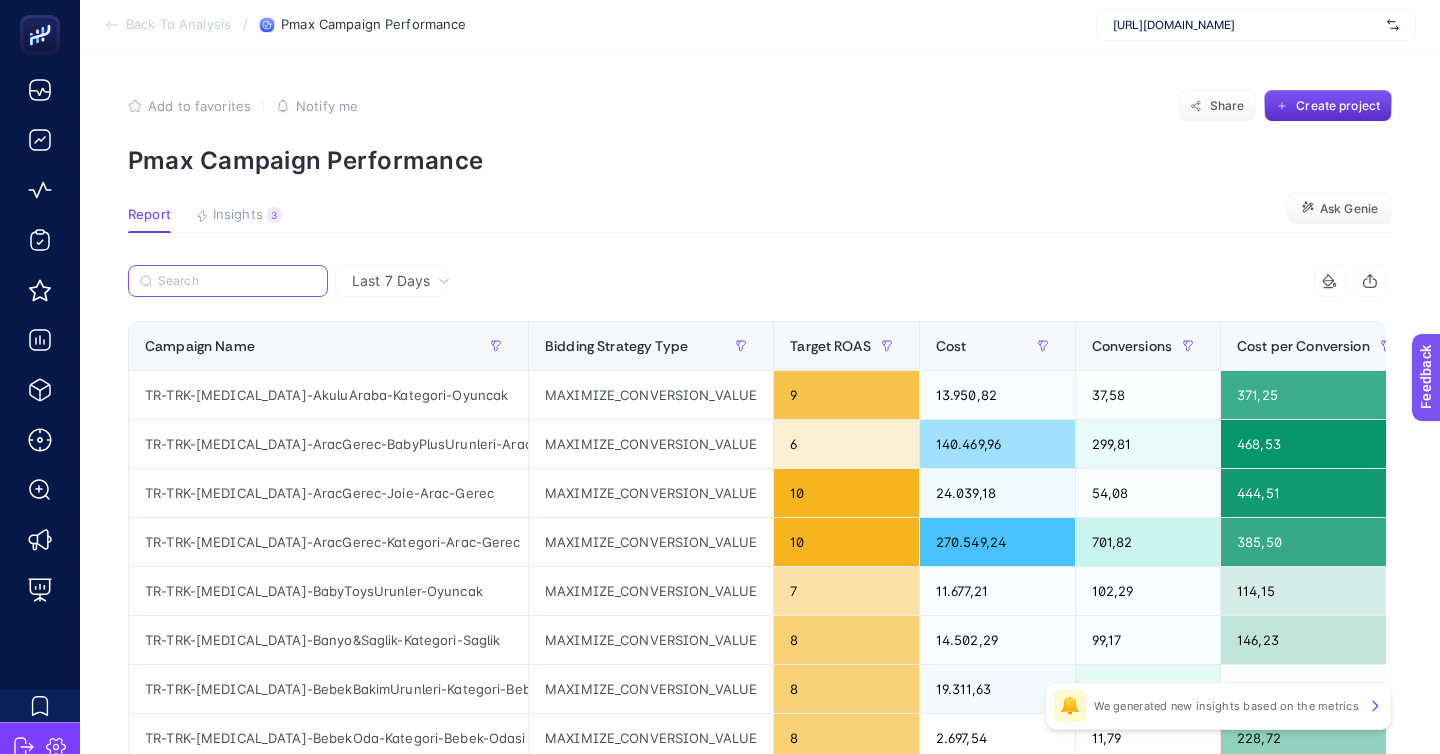 click at bounding box center (237, 281) 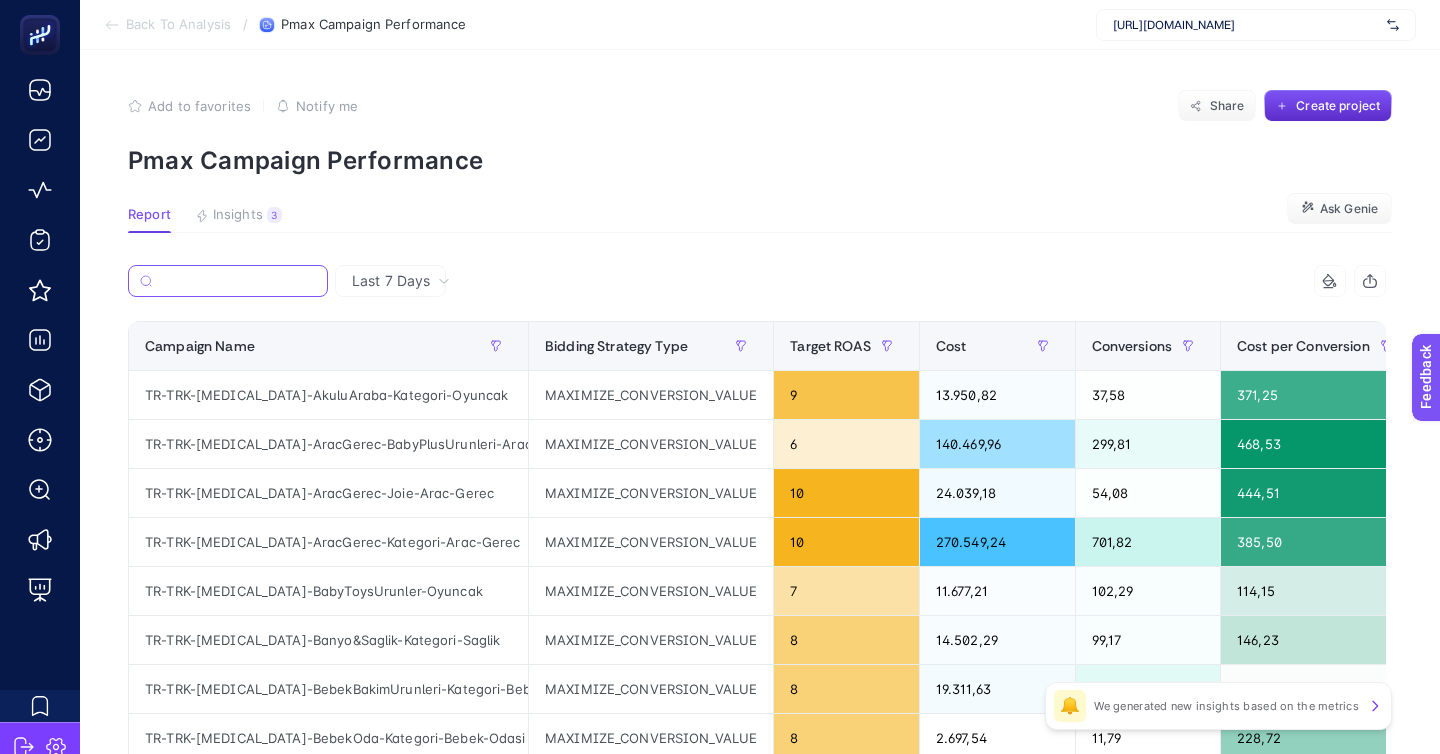 paste on "TR-TRK-[MEDICAL_DATA]-AracGerec-Kategori-Arac-Gerec" 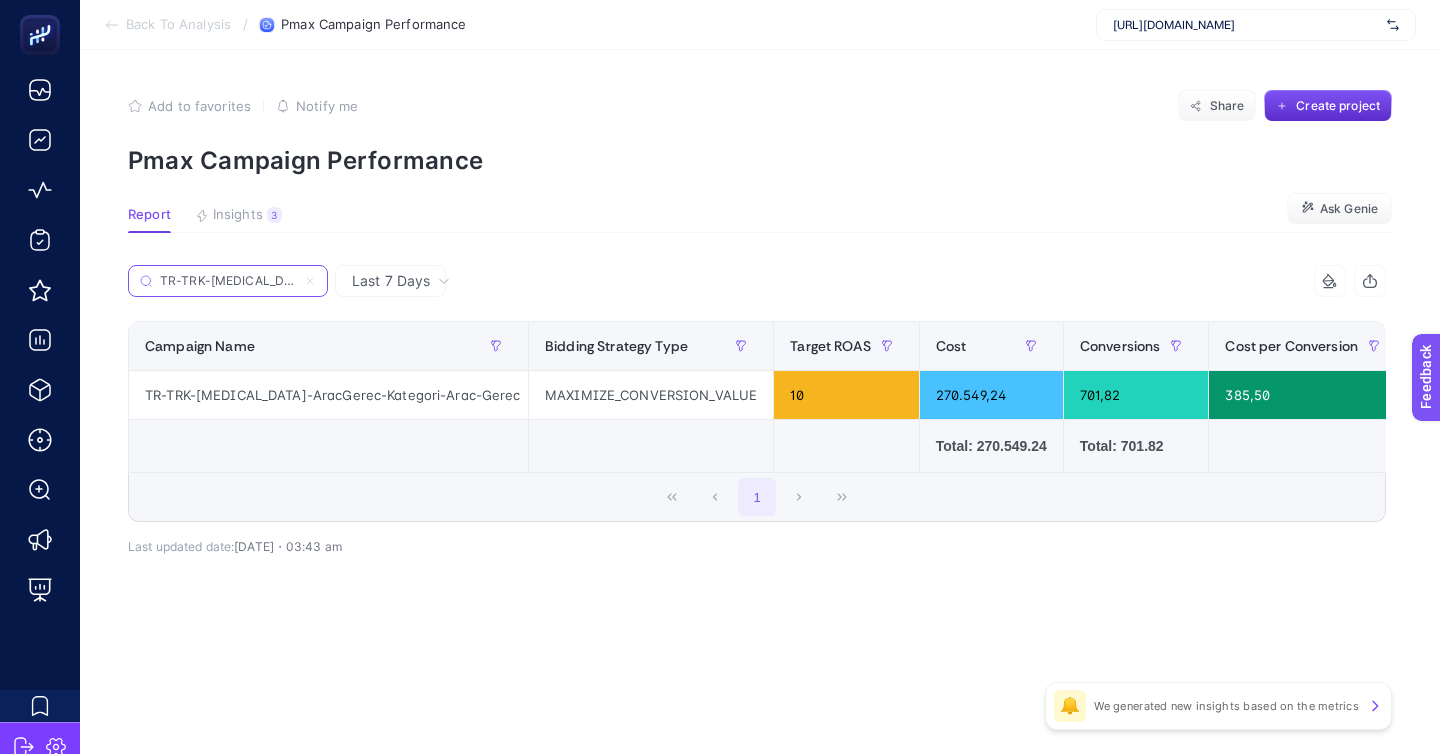 scroll, scrollTop: 0, scrollLeft: 88, axis: horizontal 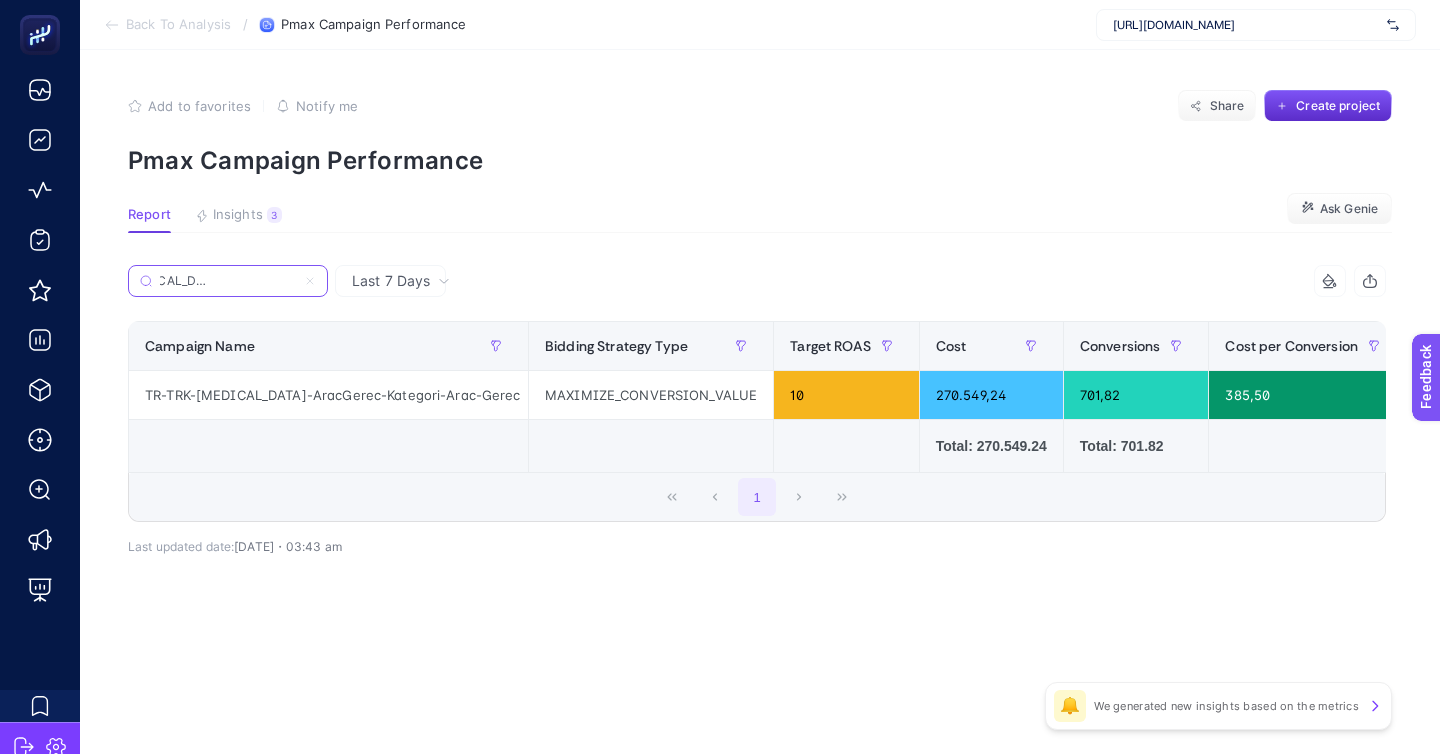 type on "TR-TRK-[MEDICAL_DATA]-AracGerec-Kategori-Arac-Gerec" 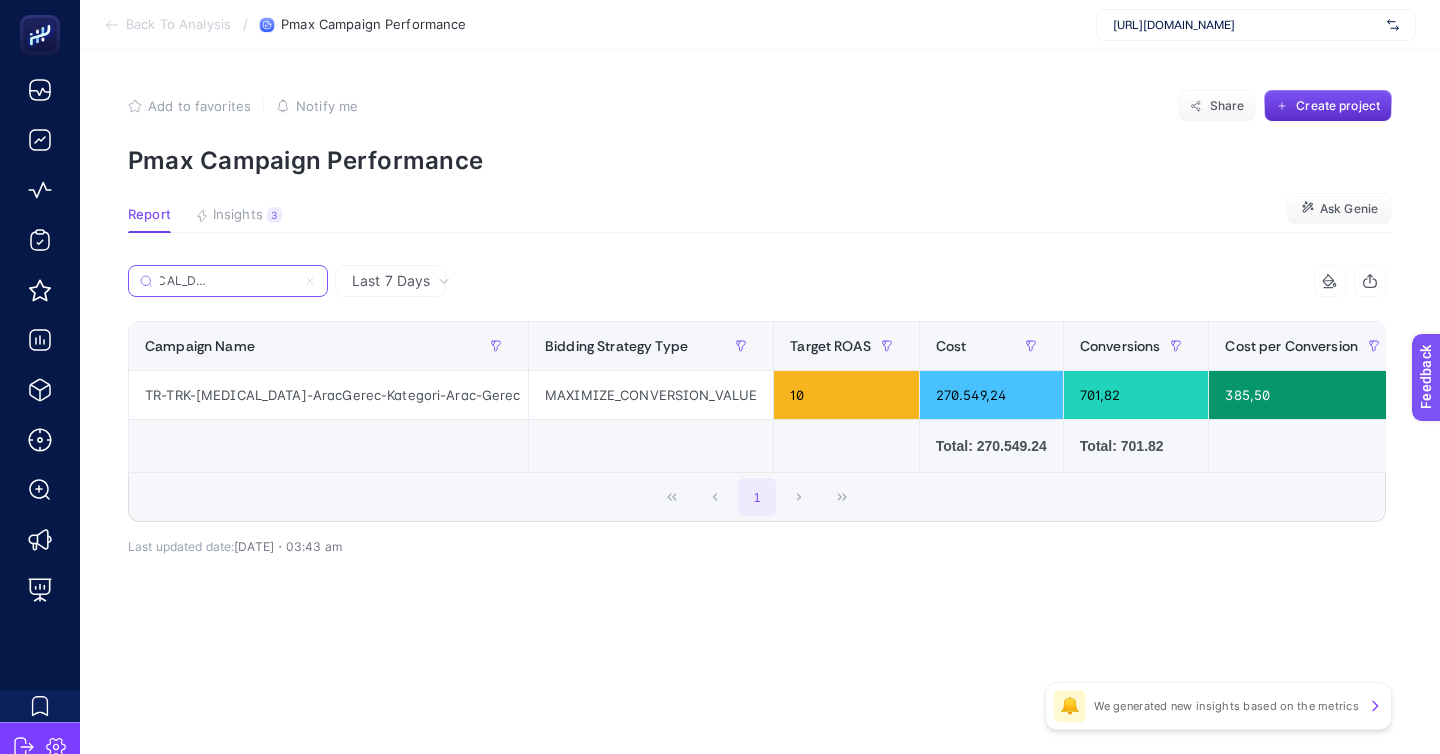 scroll, scrollTop: 0, scrollLeft: 0, axis: both 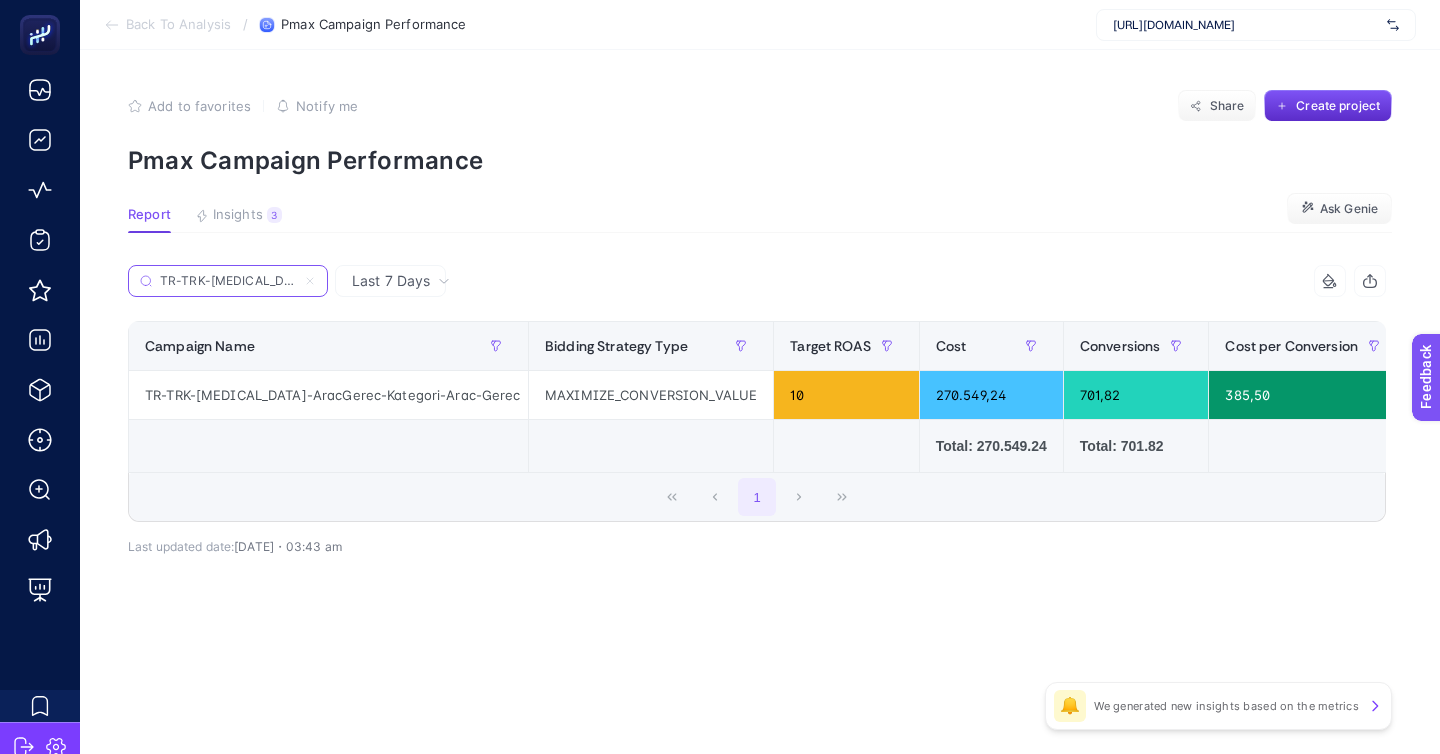 click 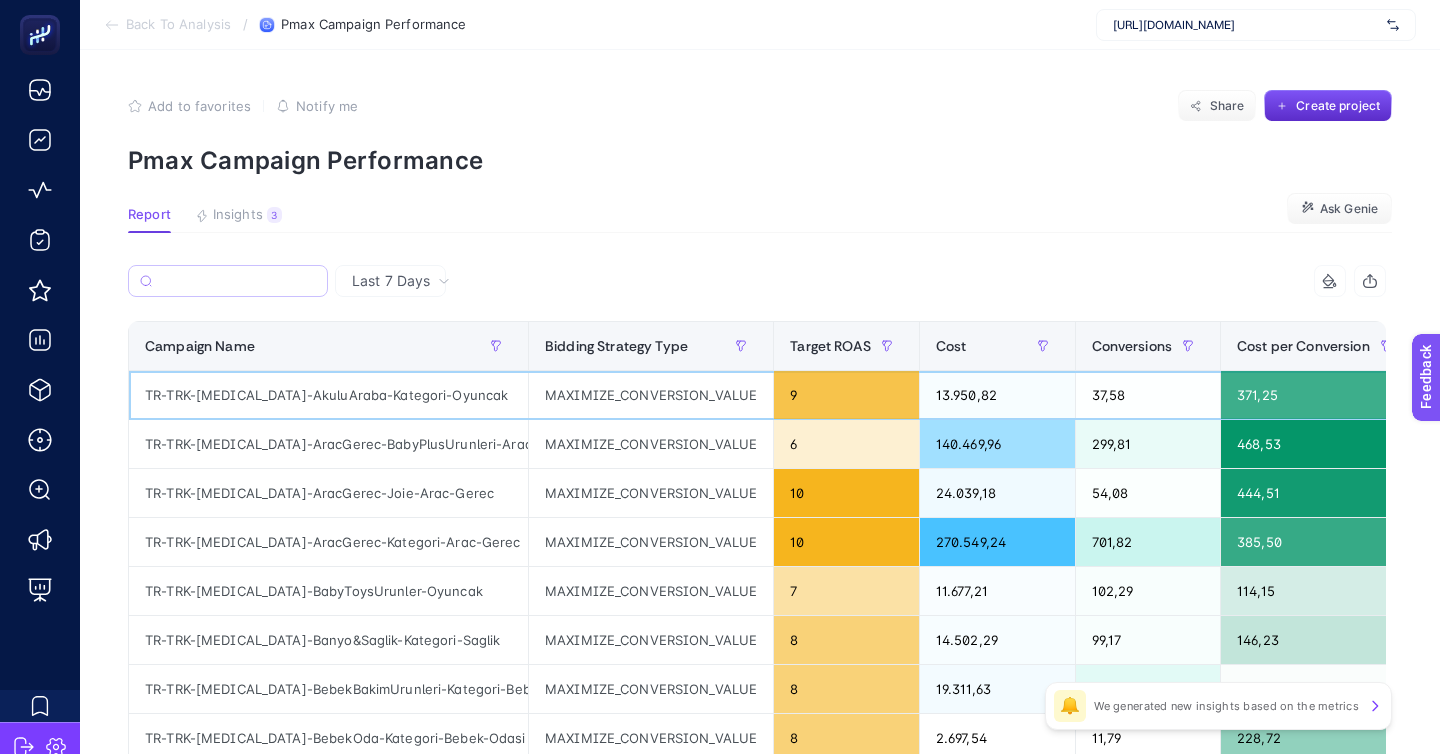 click on "TR-TRK-[MEDICAL_DATA]-AkuluAraba-Kategori-Oyuncak" 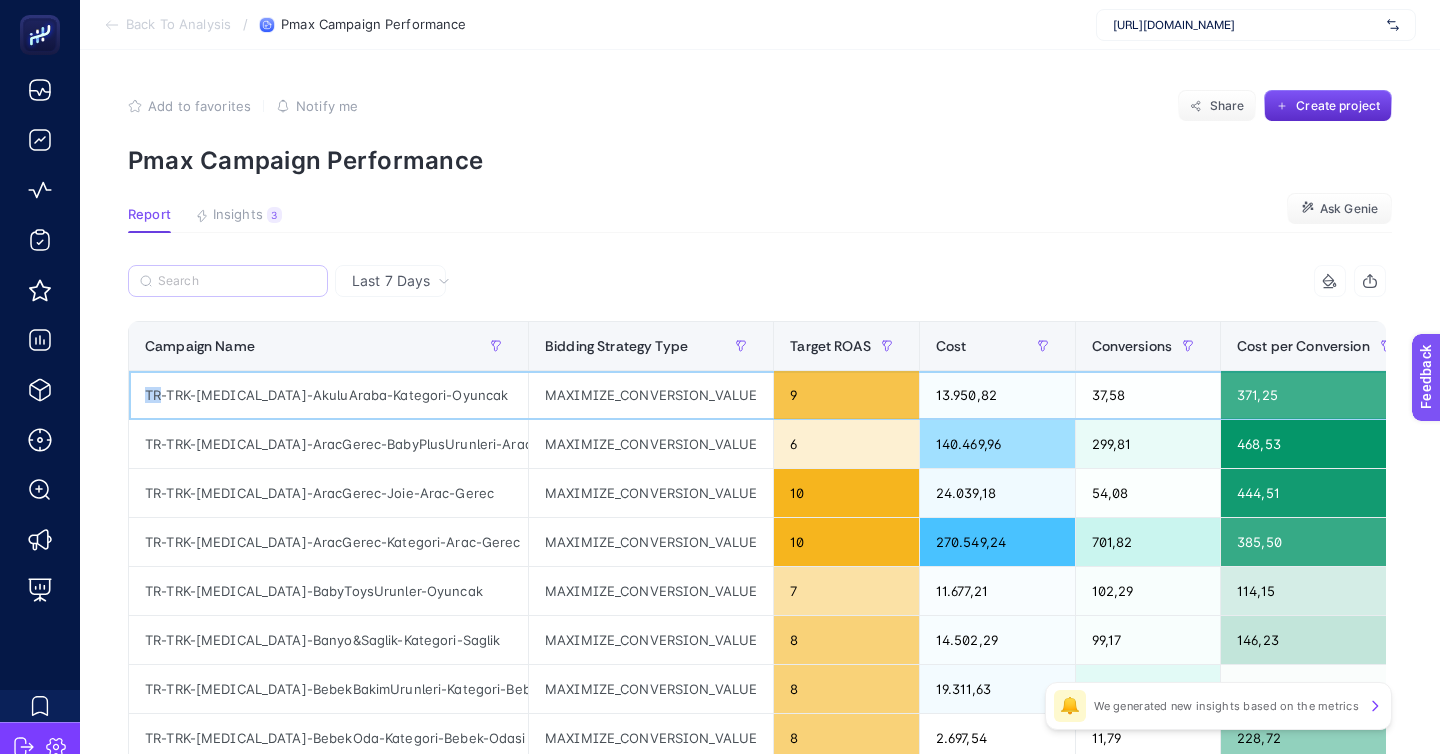 click on "TR-TRK-[MEDICAL_DATA]-AkuluAraba-Kategori-Oyuncak" 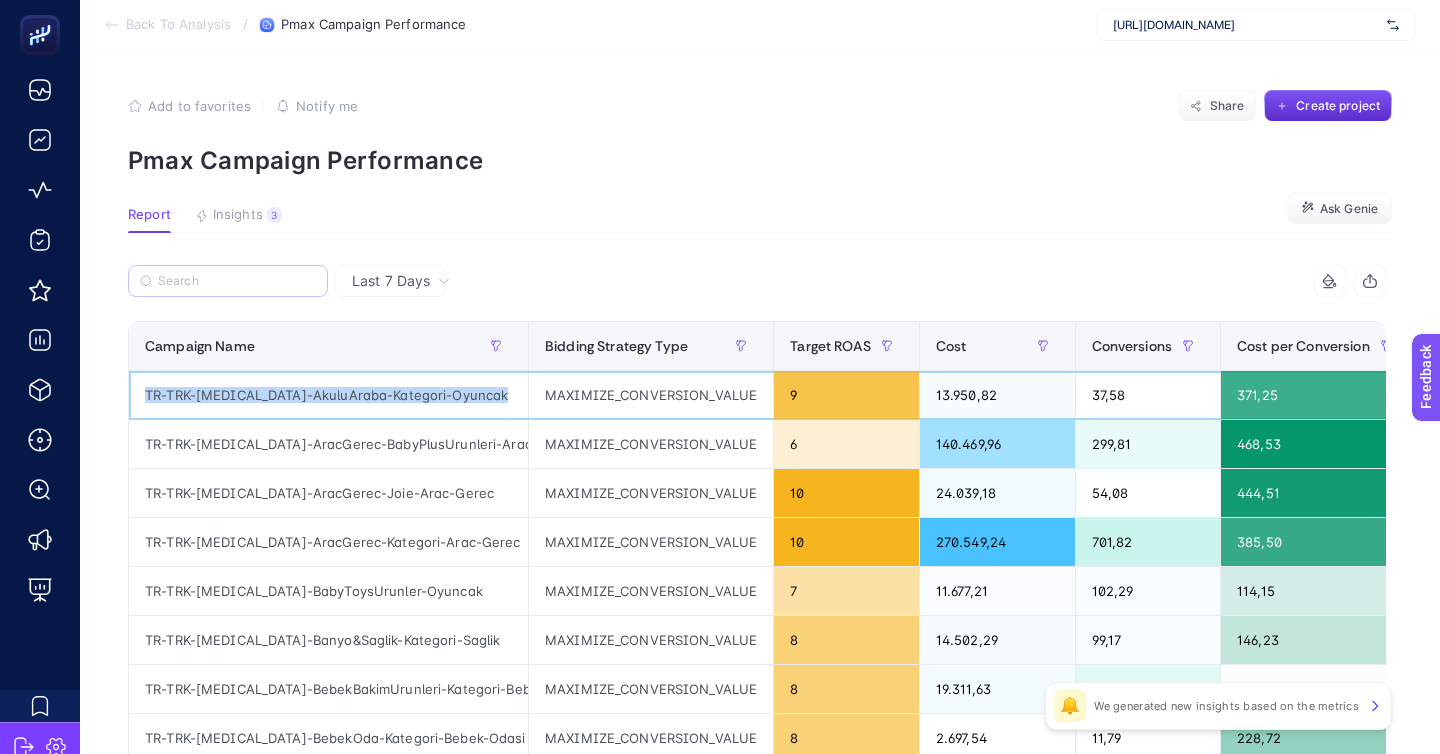click on "TR-TRK-[MEDICAL_DATA]-AkuluAraba-Kategori-Oyuncak" 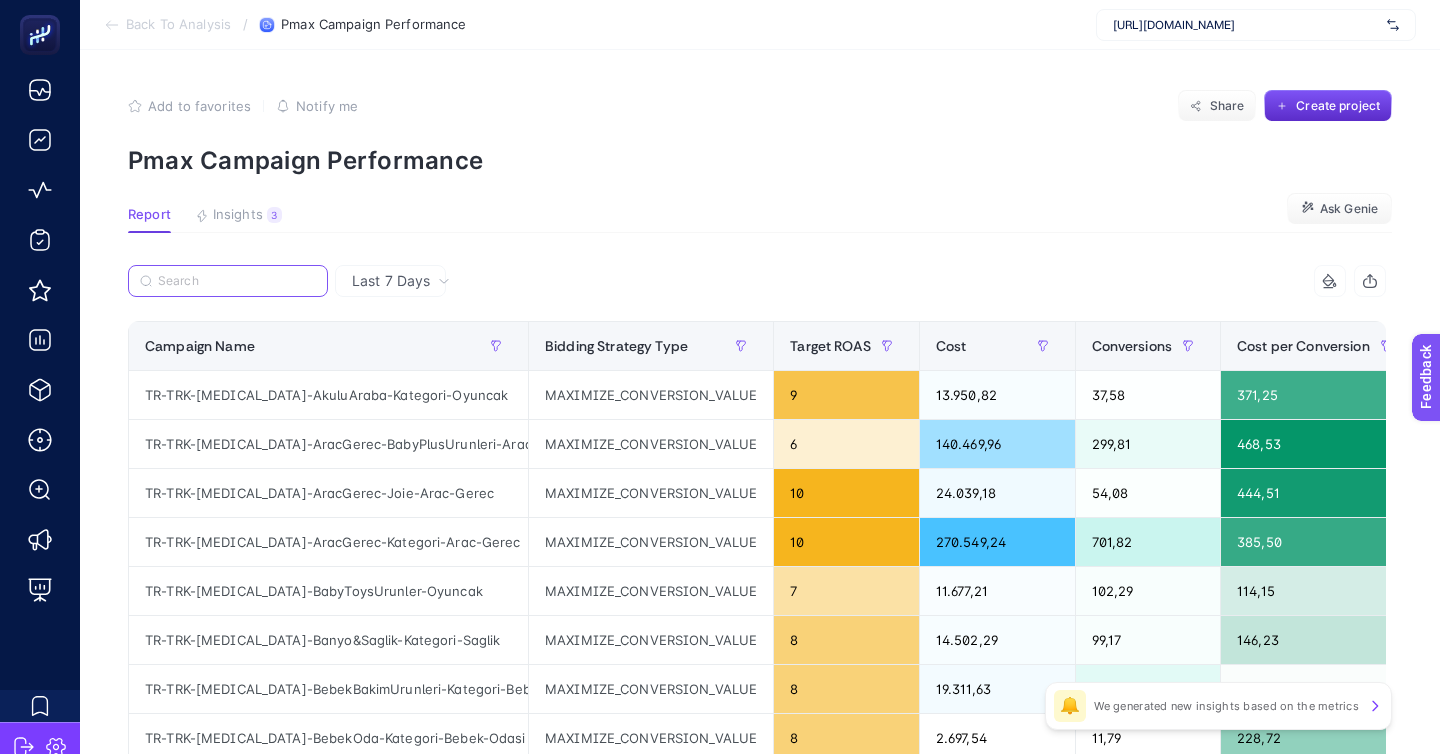 click at bounding box center (237, 281) 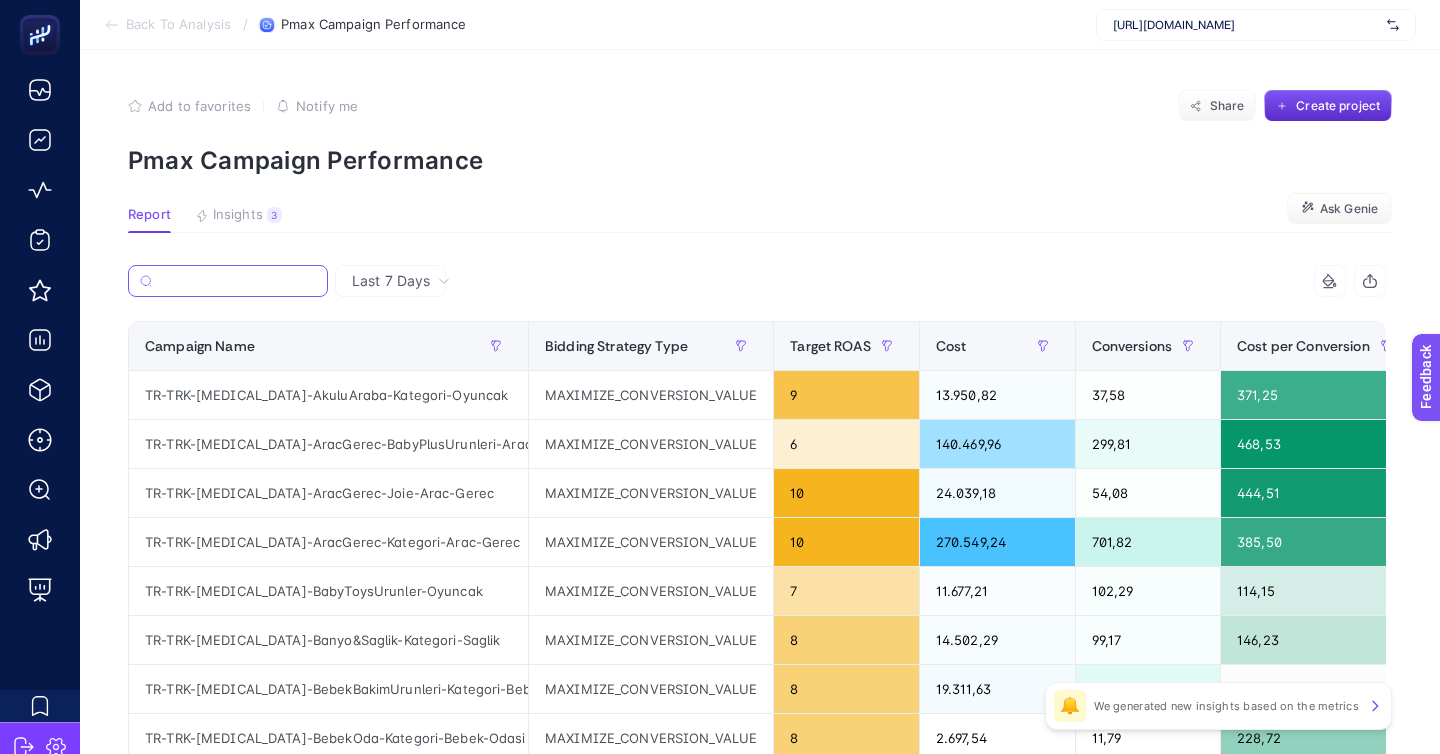 paste on "TR-TRK-[MEDICAL_DATA]-AkuluAraba-Kategori-Oyuncak" 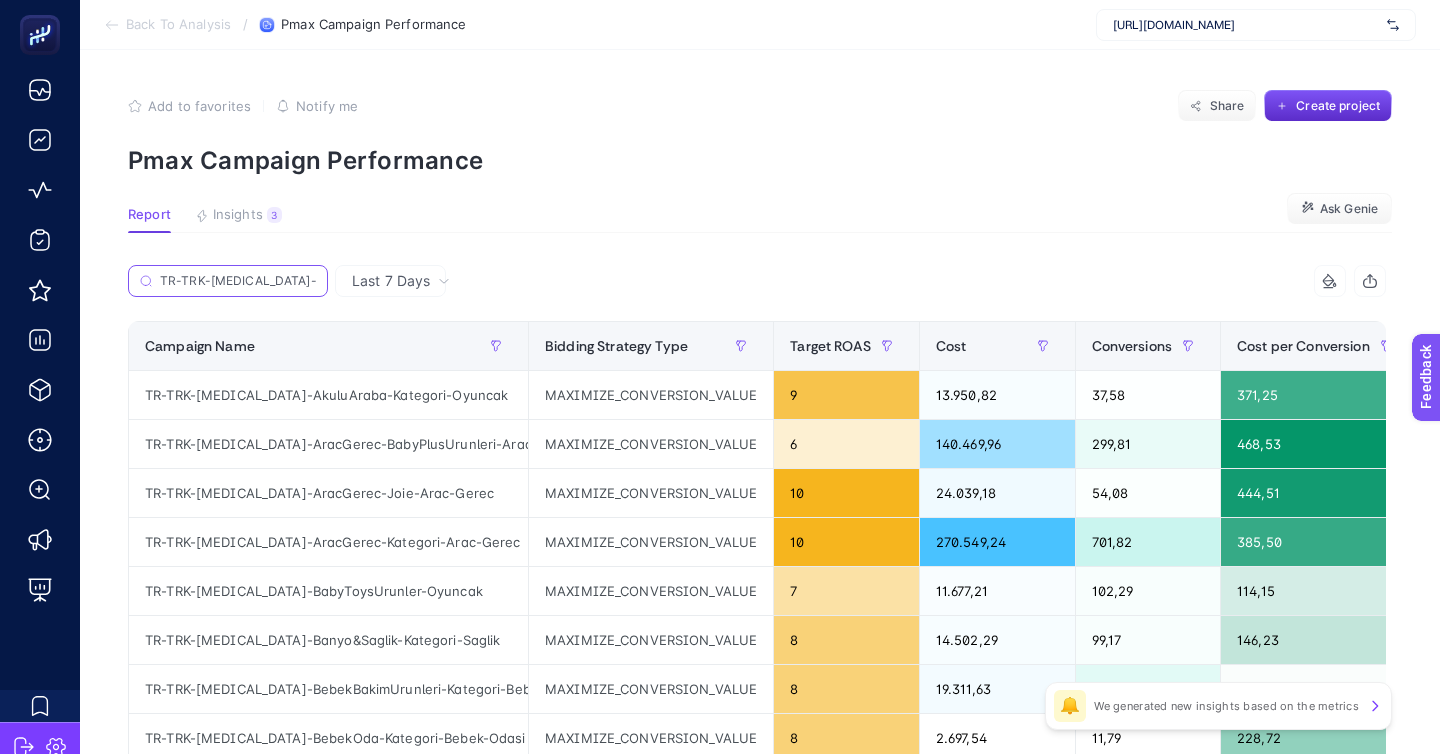 scroll, scrollTop: 0, scrollLeft: 77, axis: horizontal 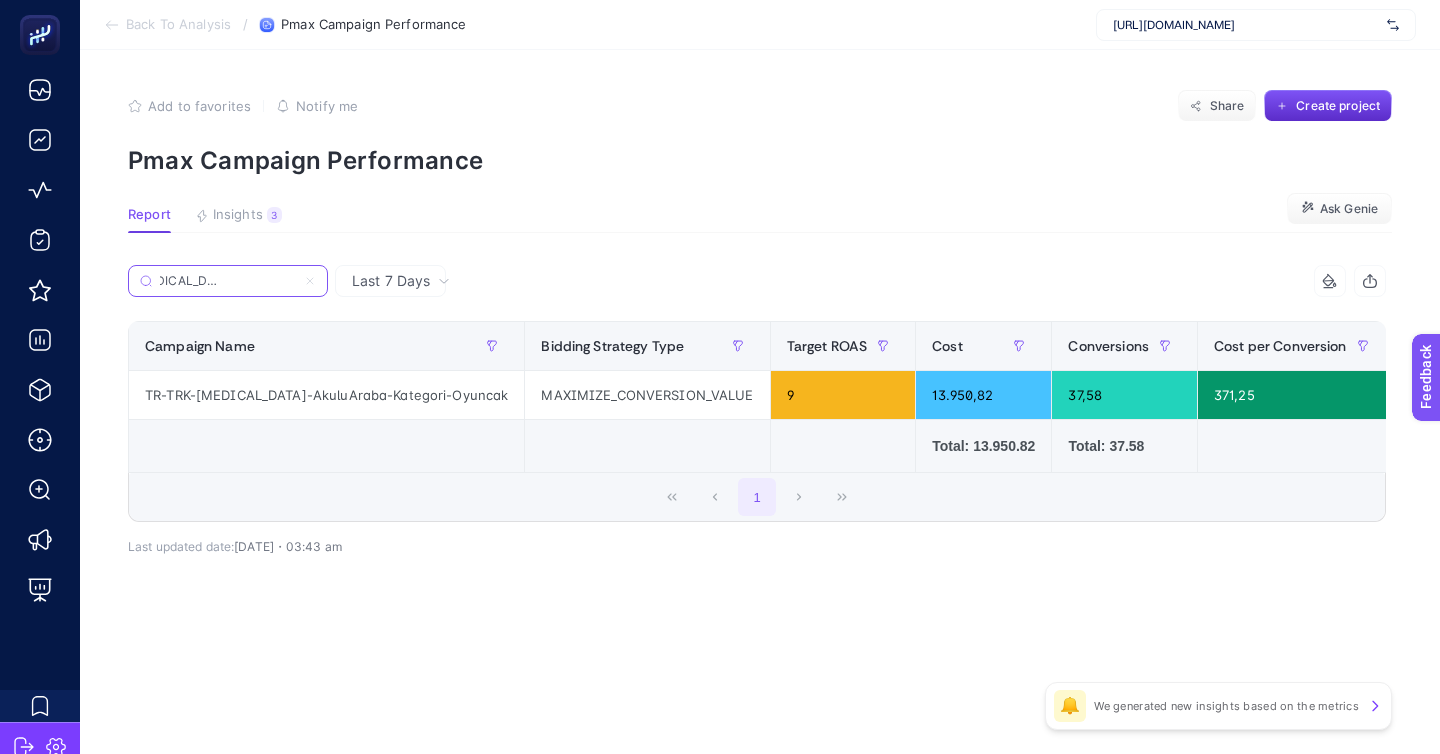 type on "TR-TRK-[MEDICAL_DATA]-AkuluAraba-Kategori-Oyuncak" 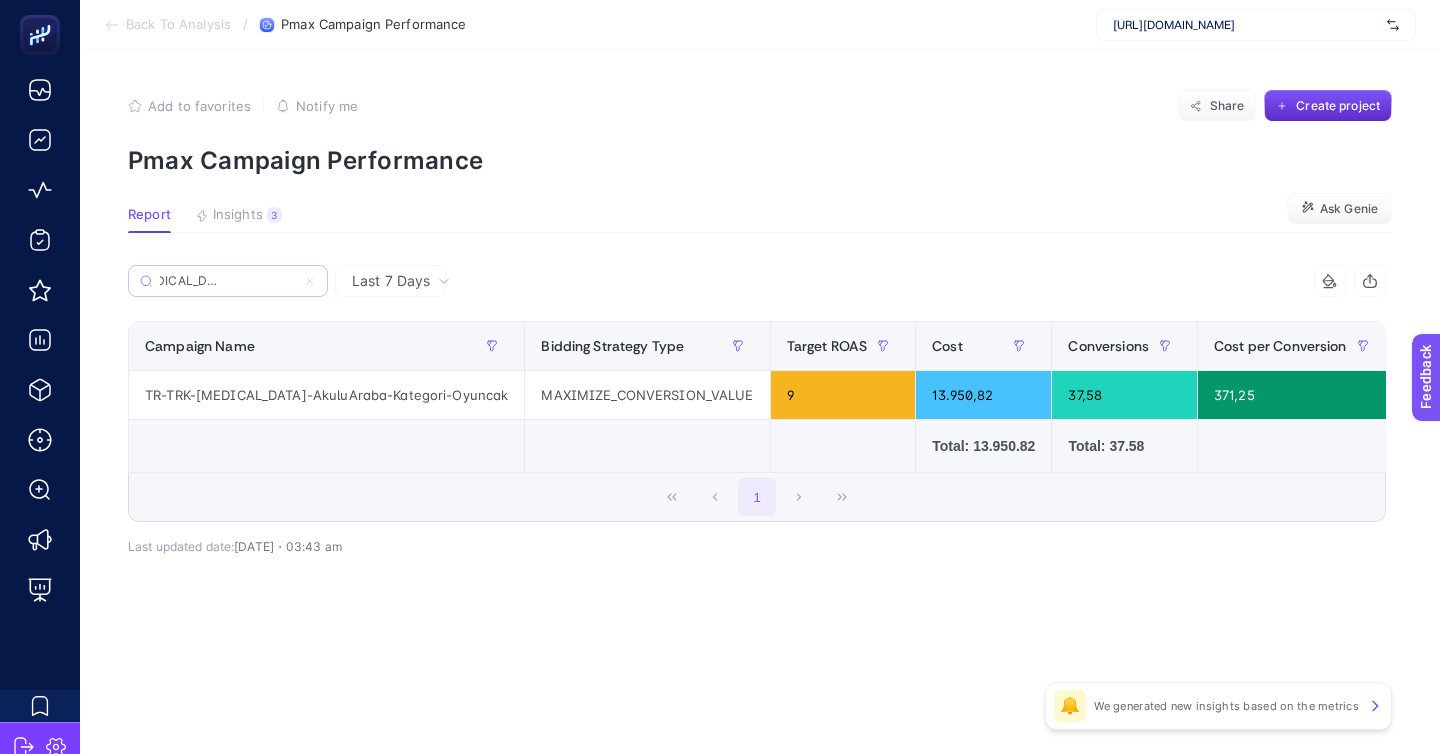 scroll, scrollTop: 0, scrollLeft: 0, axis: both 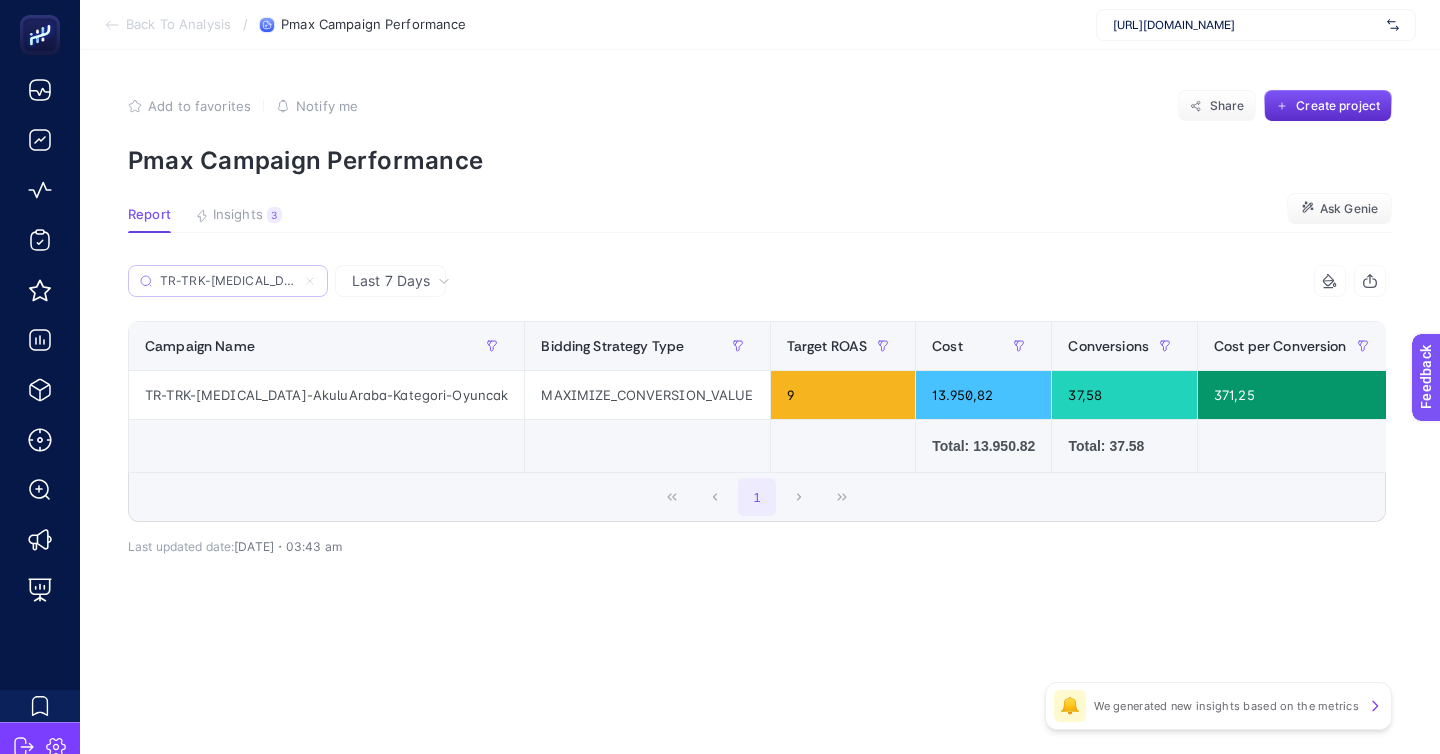 click on "TR-TRK-[MEDICAL_DATA]-AkuluAraba-Kategori-Oyuncak" at bounding box center (228, 281) 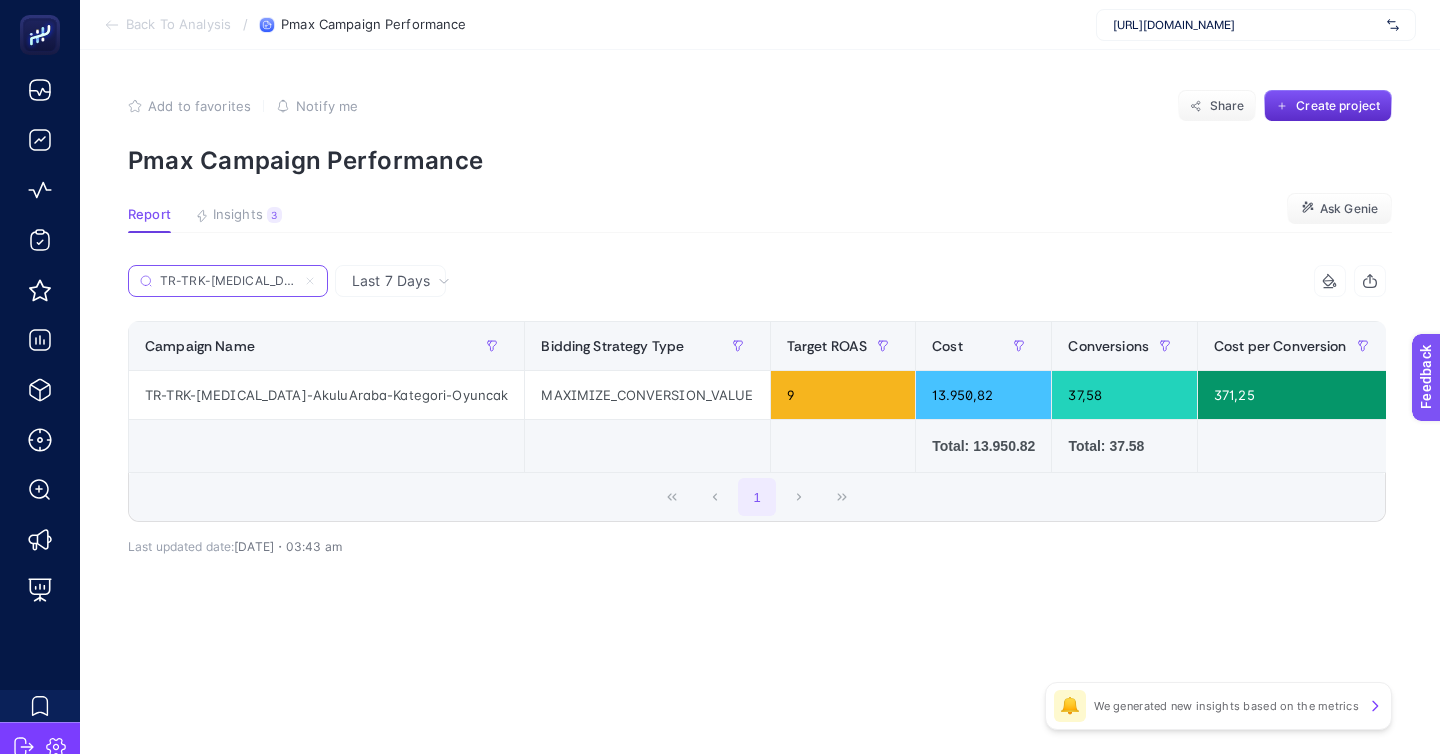 scroll, scrollTop: 0, scrollLeft: 80, axis: horizontal 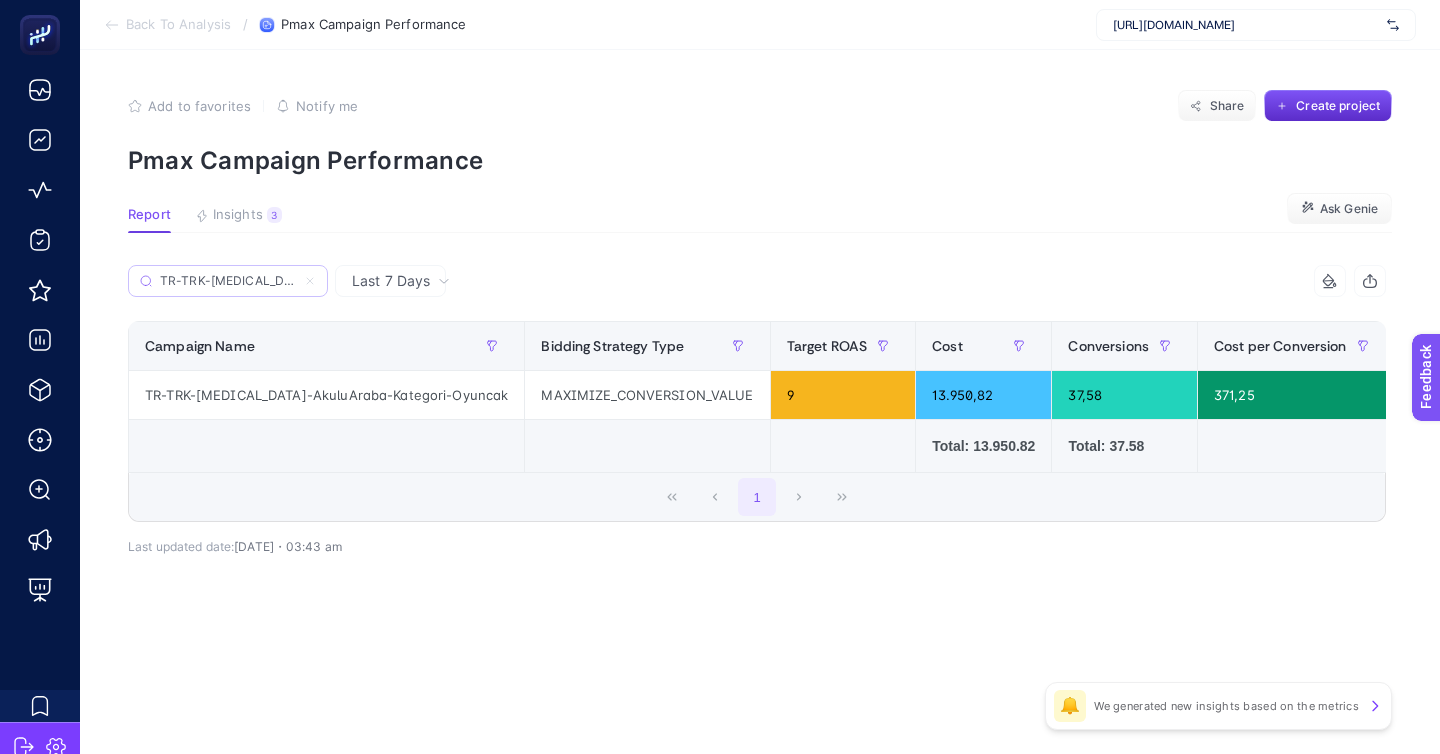 click on "TR-TRK-[MEDICAL_DATA]-AkuluAraba-Kategori-Oyuncak" at bounding box center [228, 281] 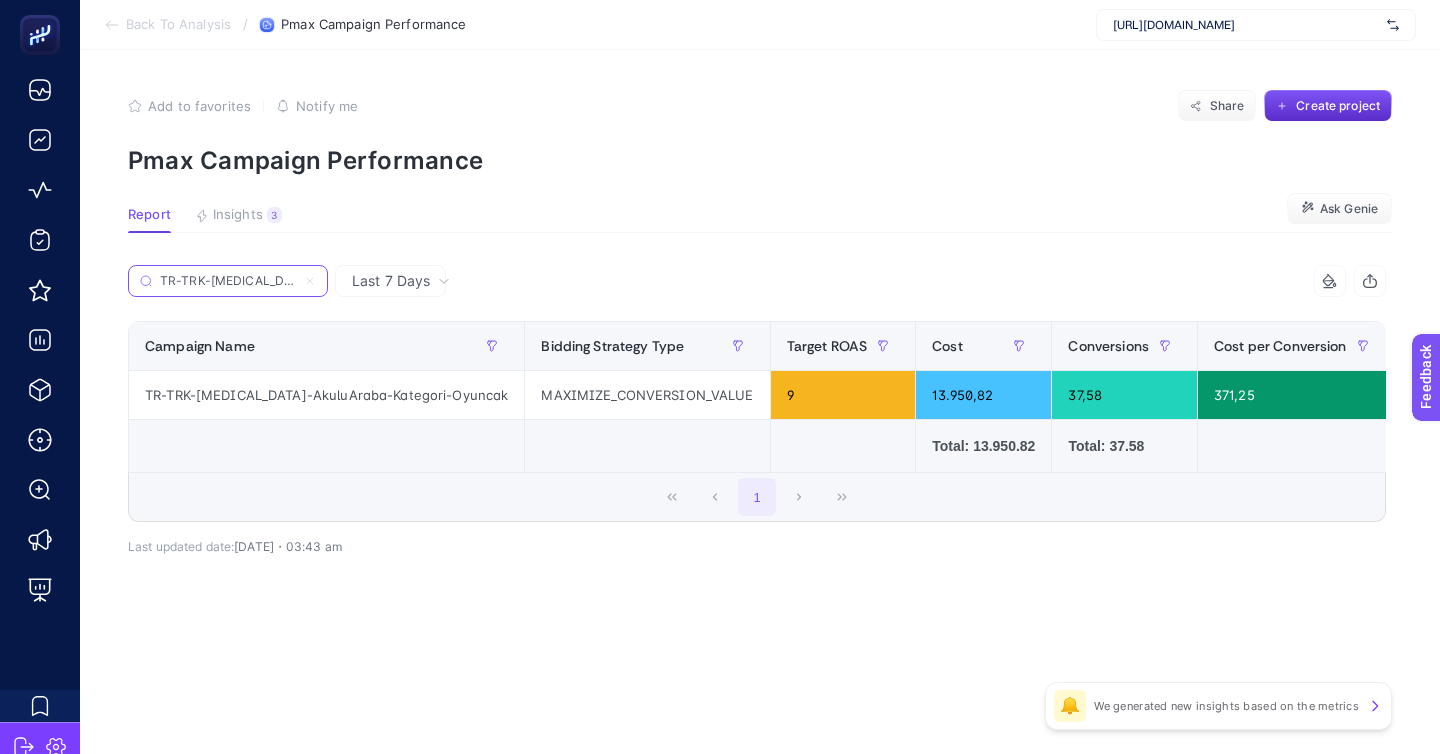 type 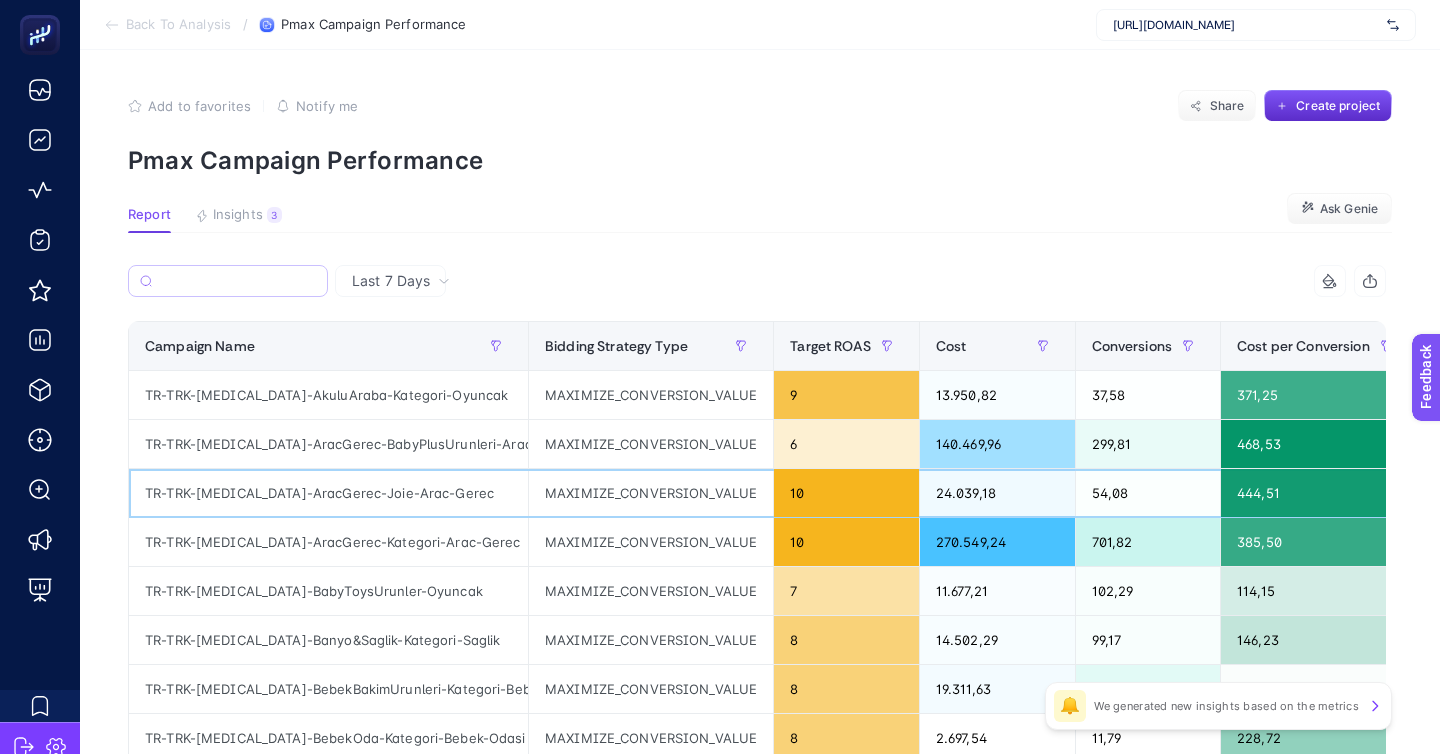 click on "TR-TRK-[MEDICAL_DATA]-AracGerec-Joie-Arac-Gerec" 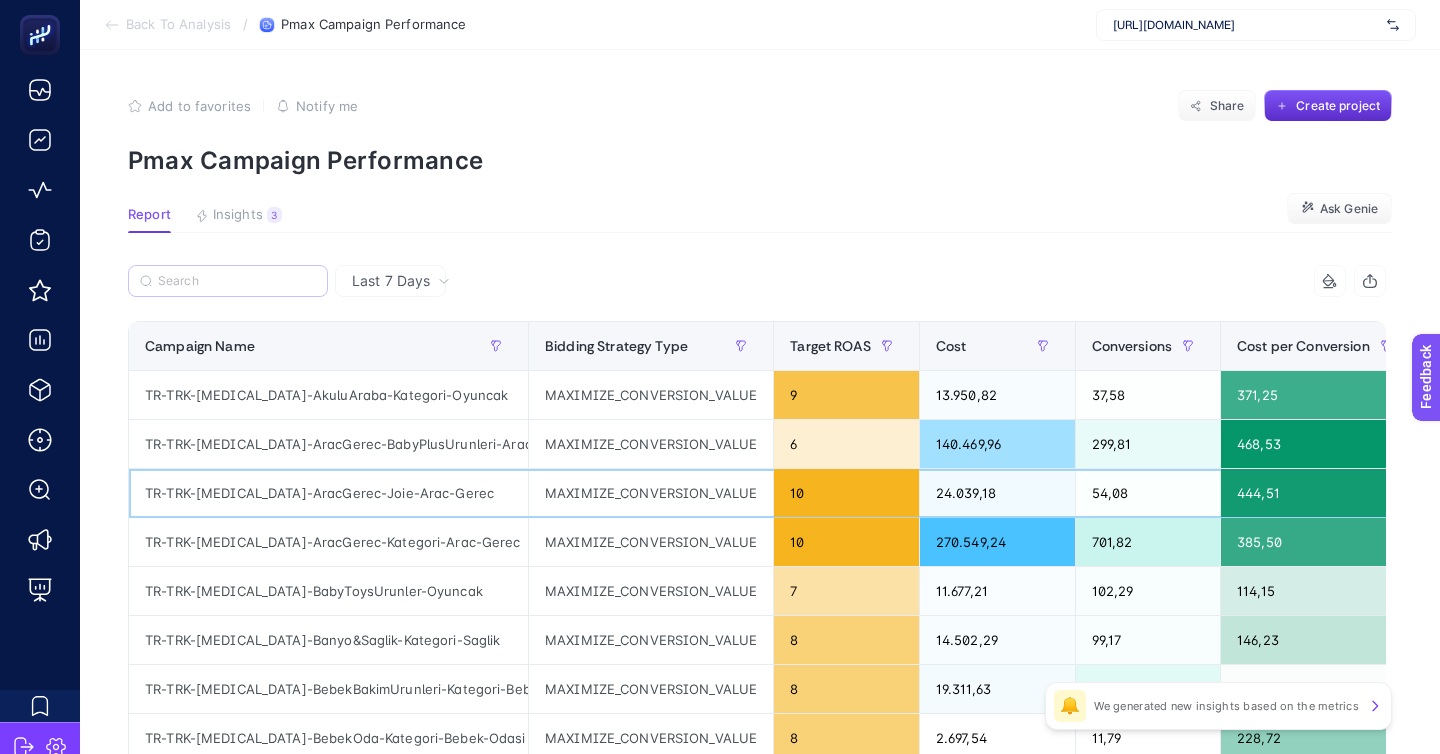click on "TR-TRK-[MEDICAL_DATA]-AracGerec-Joie-Arac-Gerec" 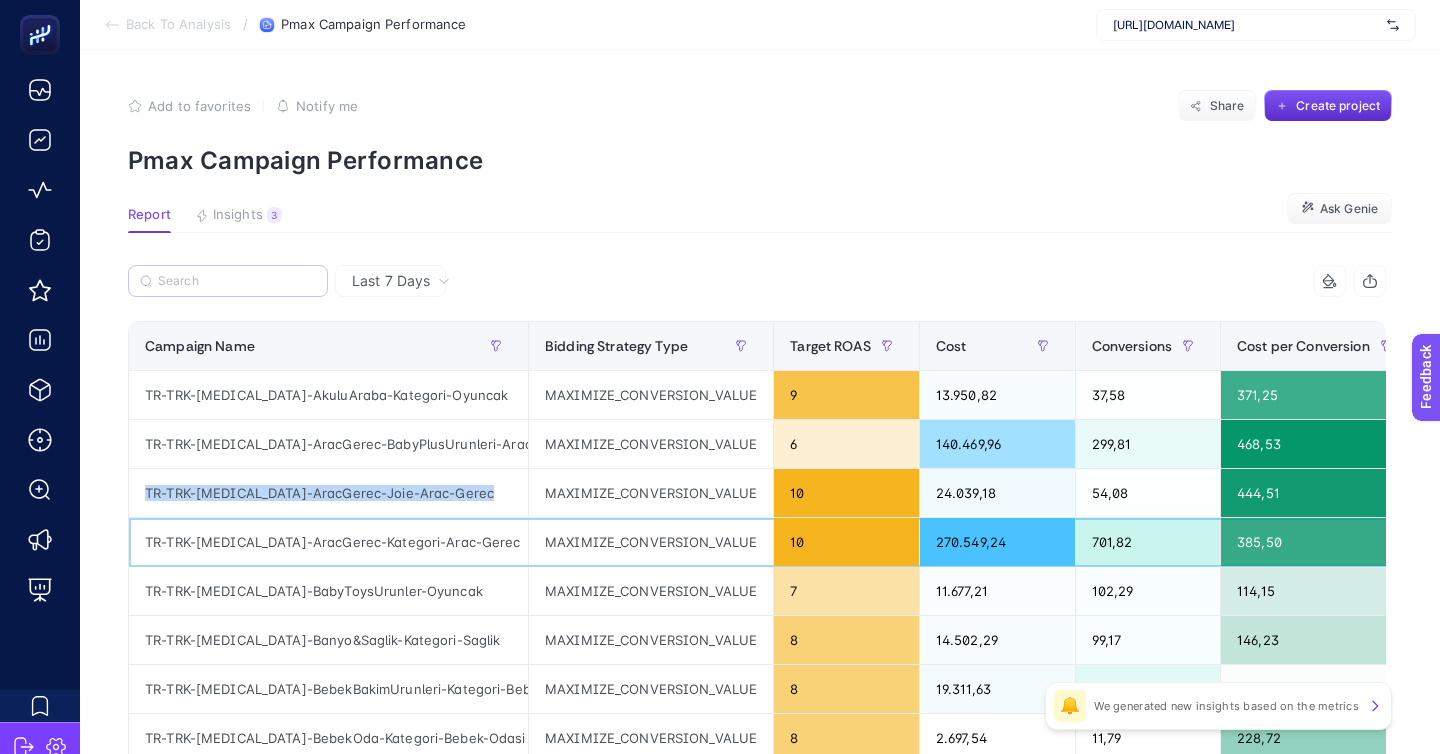 click on "TR-TRK-[MEDICAL_DATA]-AracGerec-Kategori-Arac-Gerec" 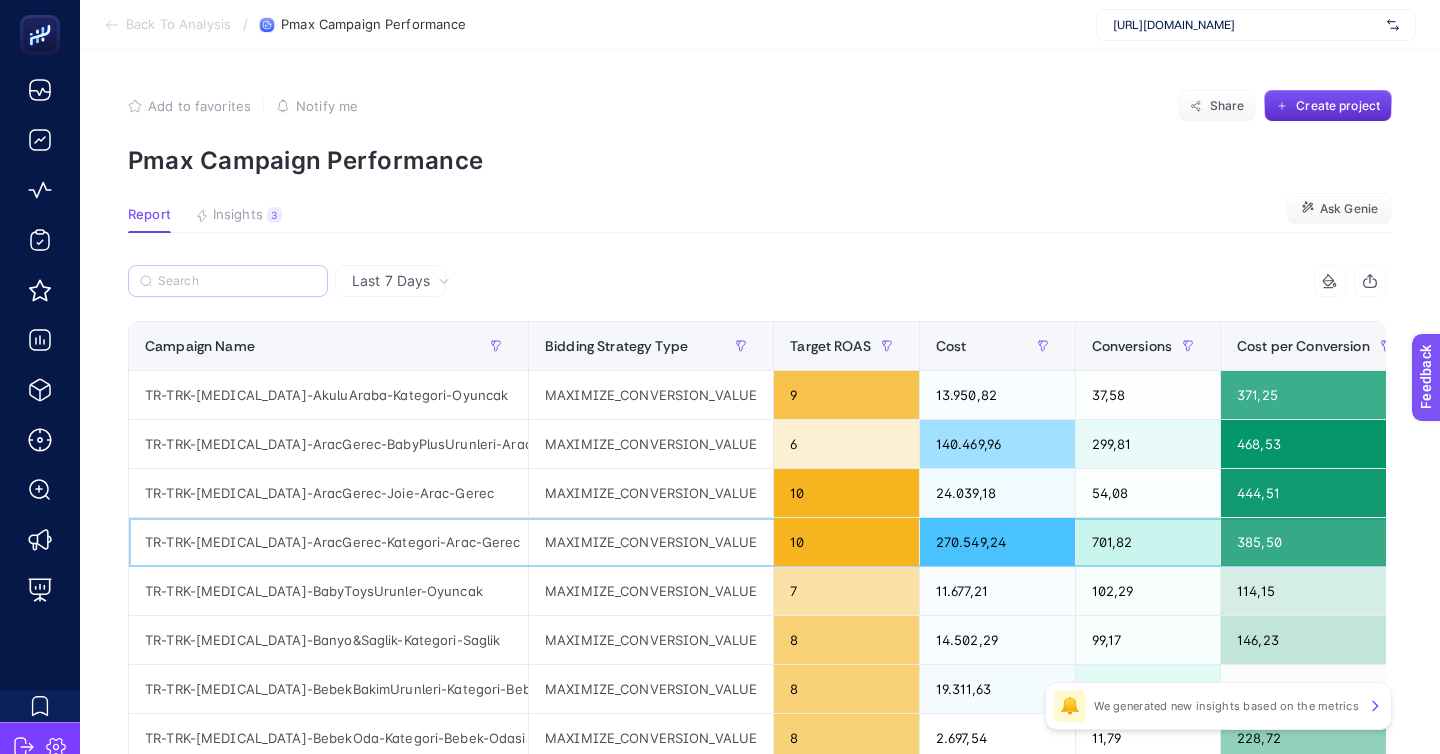 click on "TR-TRK-[MEDICAL_DATA]-AracGerec-Kategori-Arac-Gerec" 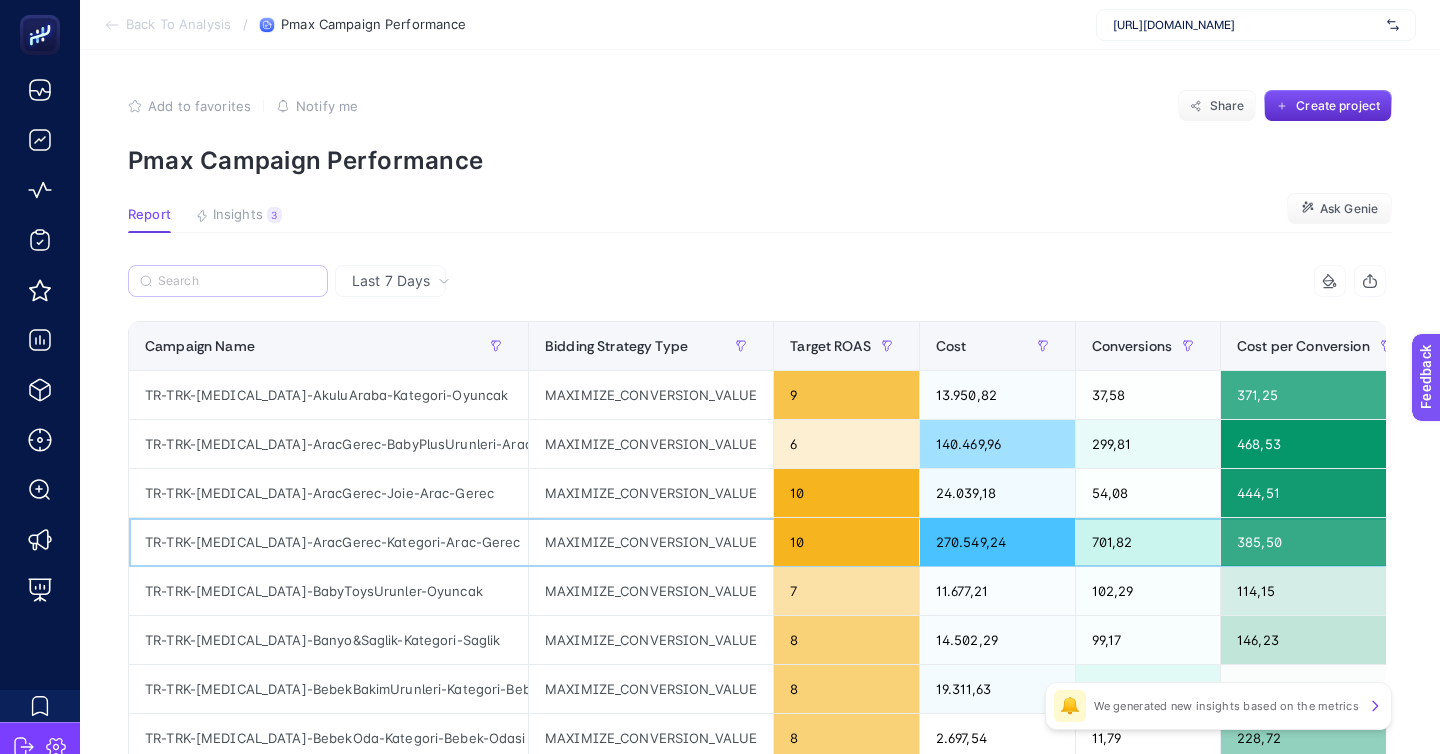 click on "TR-TRK-[MEDICAL_DATA]-AracGerec-Kategori-Arac-Gerec" 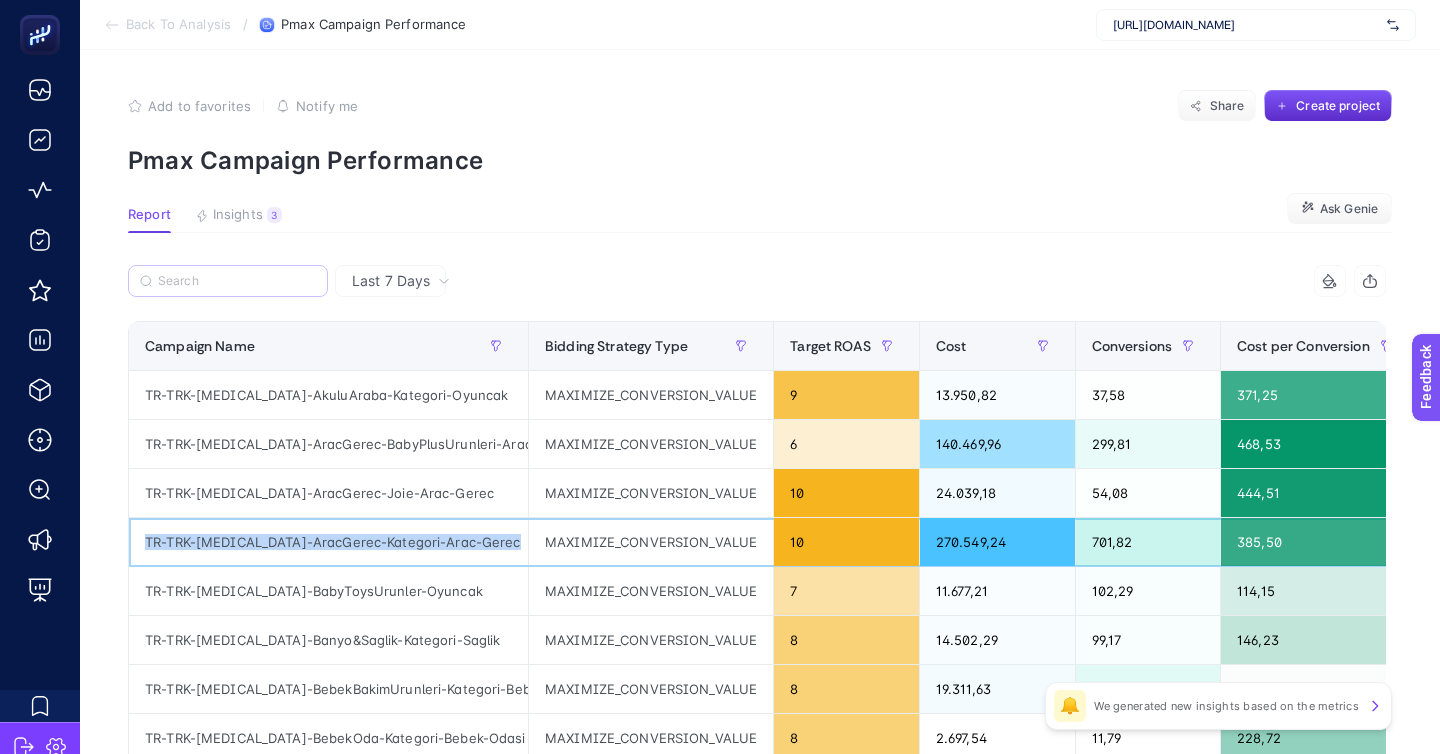 copy on "TR-TRK-[MEDICAL_DATA]-AracGerec-Kategori-Arac-Gerec" 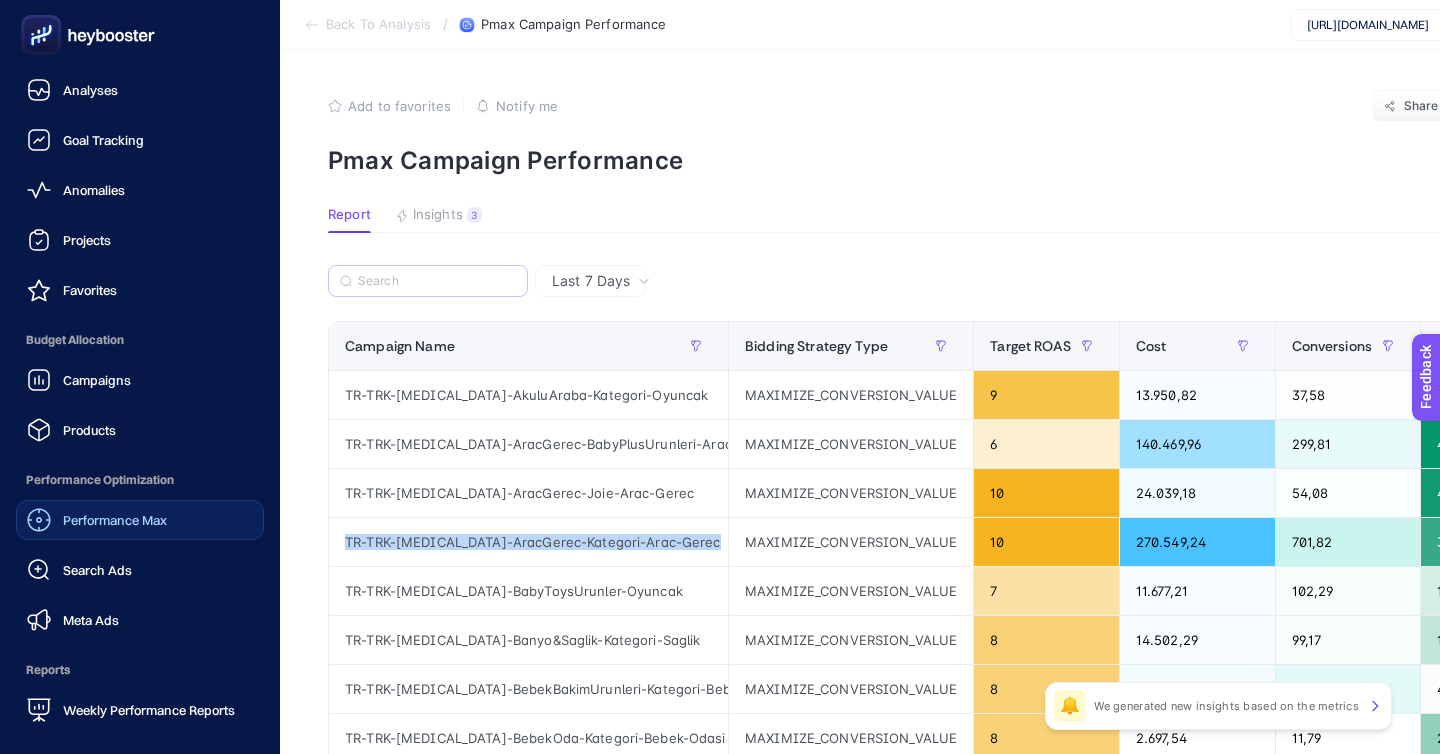 click on "Performance Max" at bounding box center (115, 520) 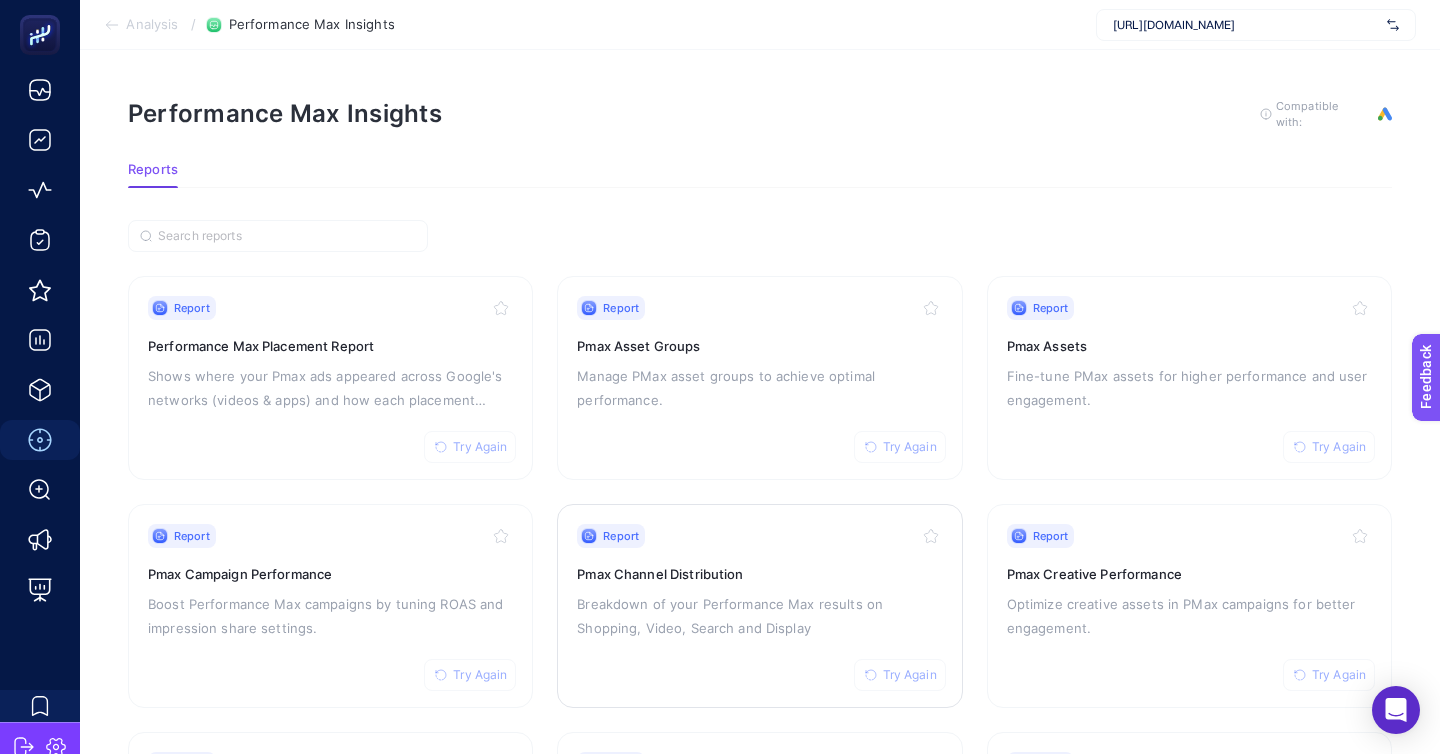 click on "Pmax Channel Distribution" at bounding box center [759, 574] 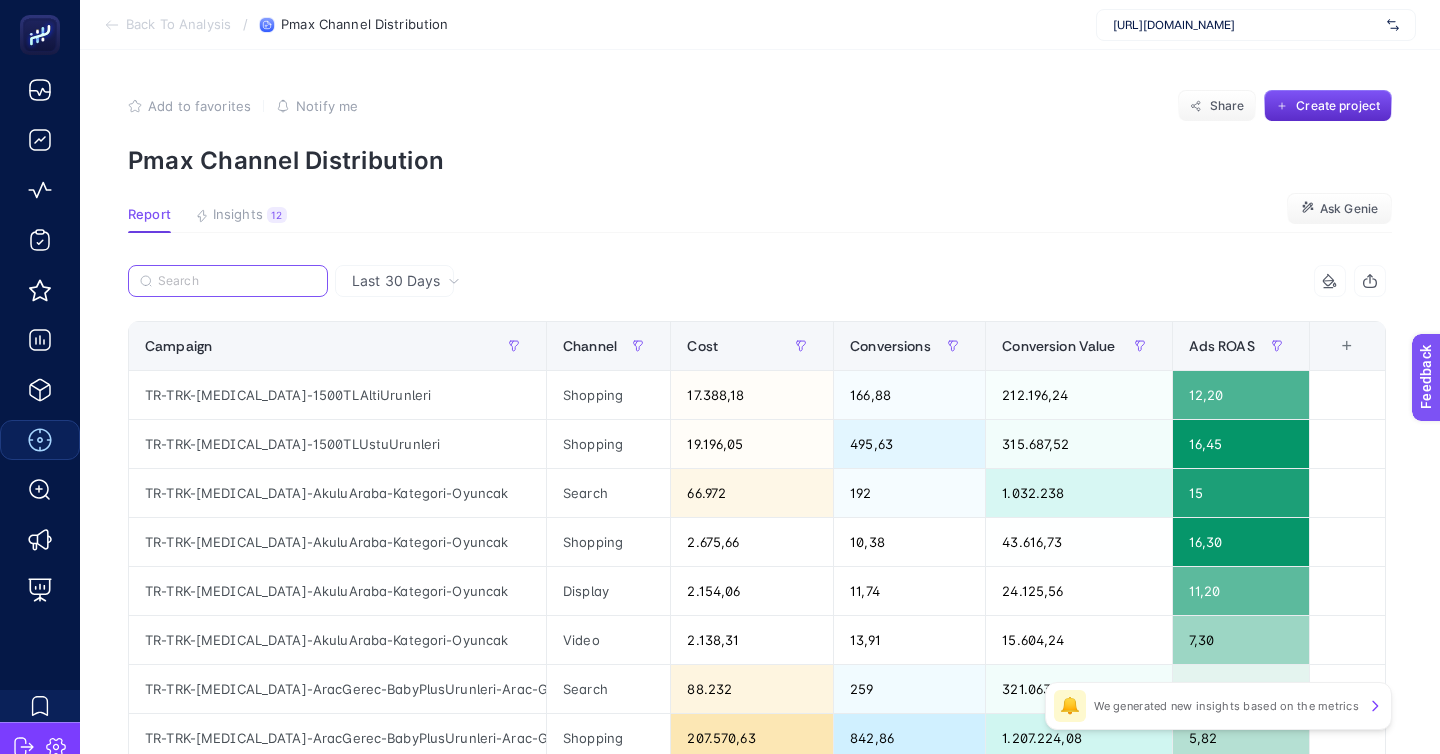 click at bounding box center (237, 281) 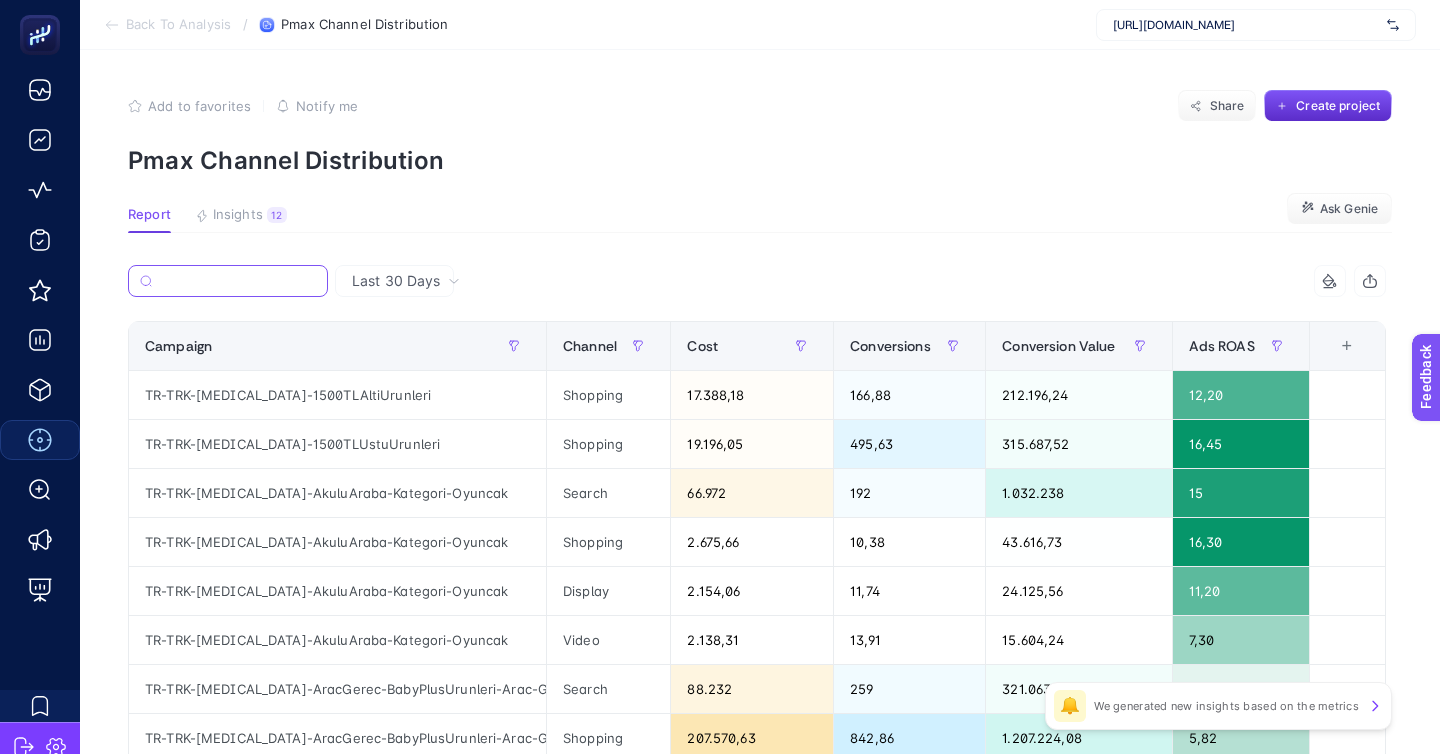 paste on "TR-TRK-[MEDICAL_DATA]-AracGerec-Kategori-Arac-Gerec" 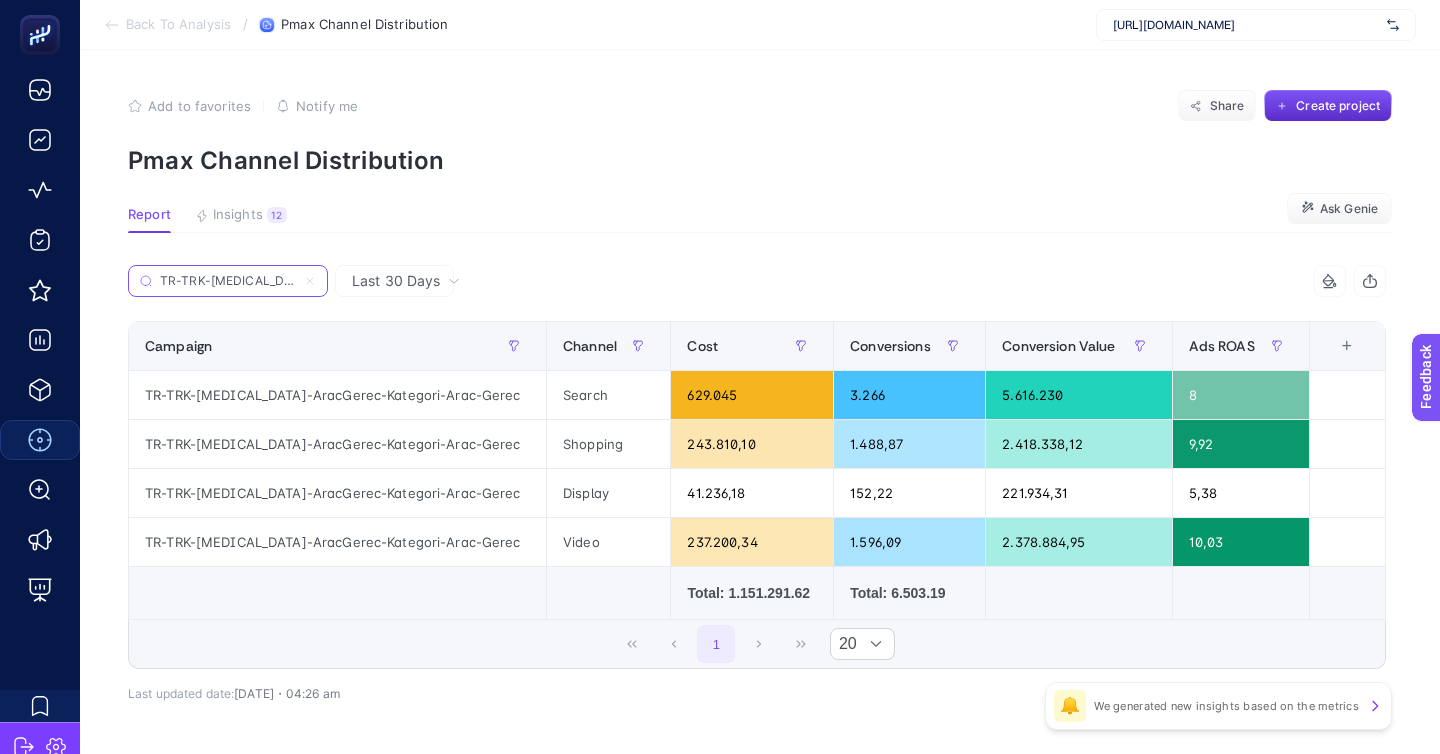 scroll, scrollTop: 0, scrollLeft: 89, axis: horizontal 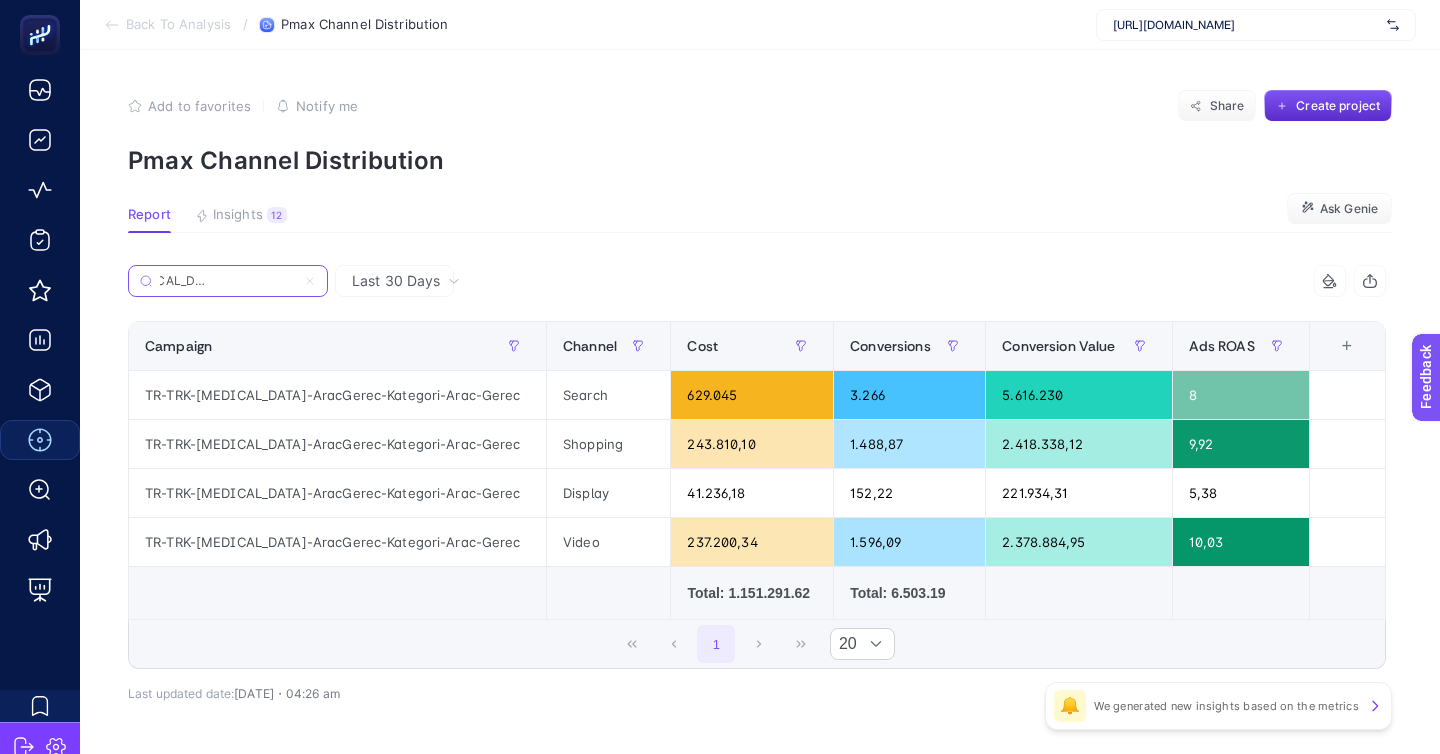 type on "TR-TRK-[MEDICAL_DATA]-AracGerec-Kategori-Arac-Gerec" 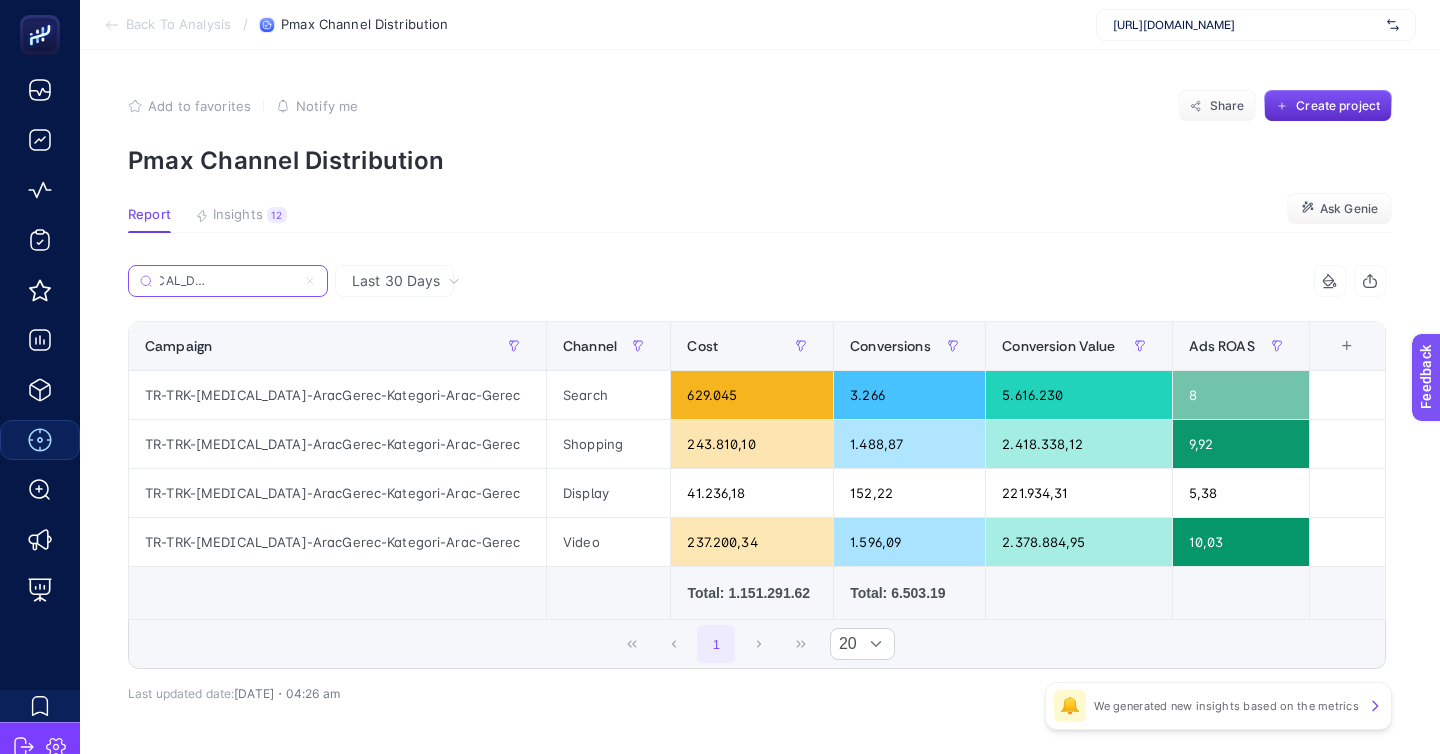 scroll, scrollTop: 0, scrollLeft: 0, axis: both 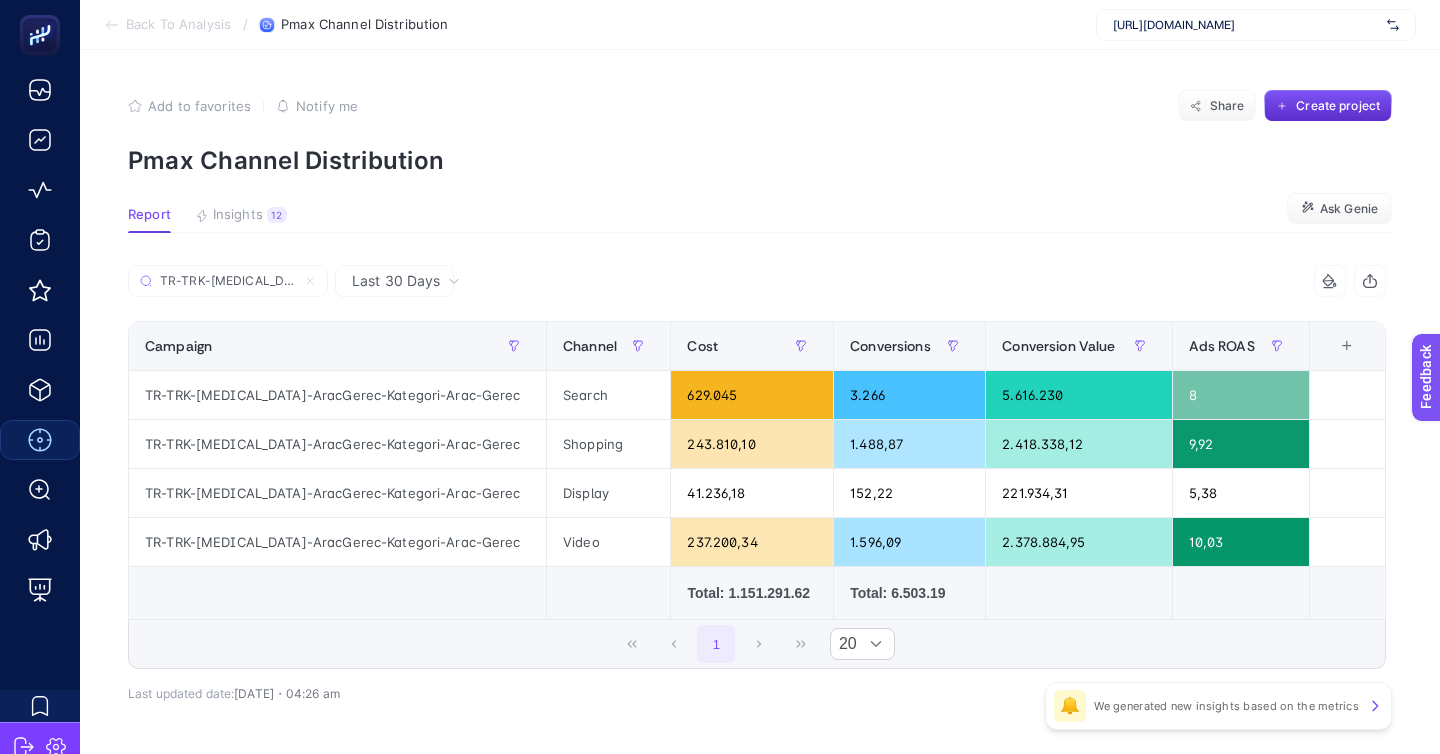 click on "Last 30 Days" at bounding box center (396, 281) 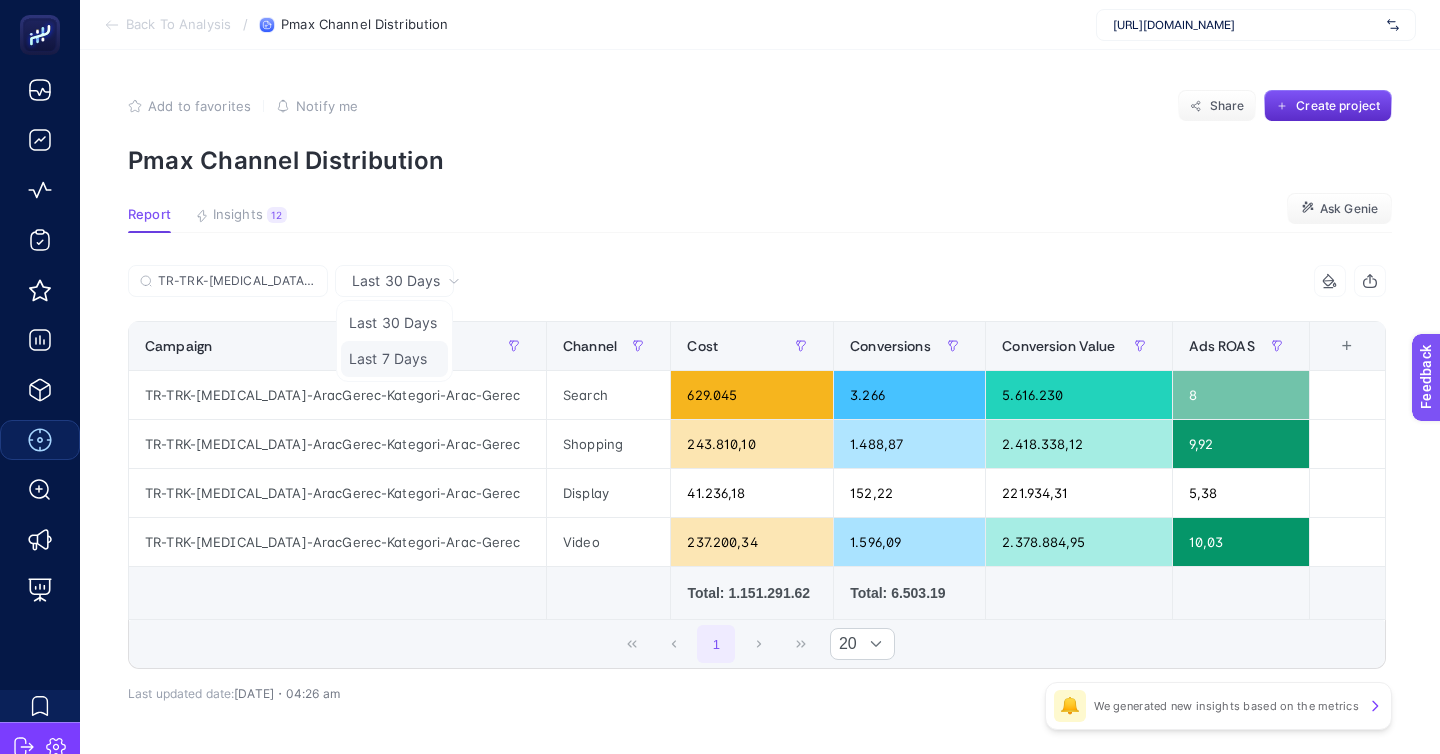 click on "Last 7 Days" 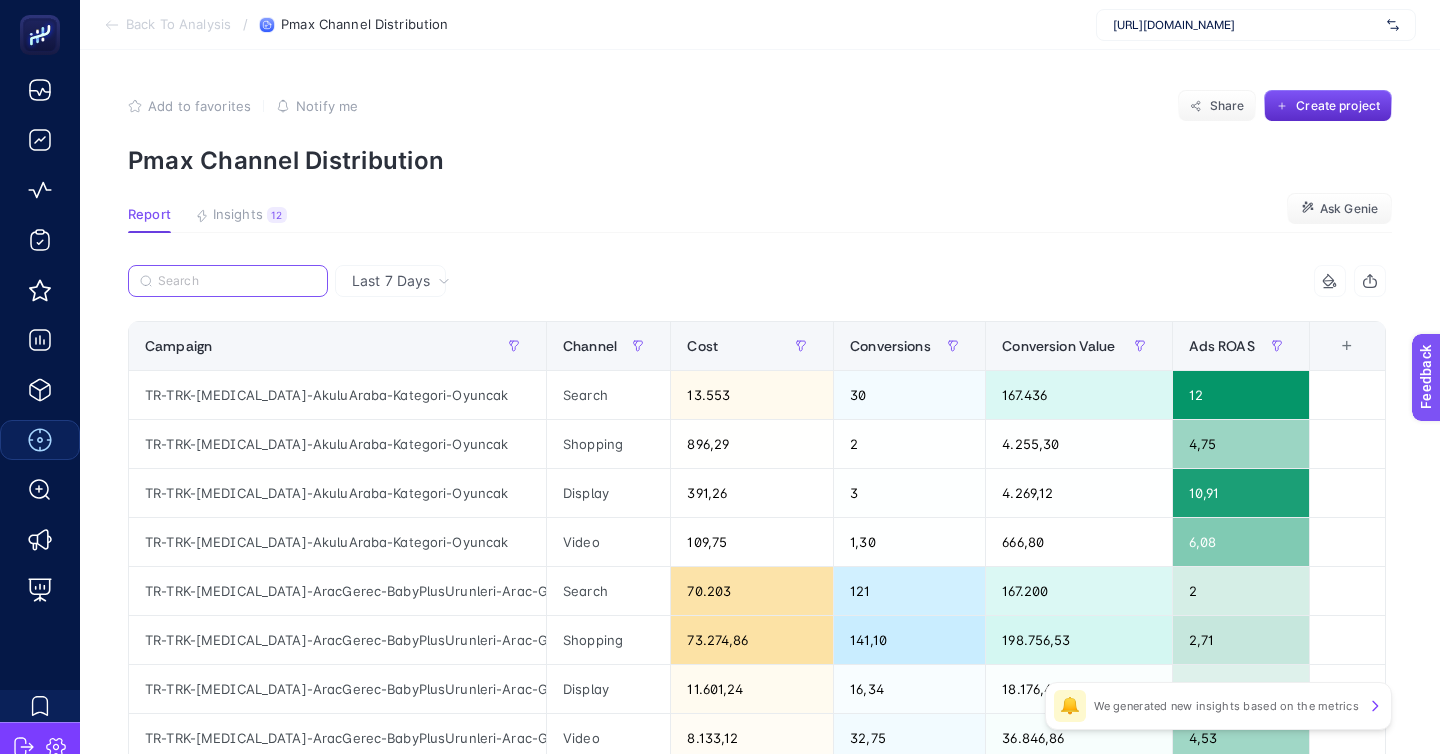click at bounding box center (237, 281) 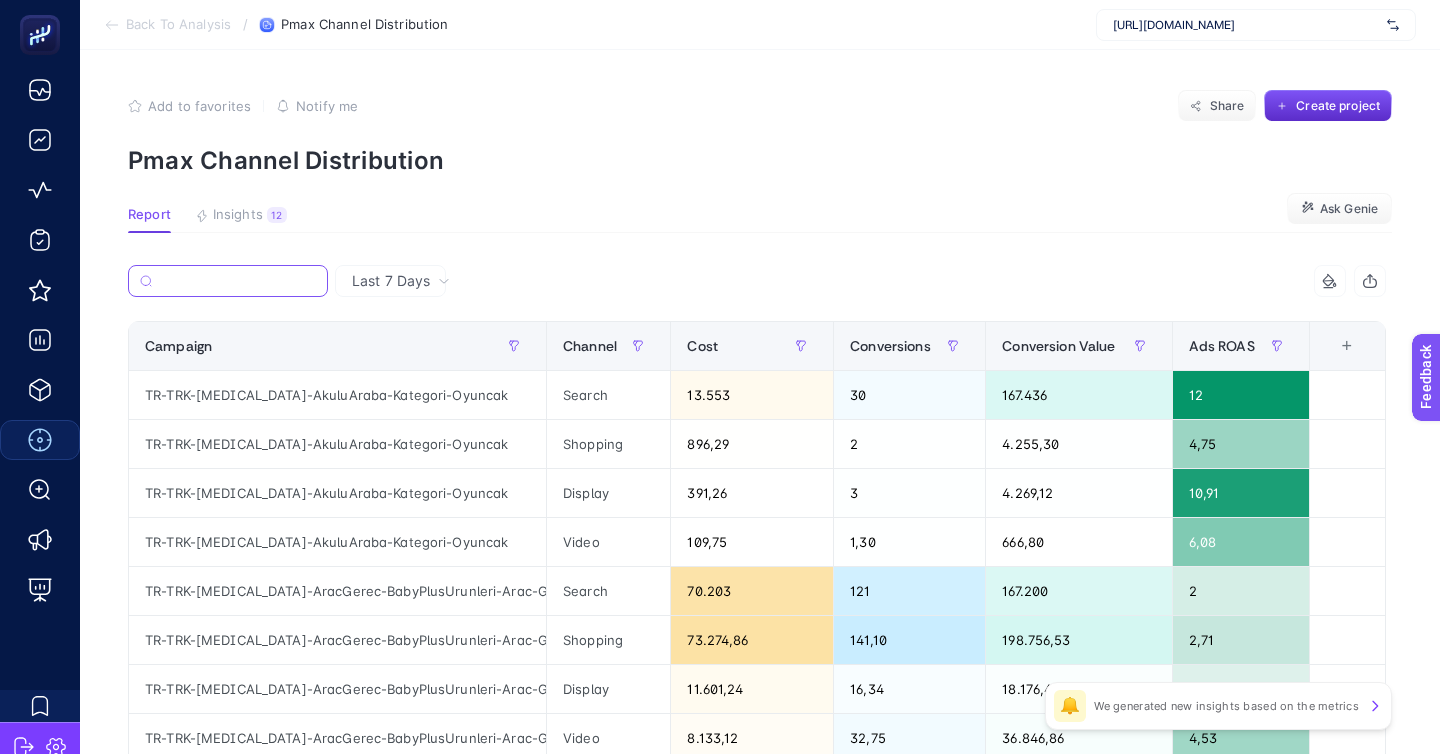 paste on "TR-TRK-[MEDICAL_DATA]-AracGerec-Kategori-Arac-Gerec" 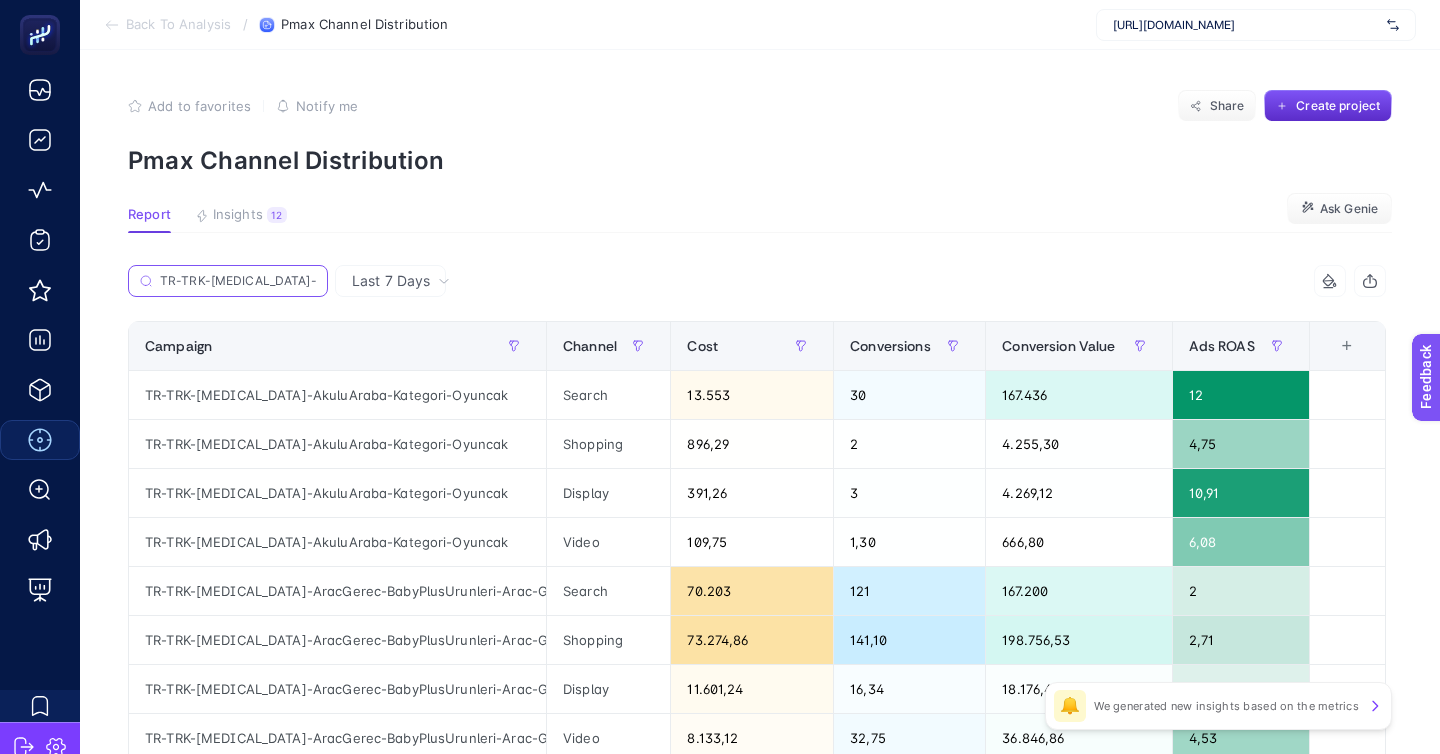 scroll, scrollTop: 0, scrollLeft: 89, axis: horizontal 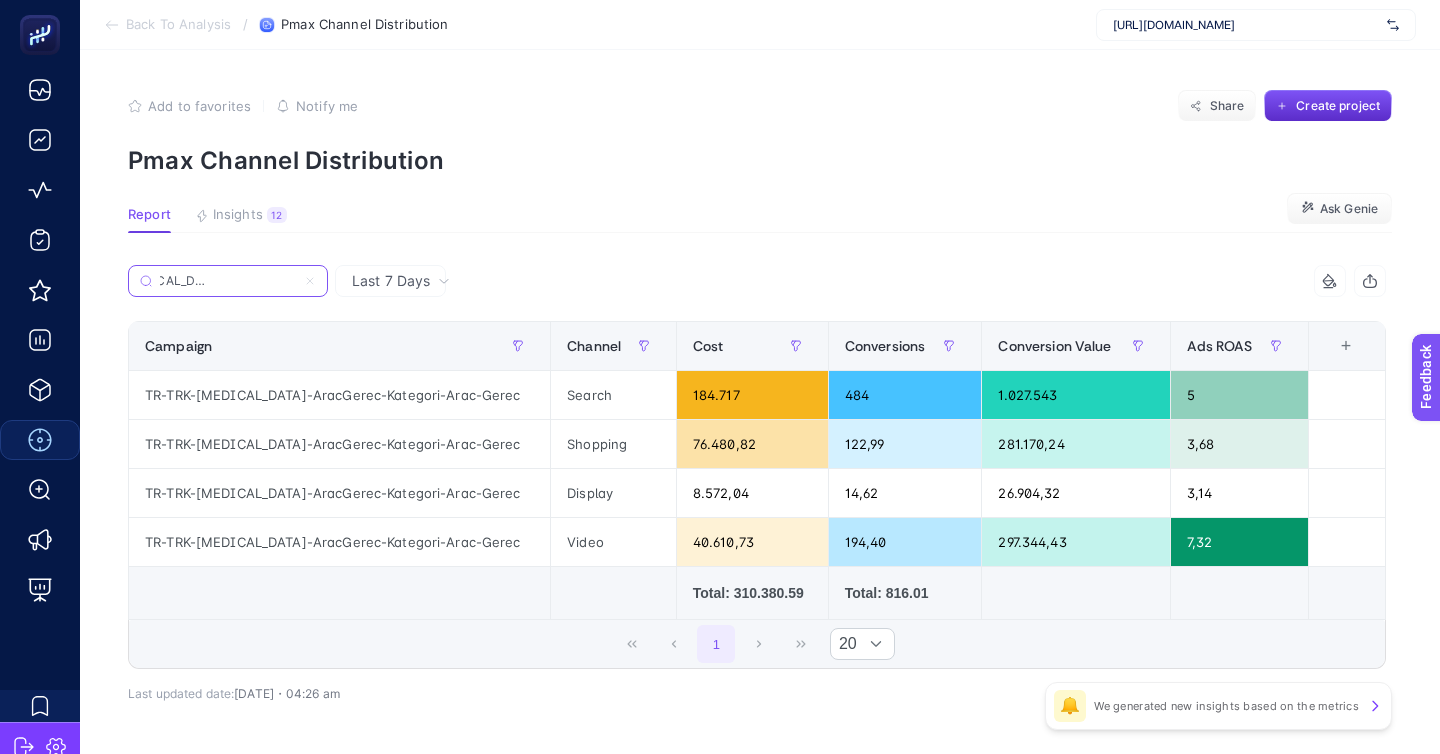 type on "TR-TRK-[MEDICAL_DATA]-AracGerec-Kategori-Arac-Gerec" 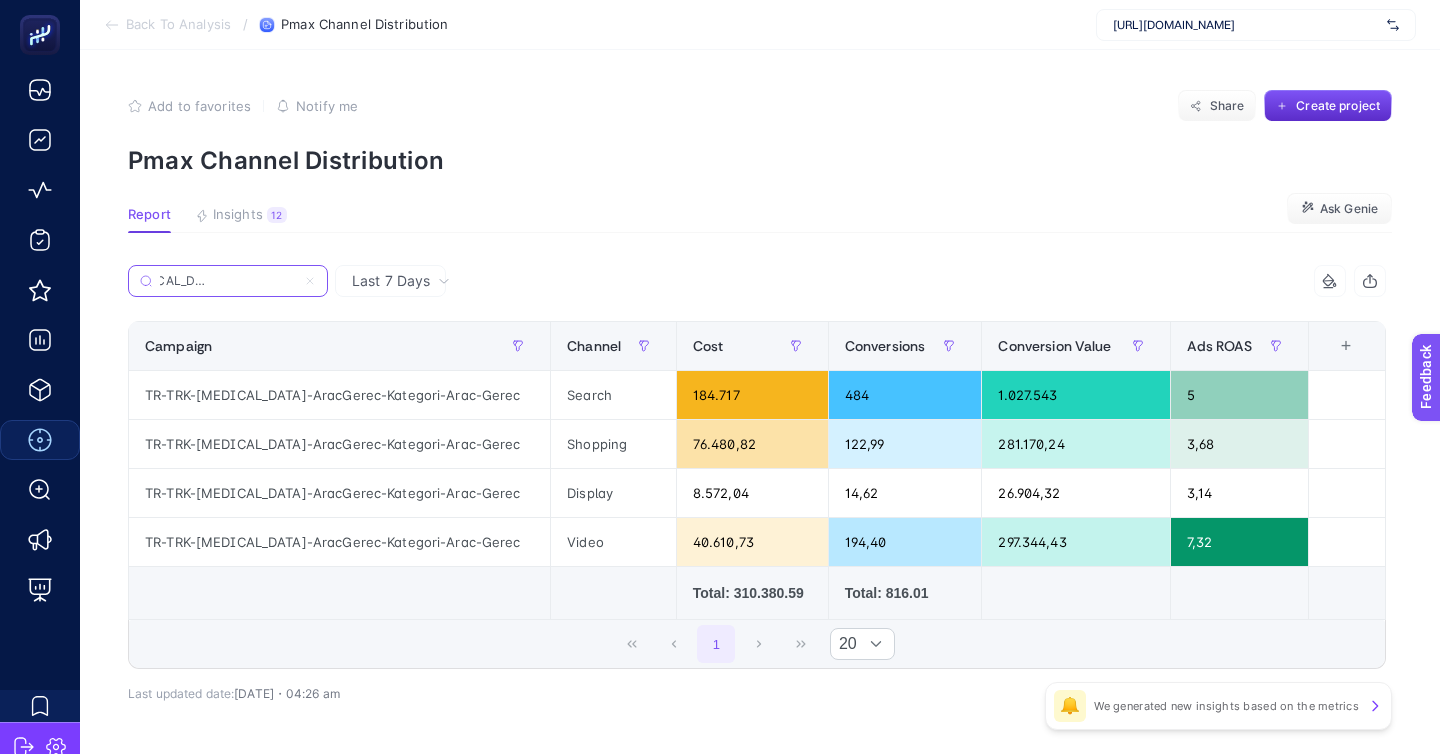 scroll, scrollTop: 0, scrollLeft: 0, axis: both 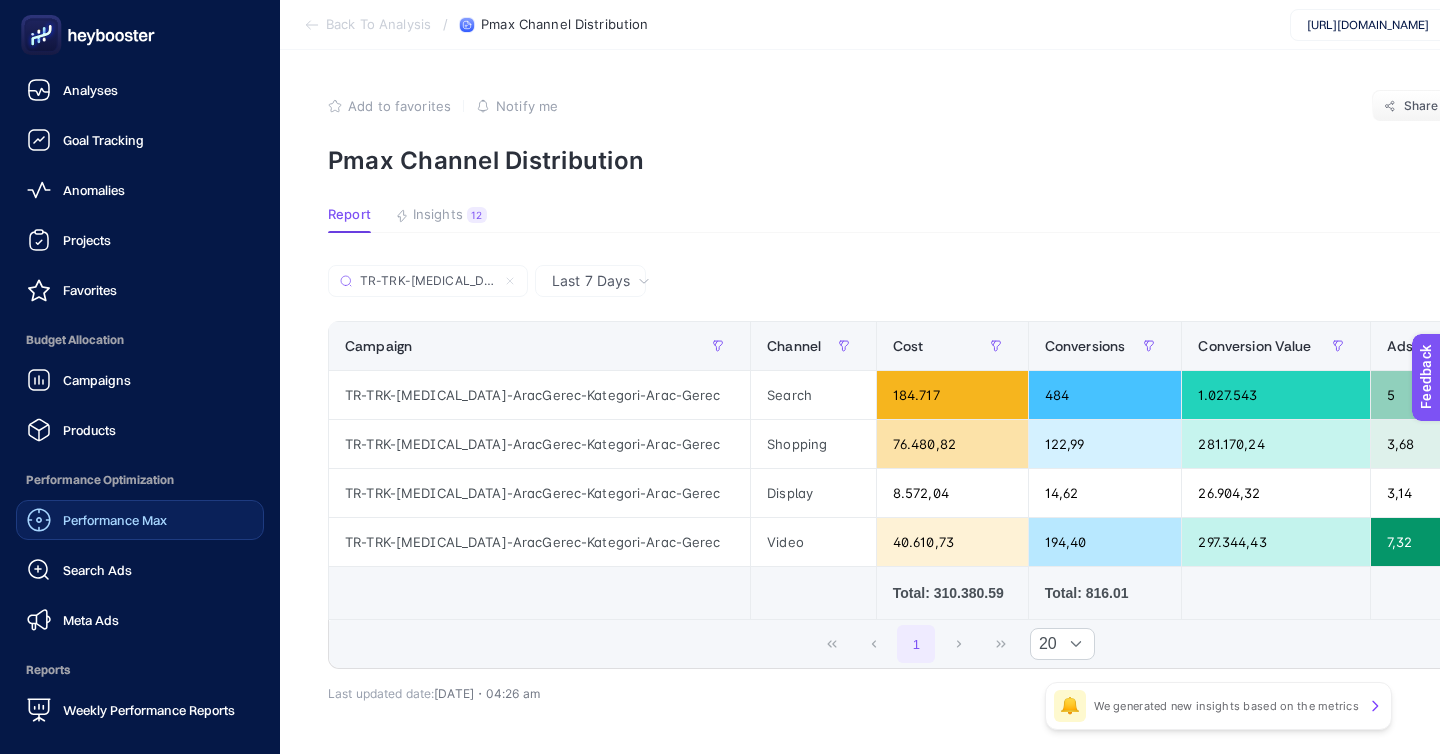 click on "Performance Max" 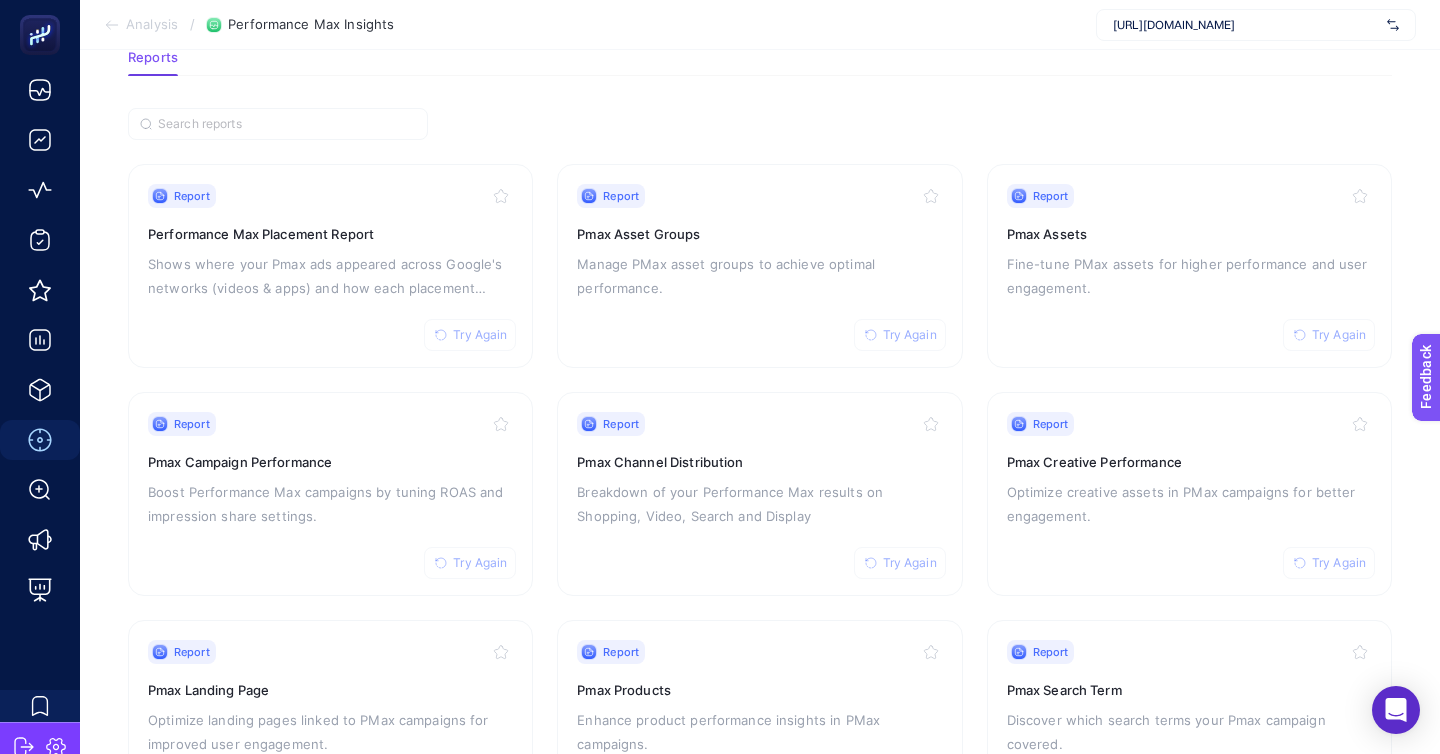 scroll, scrollTop: 172, scrollLeft: 0, axis: vertical 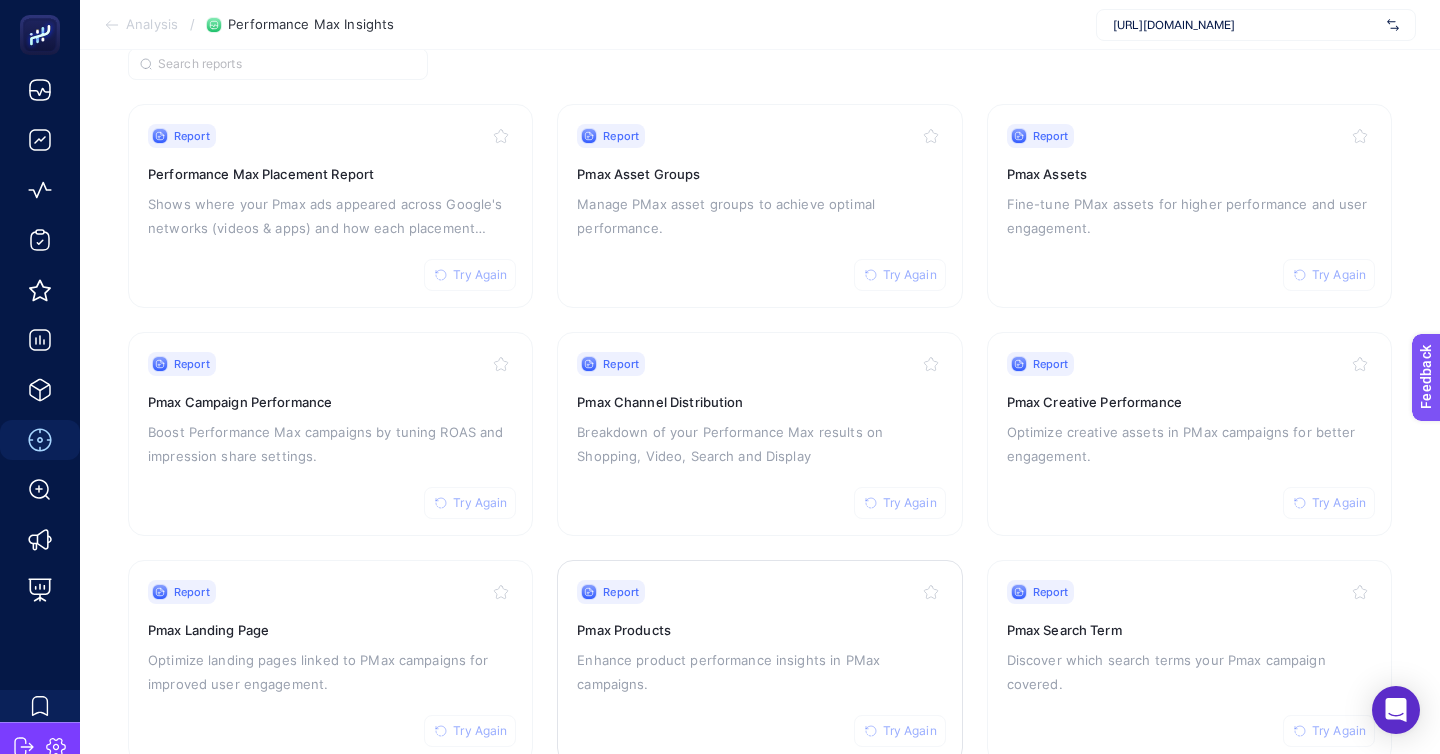 click on "Report Try Again" at bounding box center (759, 592) 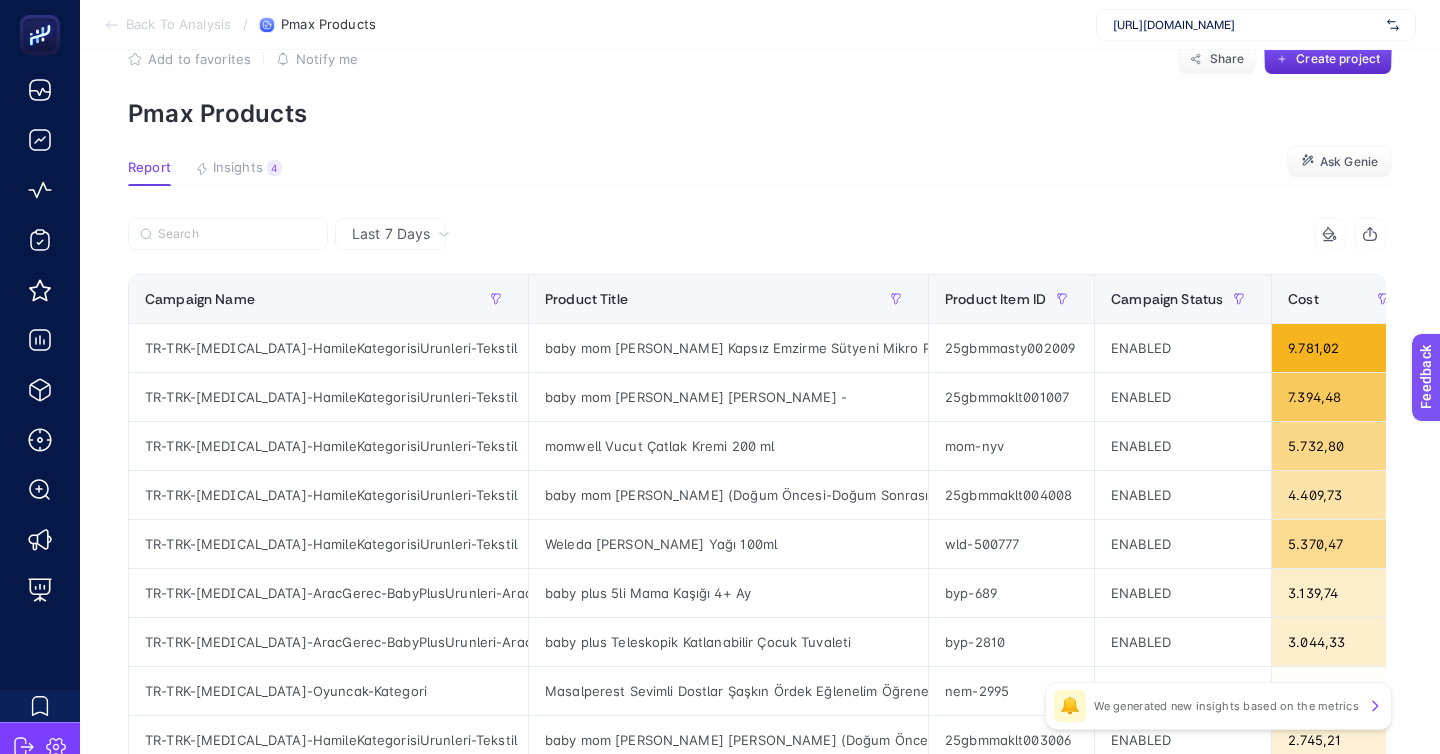 scroll, scrollTop: 50, scrollLeft: 0, axis: vertical 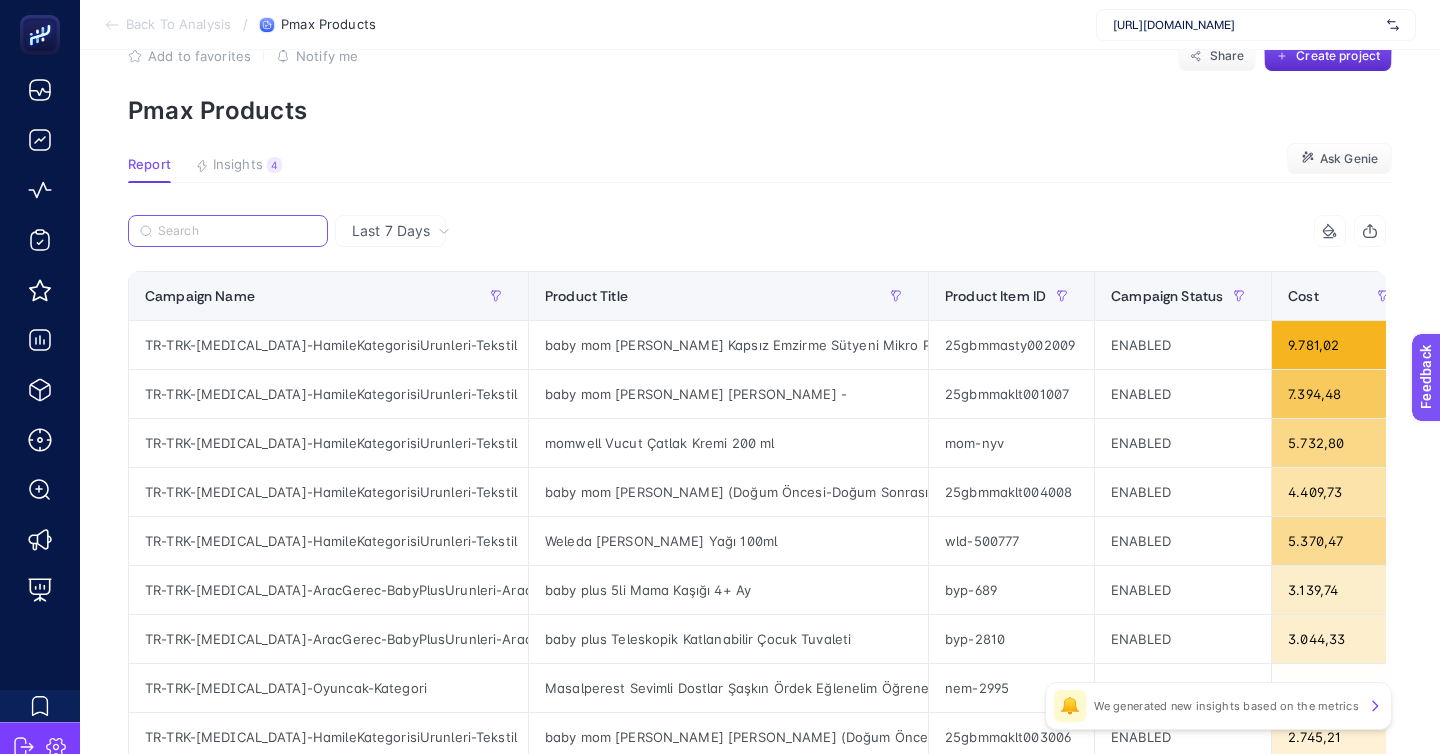 click at bounding box center (237, 231) 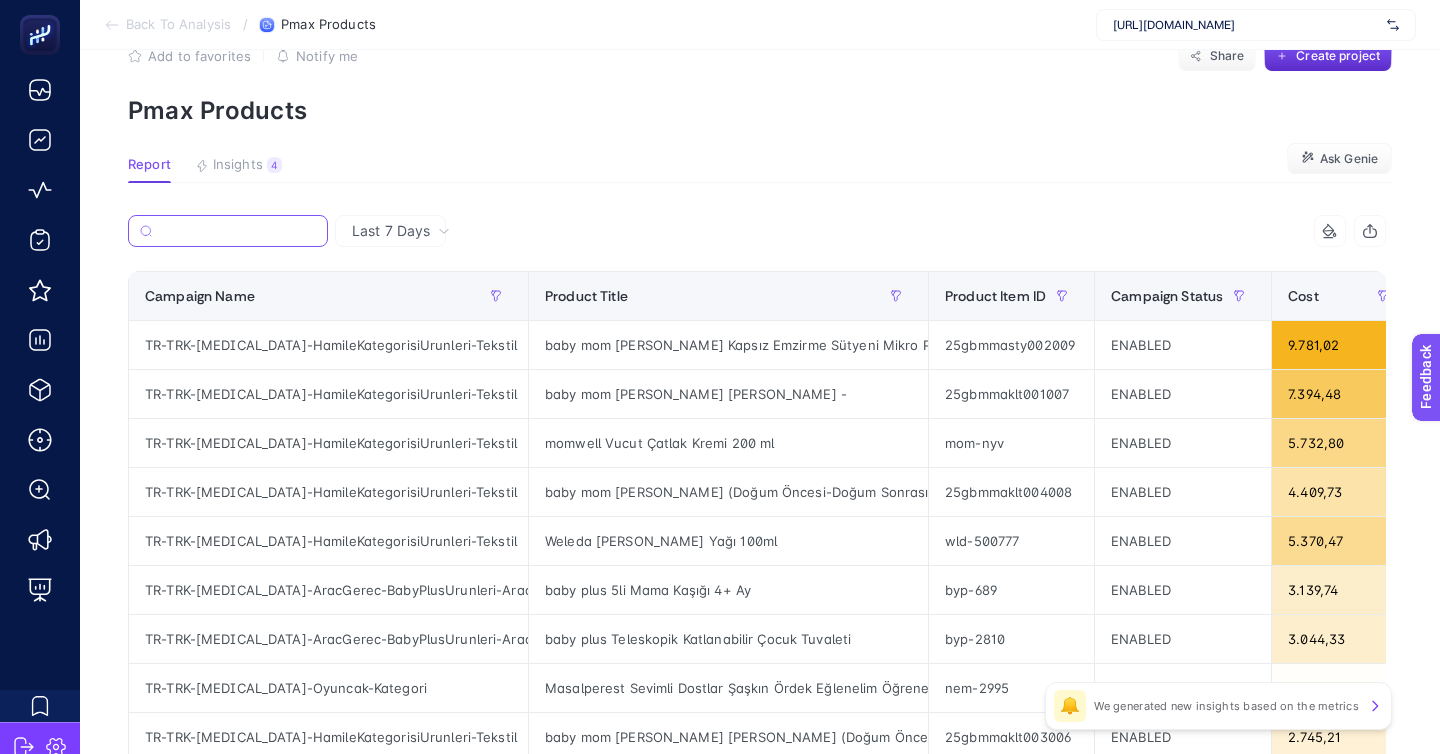 paste on "TR-TRK-[MEDICAL_DATA]-AracGerec-Kategori-Arac-Gerec" 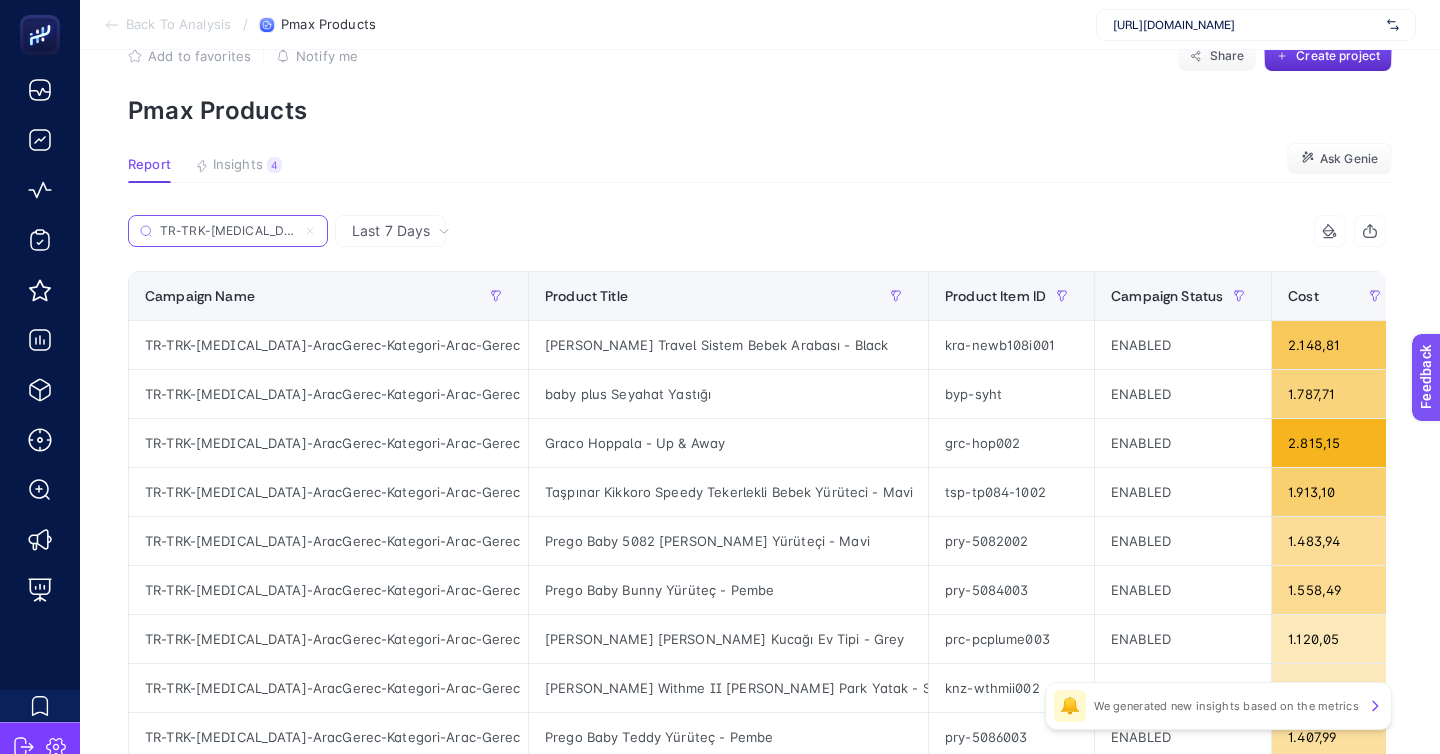 scroll, scrollTop: 0, scrollLeft: 89, axis: horizontal 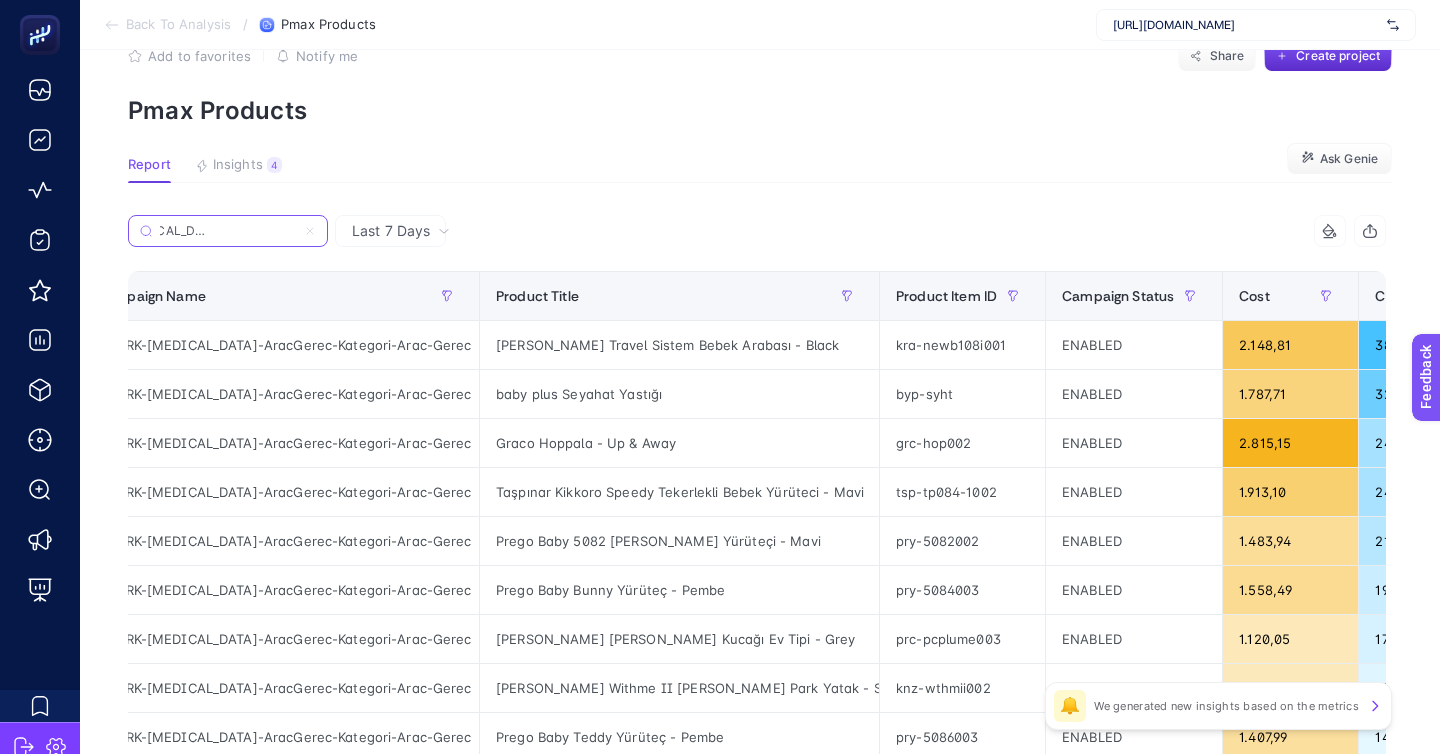 type on "TR-TRK-[MEDICAL_DATA]-AracGerec-Kategori-Arac-Gerec" 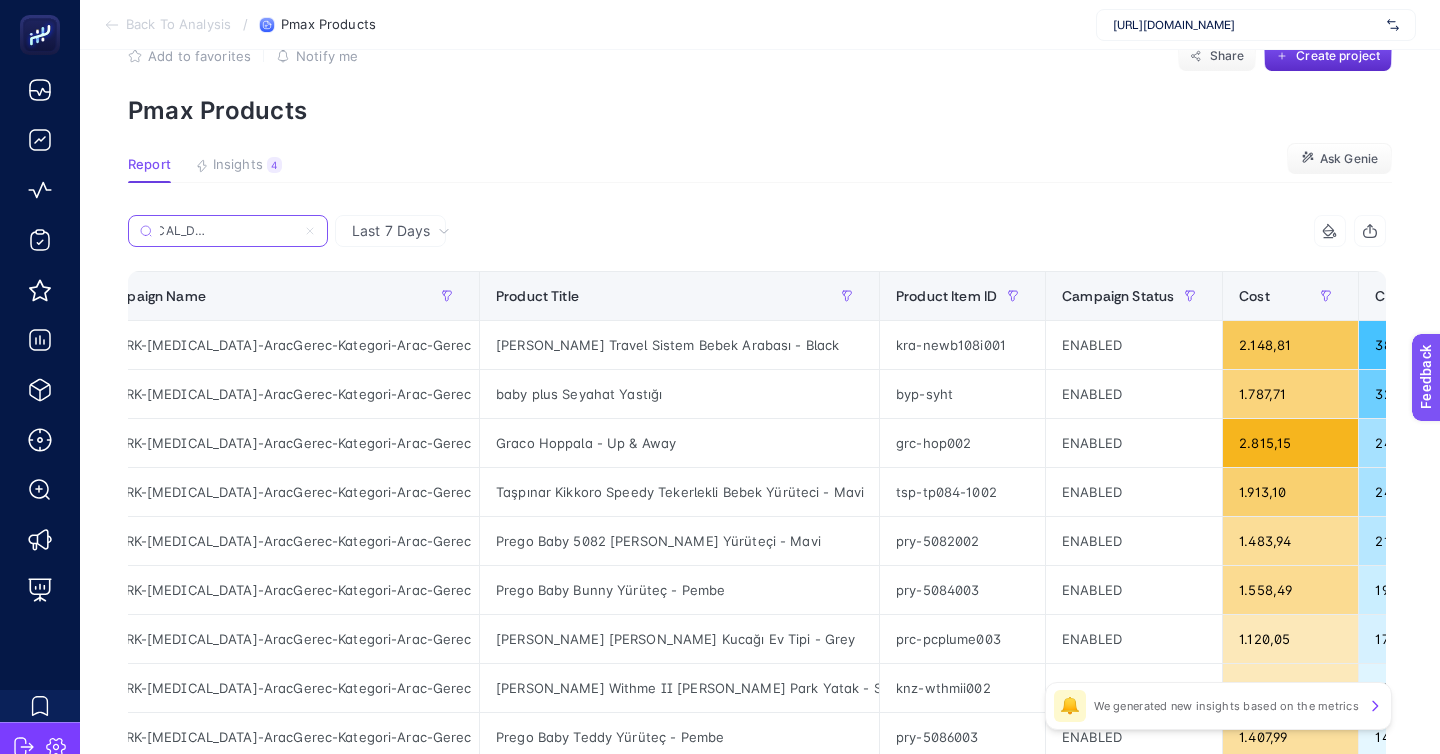scroll, scrollTop: 0, scrollLeft: 0, axis: both 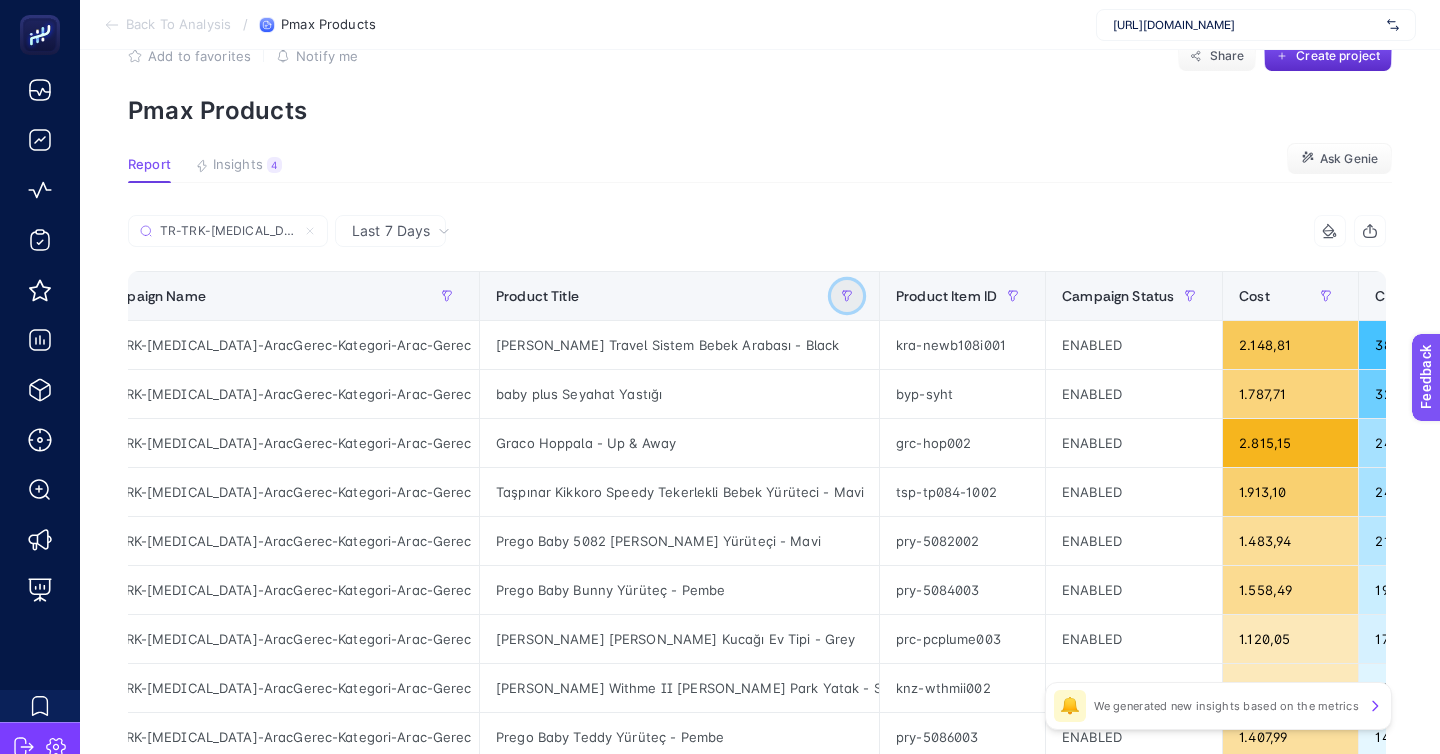 click at bounding box center (847, 296) 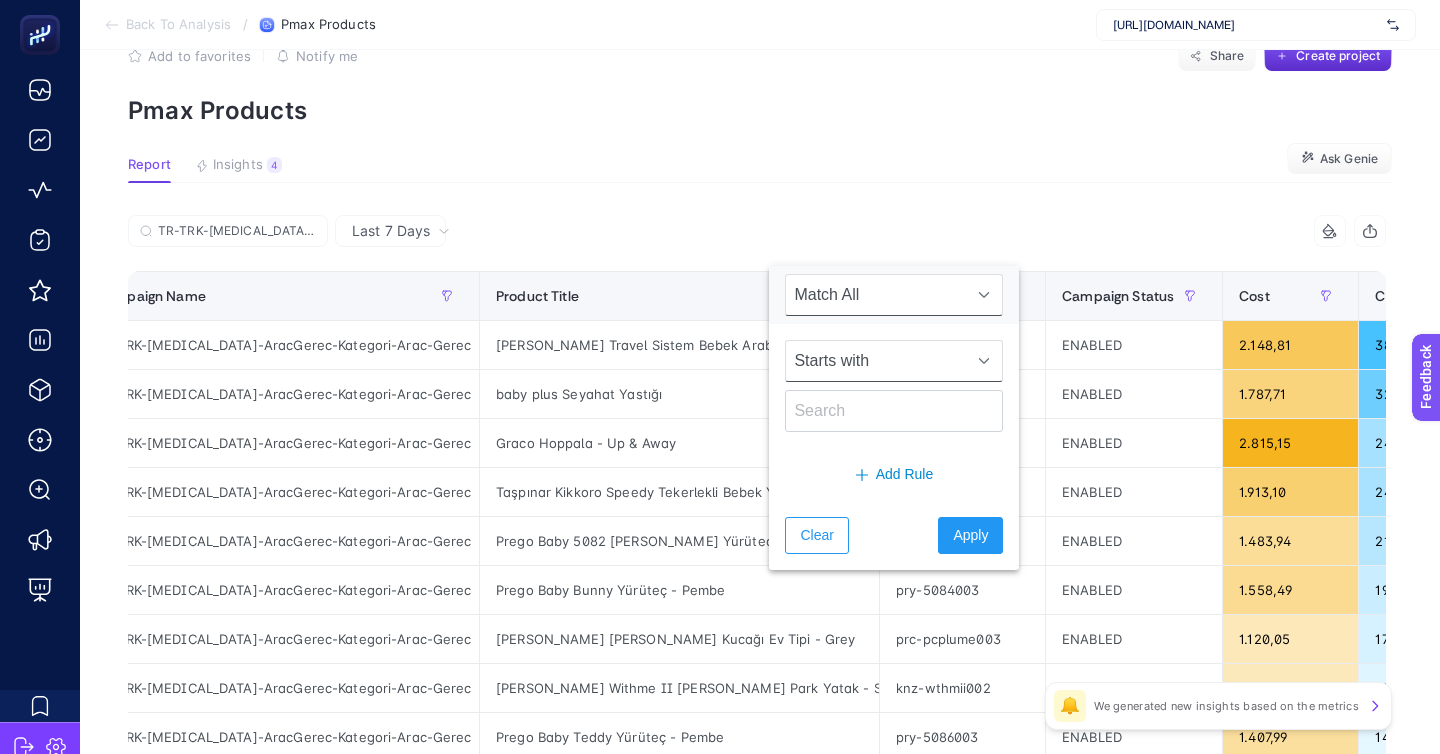 click on "Starts with" at bounding box center (875, 361) 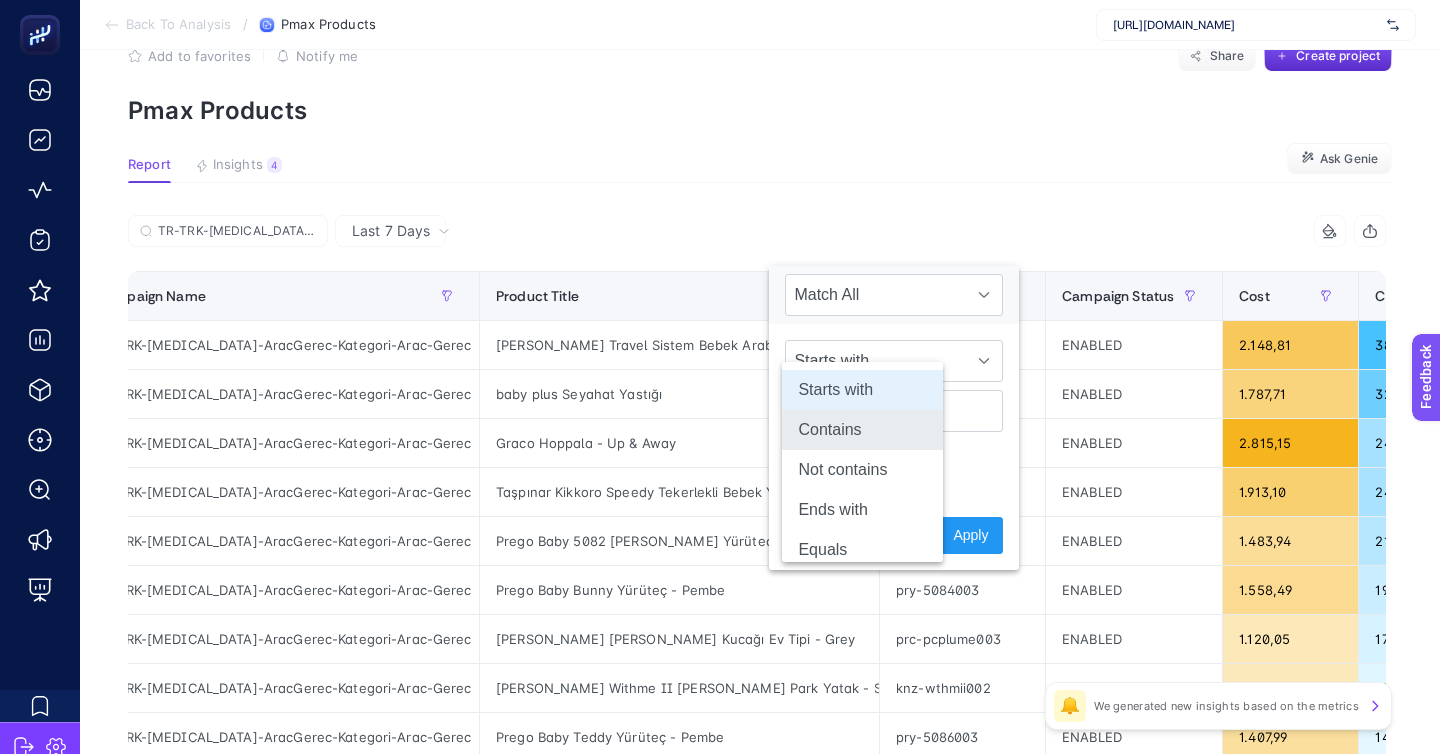 click on "Contains" 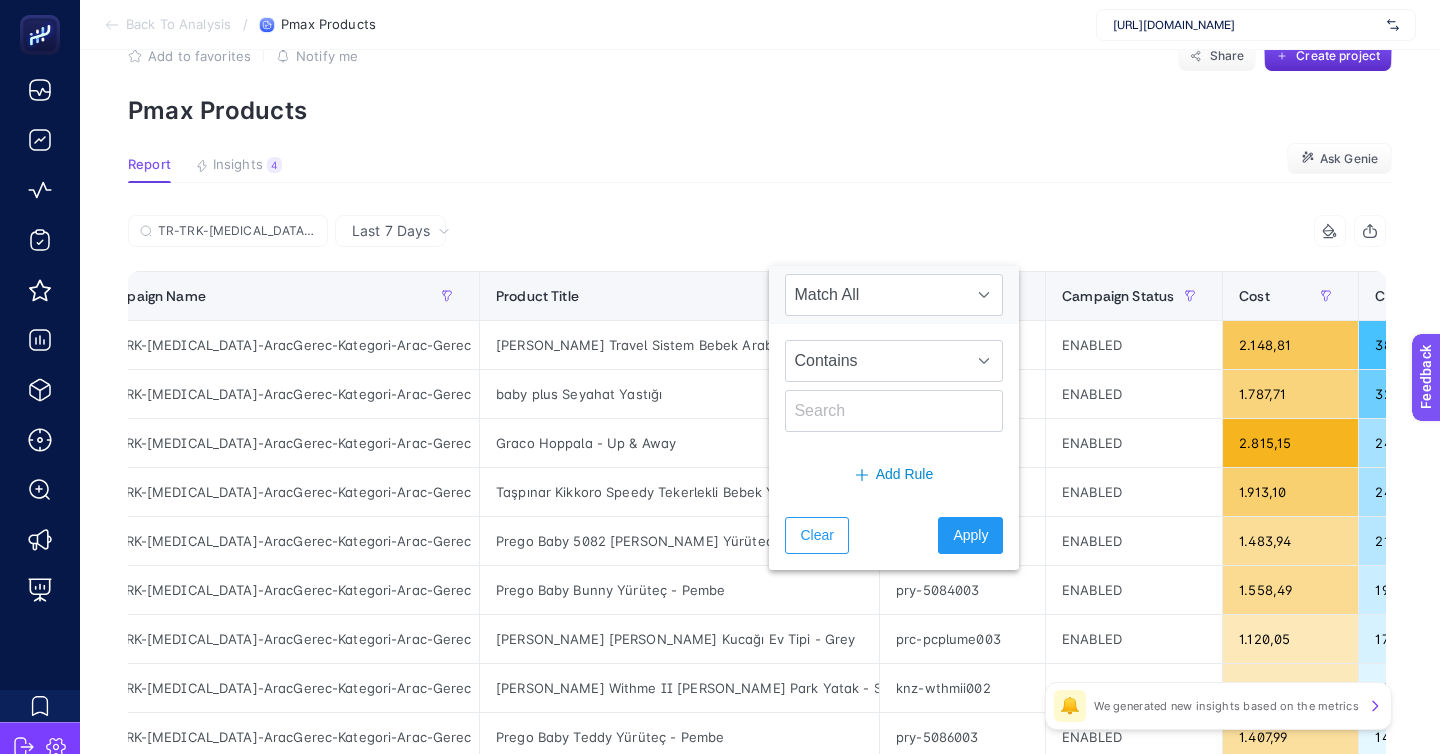 click on "Contains" 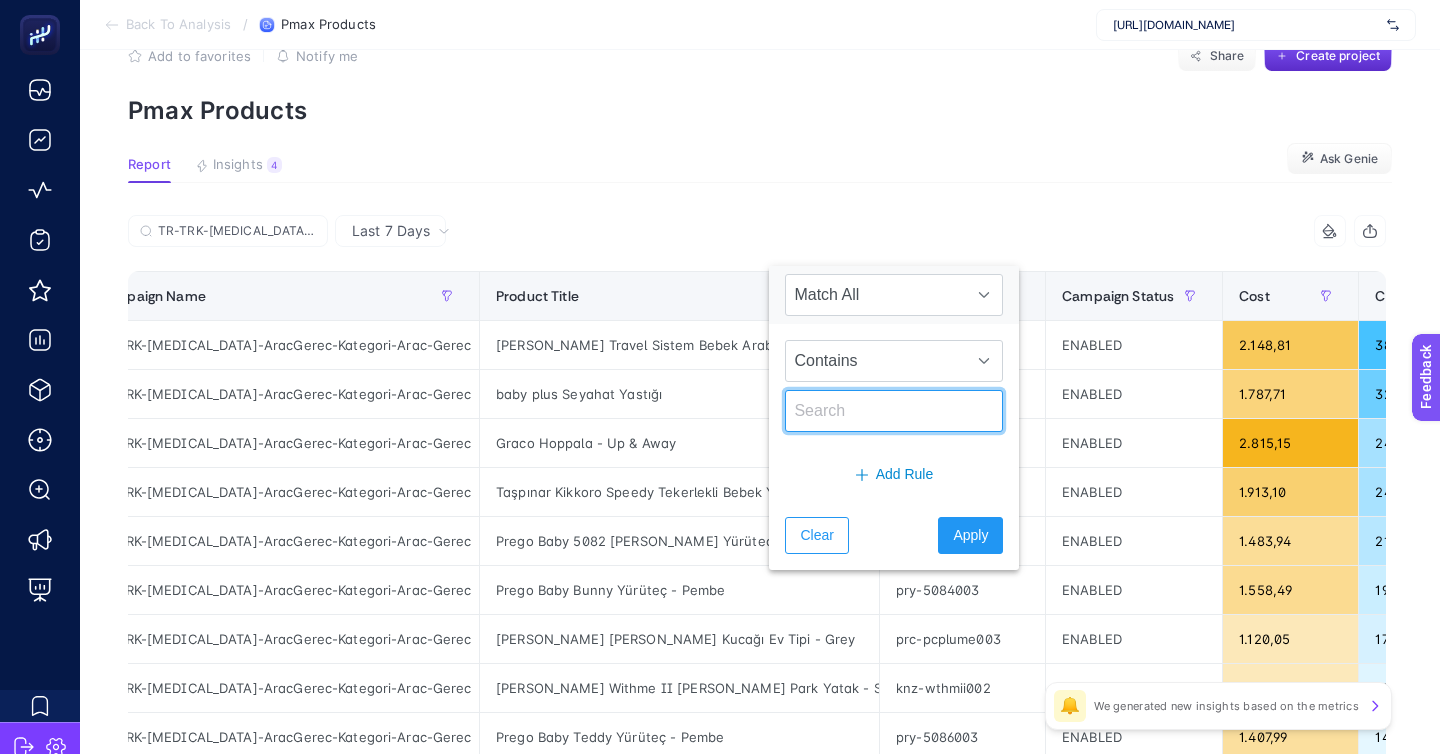 click 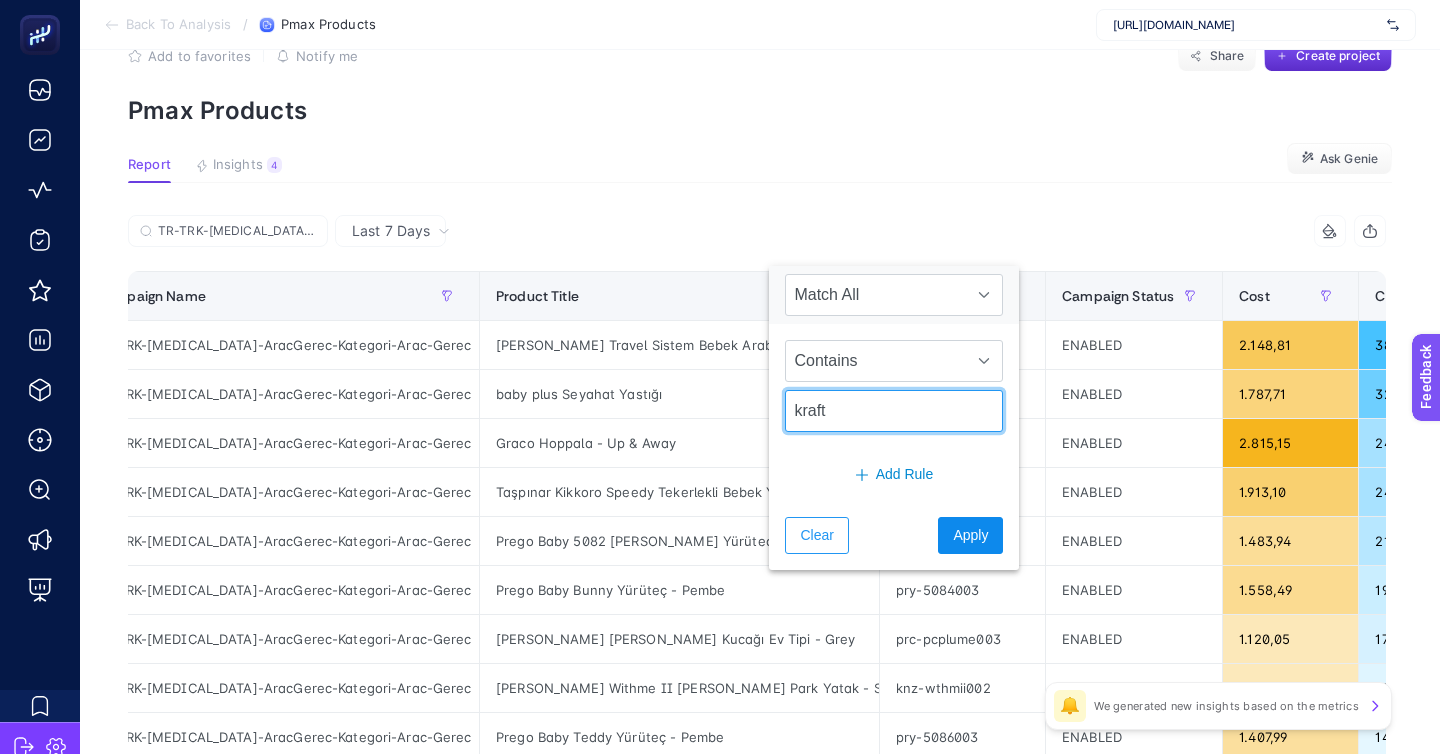type on "kraft" 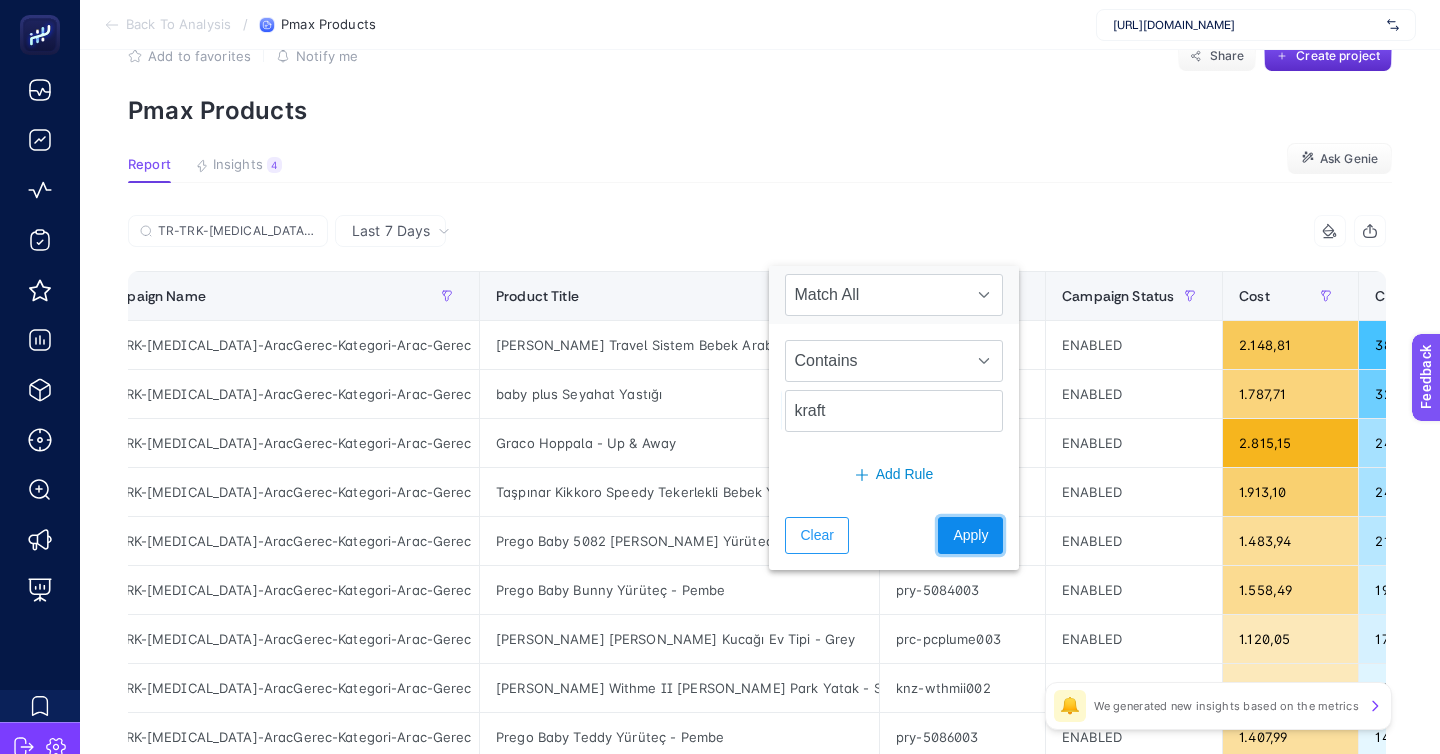 click on "Apply" 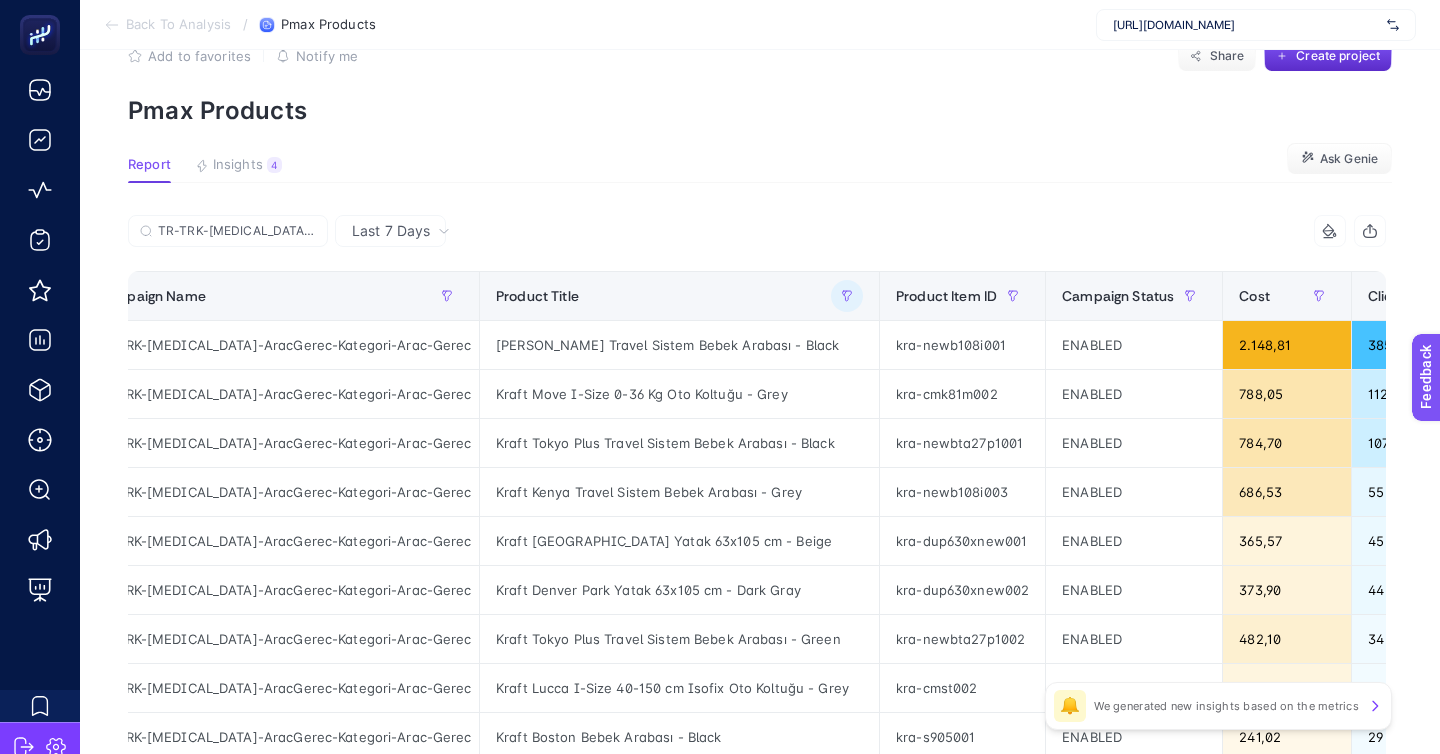 click on "Report Insights 4  We generated new insights based on the metrics  Ask [PERSON_NAME]" at bounding box center [760, 170] 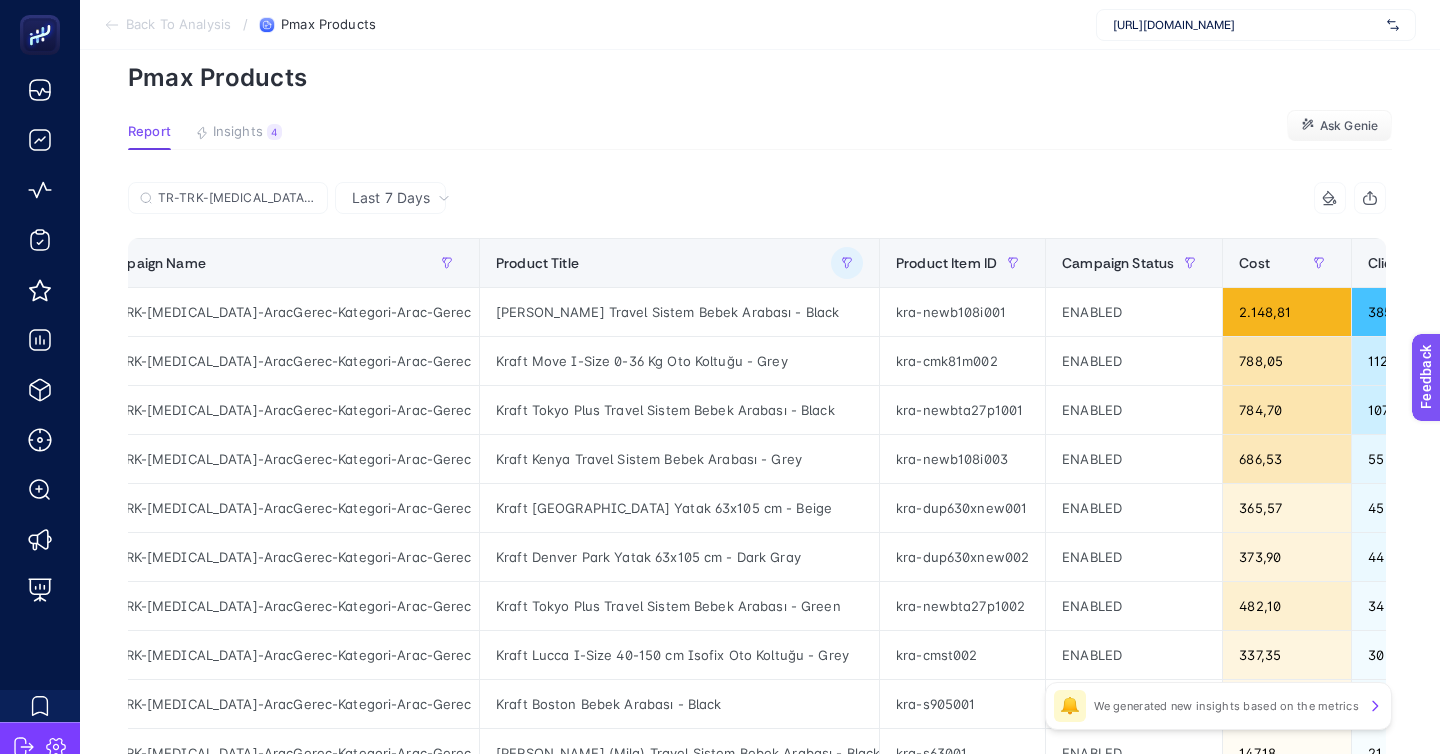 scroll, scrollTop: 98, scrollLeft: 0, axis: vertical 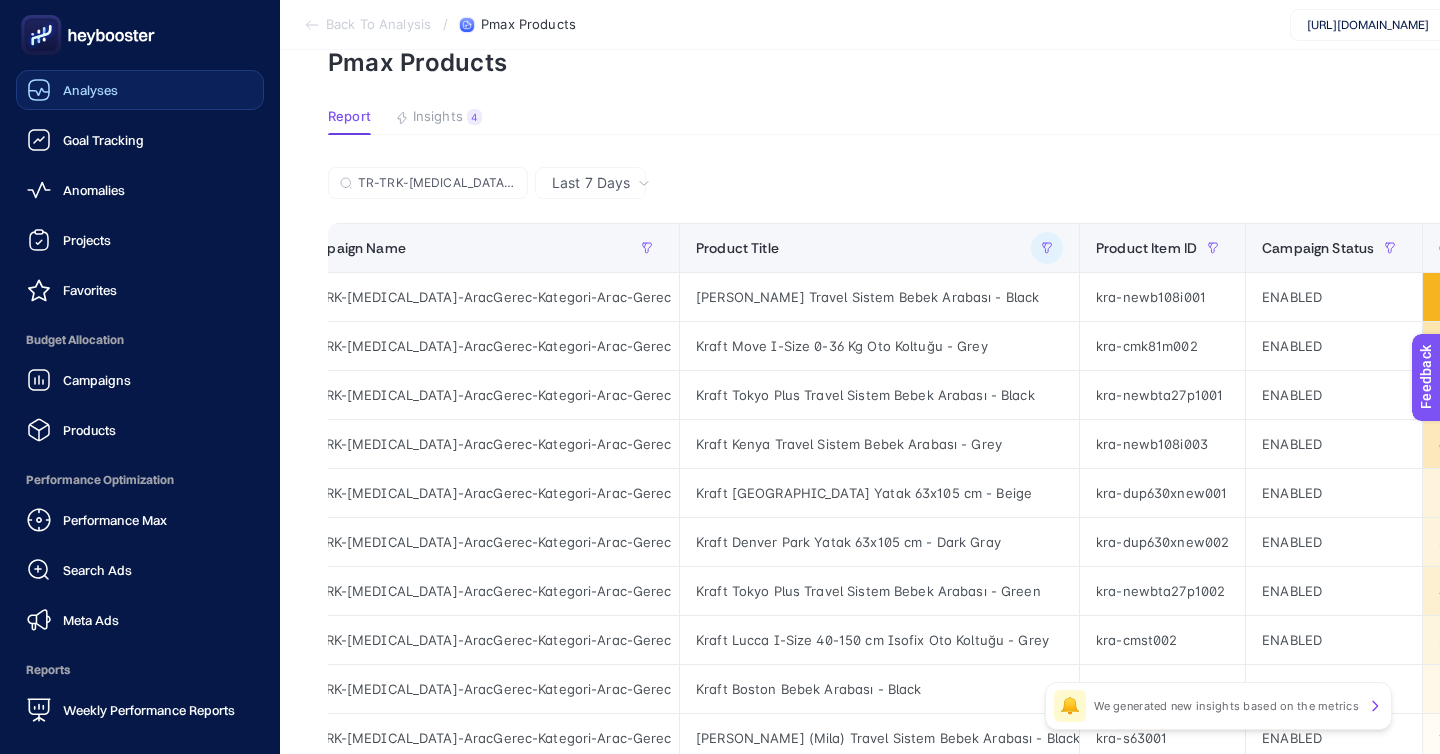 click on "Analyses" at bounding box center [140, 90] 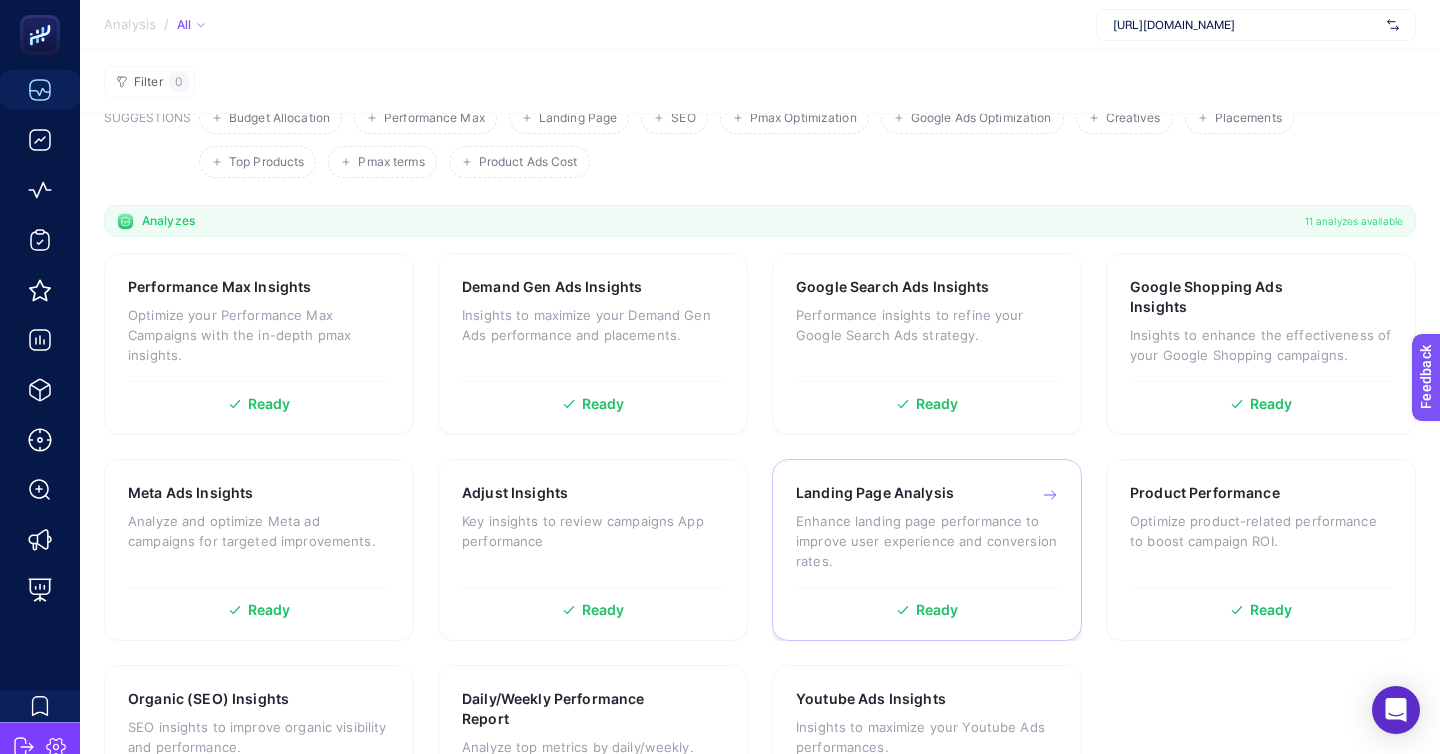 click on "Enhance landing page performance to improve user experience and conversion rates." at bounding box center [927, 541] 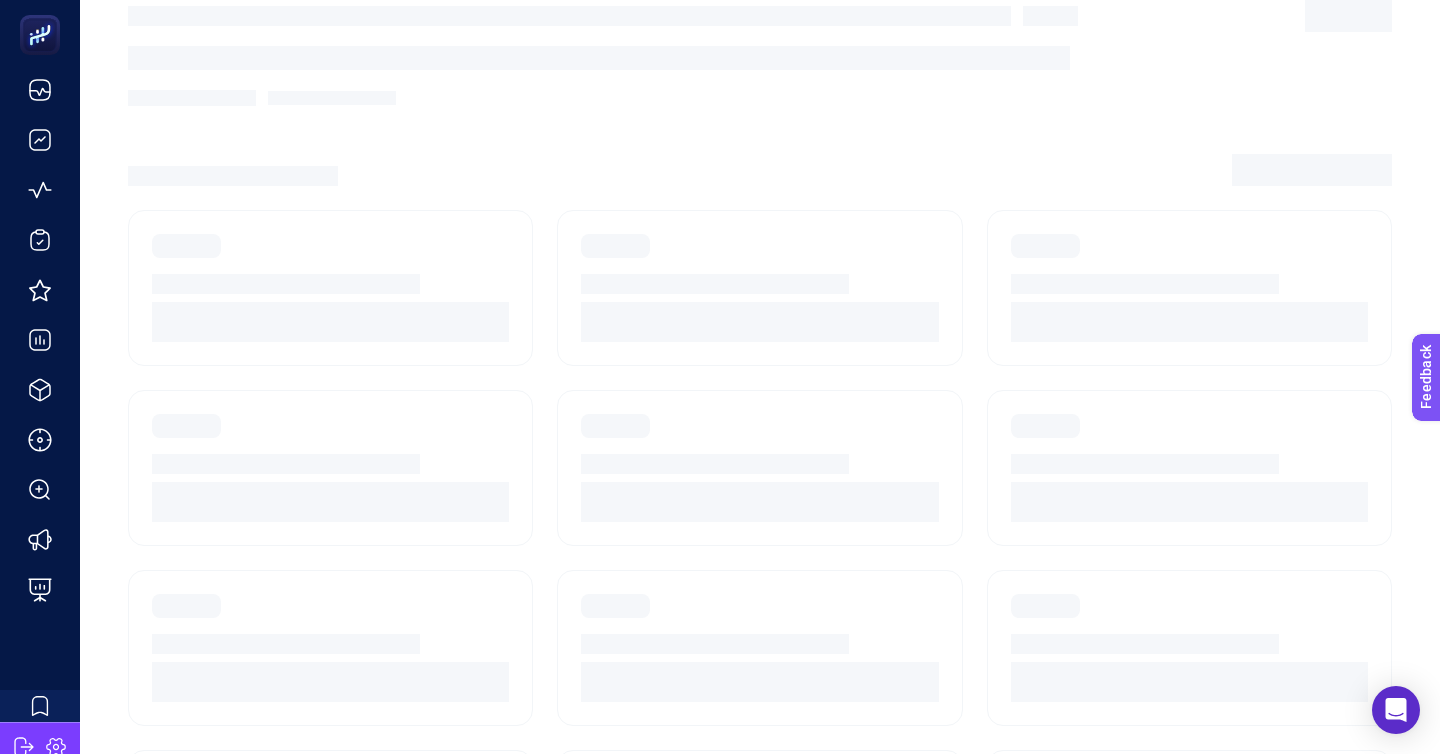 scroll, scrollTop: 0, scrollLeft: 0, axis: both 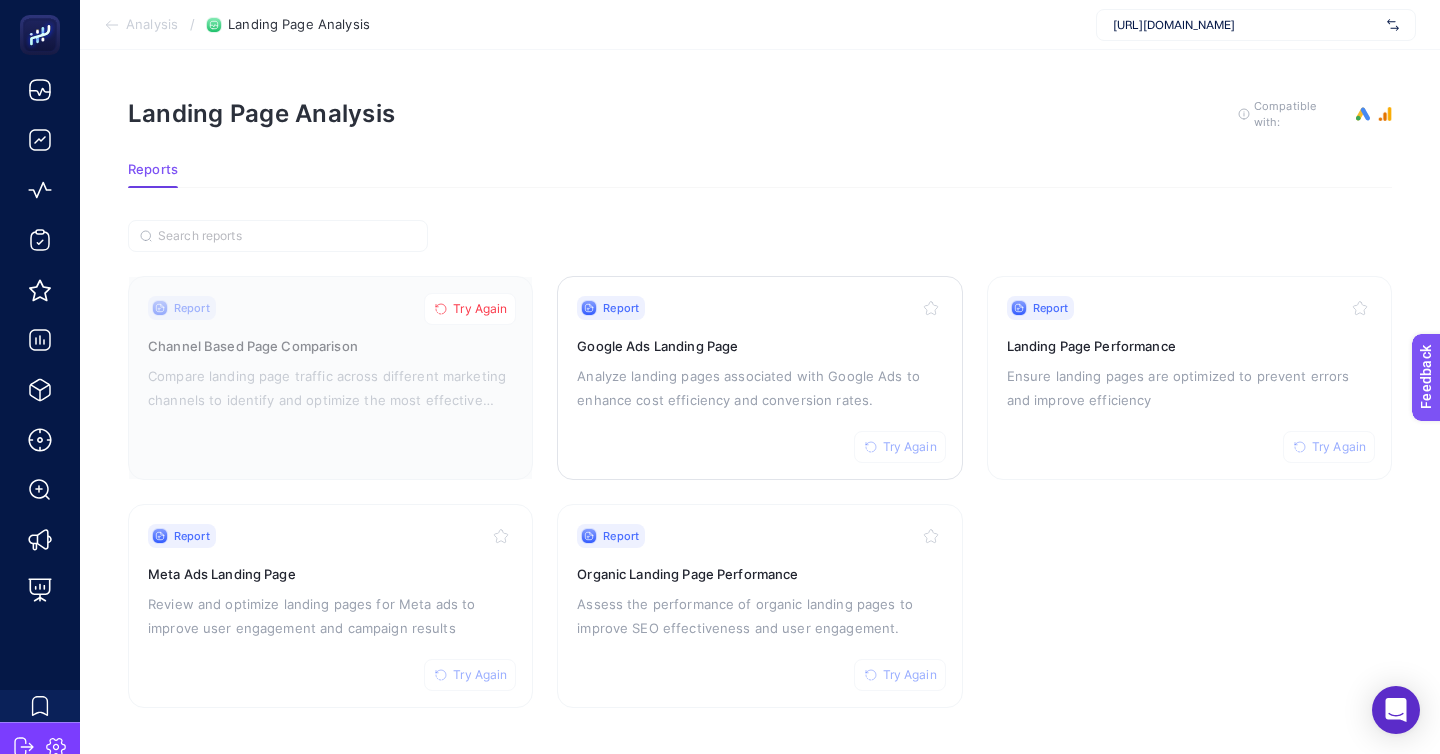 click on "Report Try Again Google Ads Landing Page Analyze landing pages associated with Google Ads to enhance cost efficiency and conversion rates." at bounding box center [759, 378] 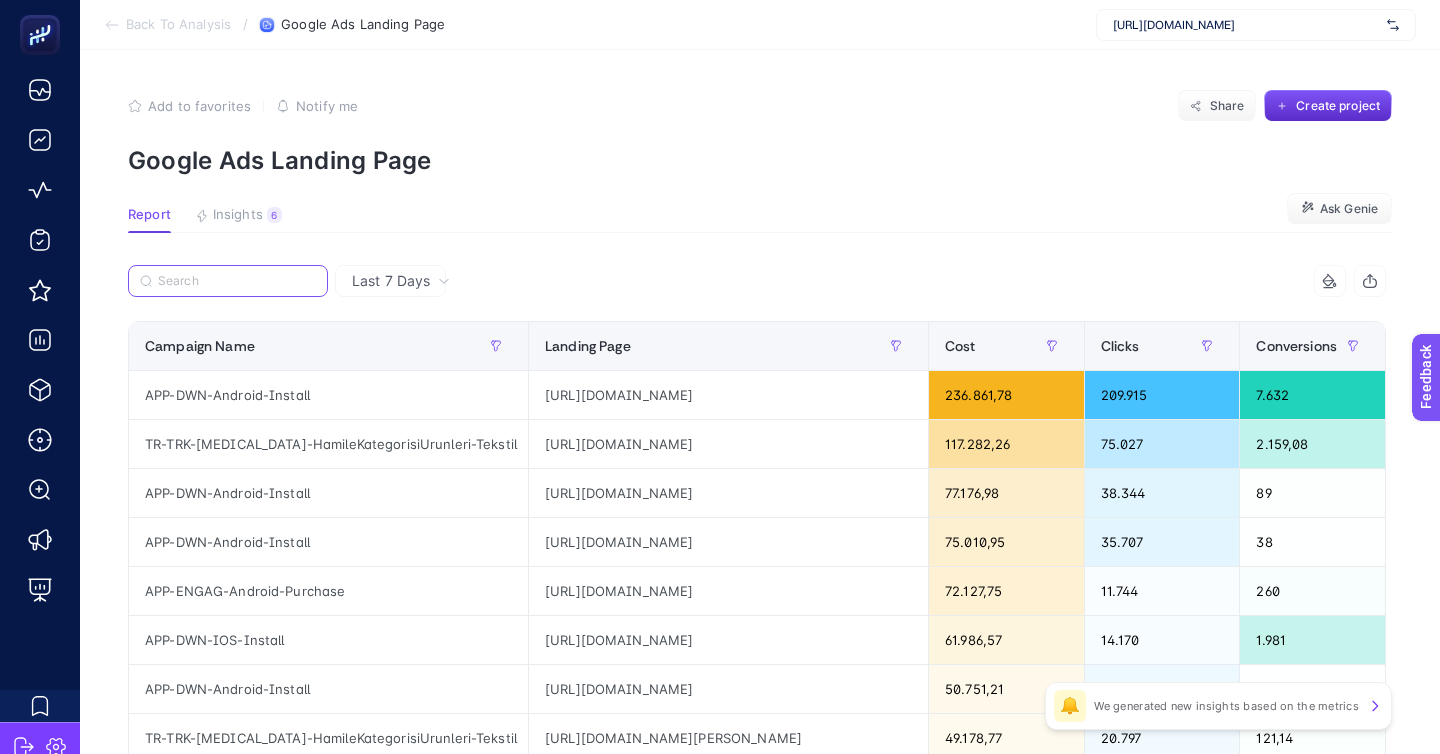 click at bounding box center (237, 281) 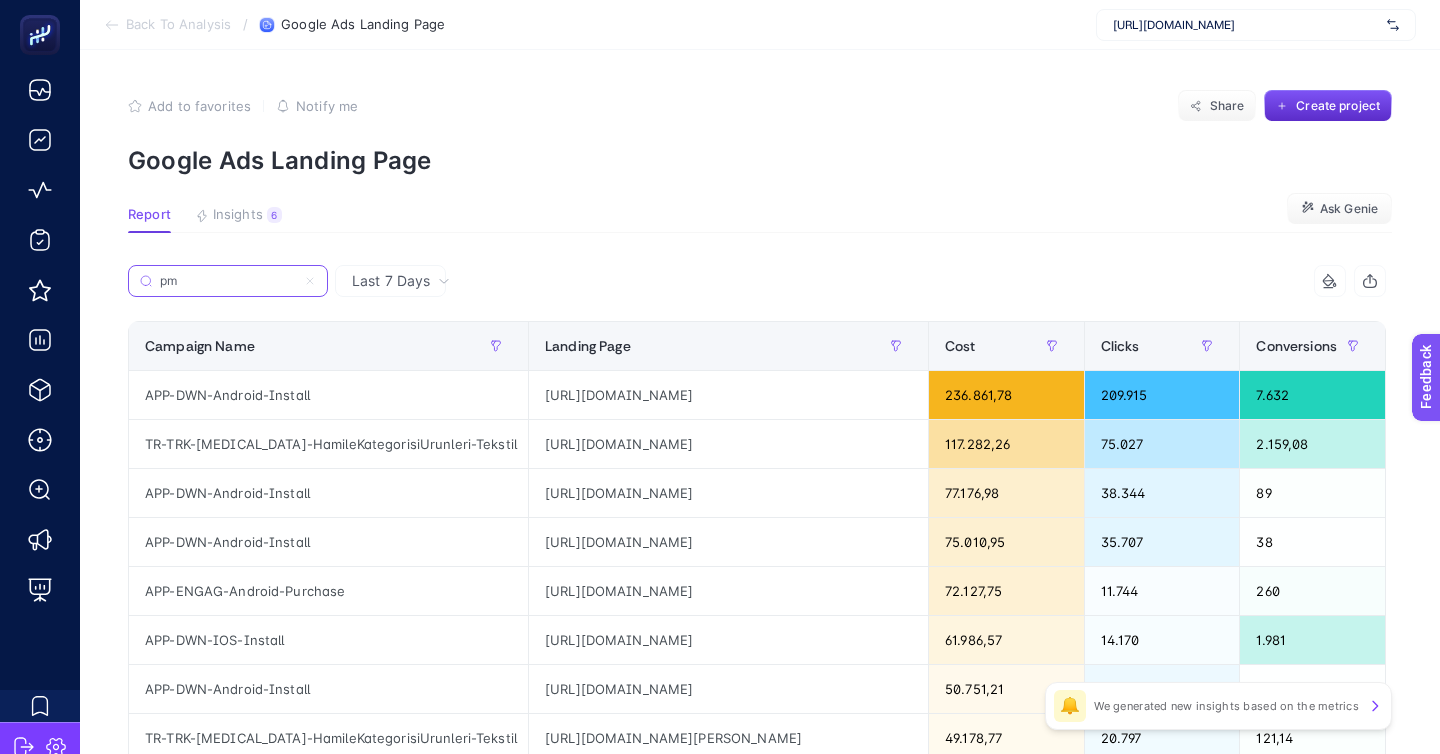 type on "p" 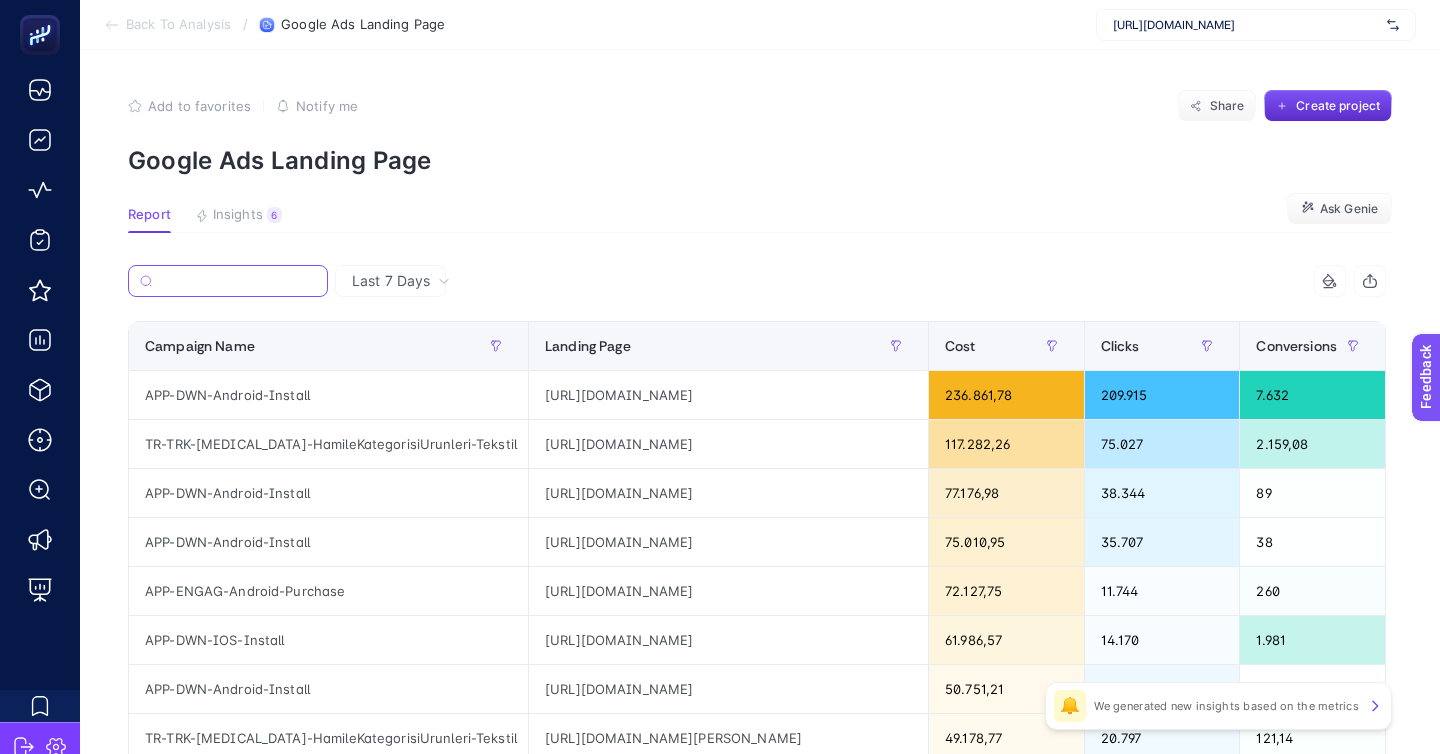 paste on "TR-TRK-[MEDICAL_DATA]-AracGerec-Kategori-Arac-Gerec" 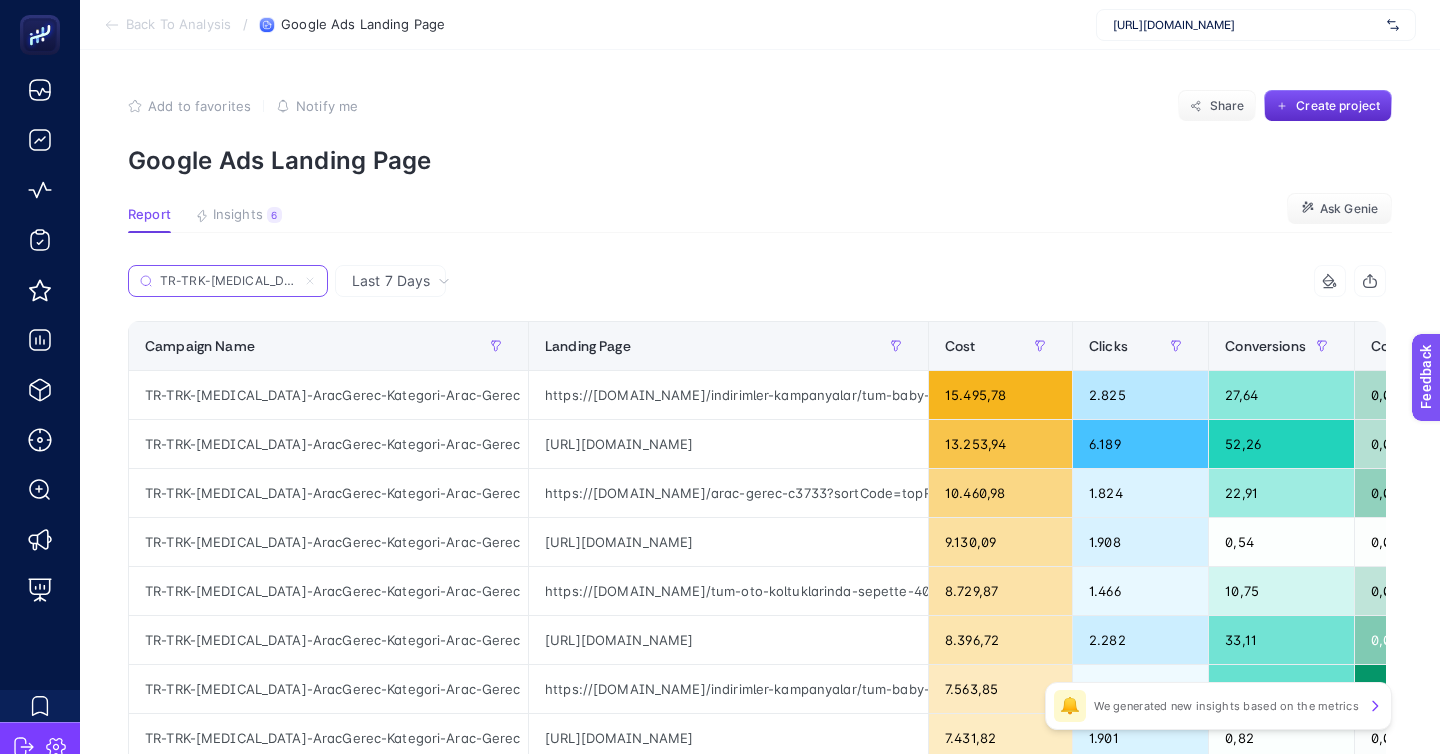 scroll, scrollTop: 0, scrollLeft: 89, axis: horizontal 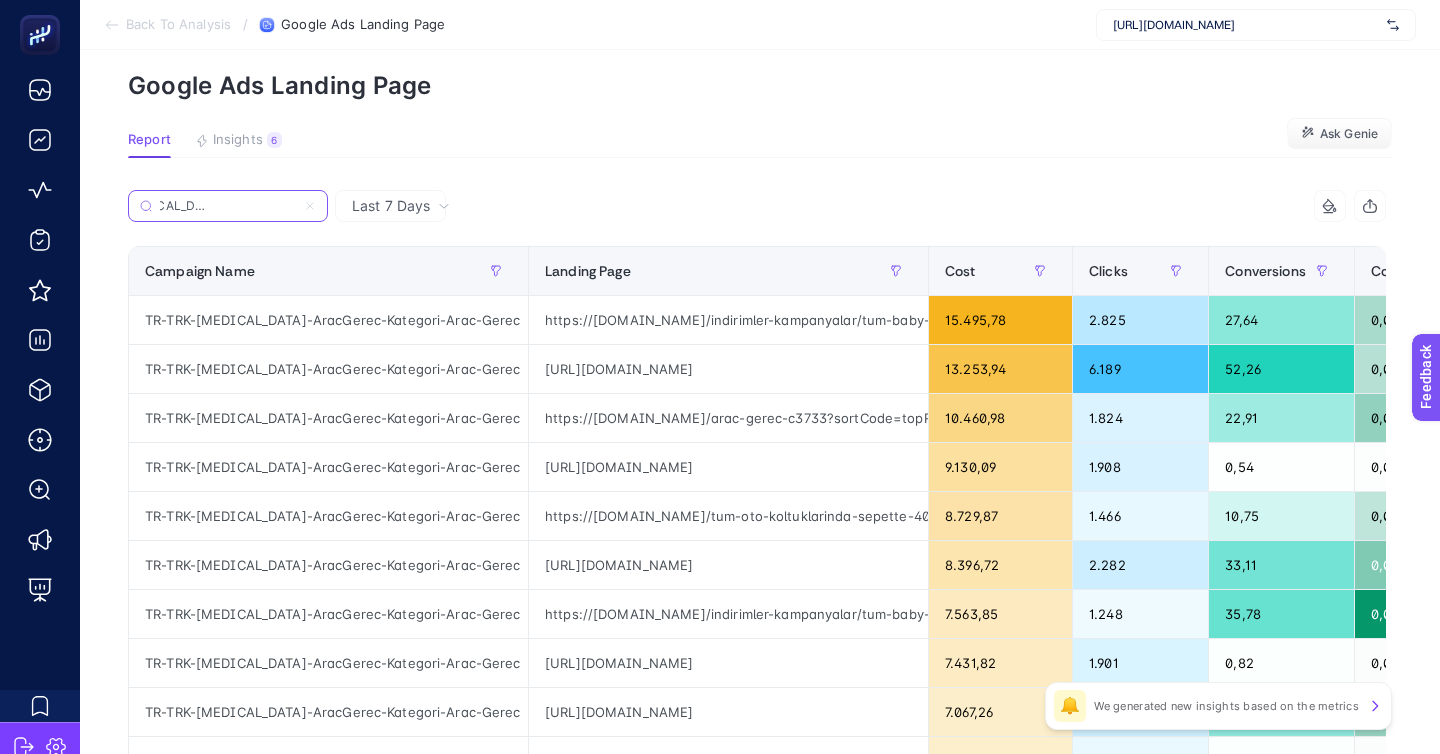 type on "TR-TRK-[MEDICAL_DATA]-AracGerec-Kategori-Arac-Gerec" 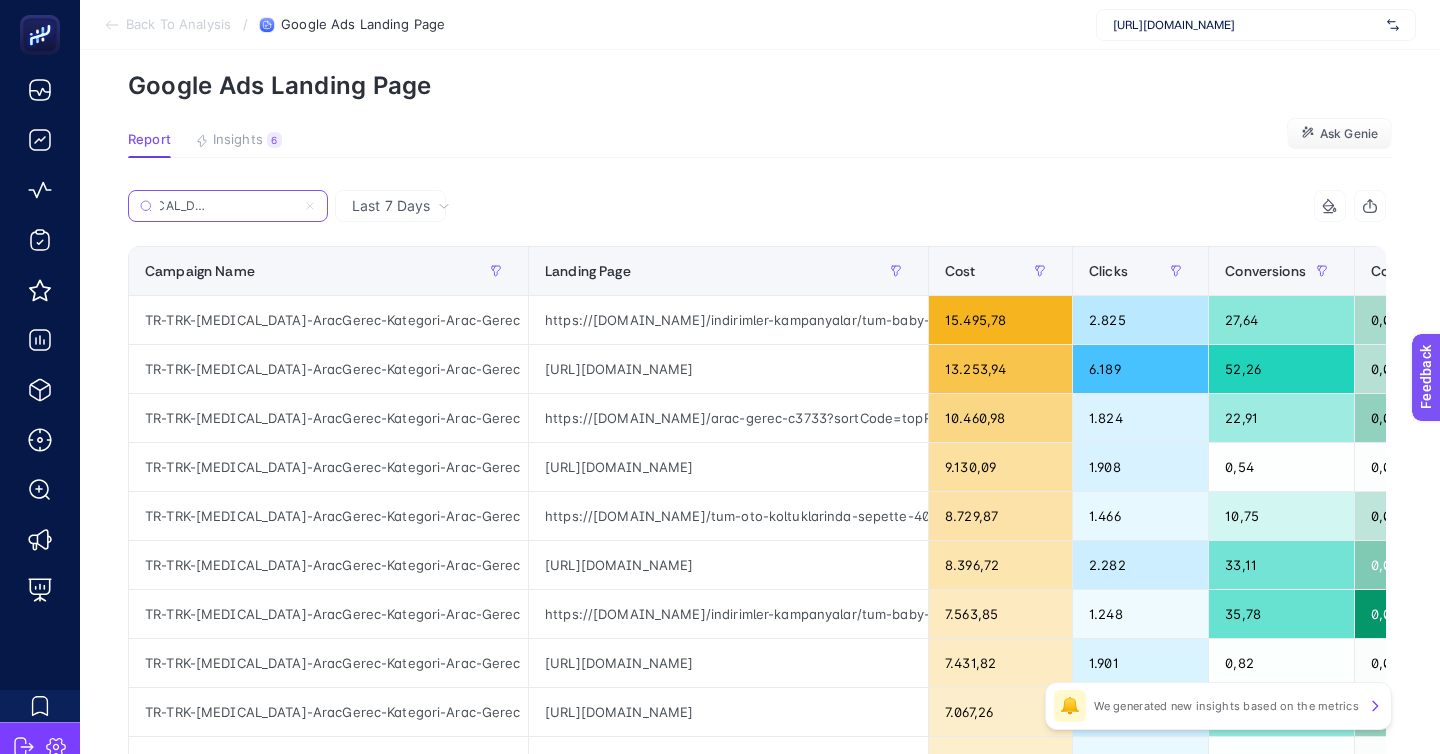 scroll, scrollTop: 0, scrollLeft: 0, axis: both 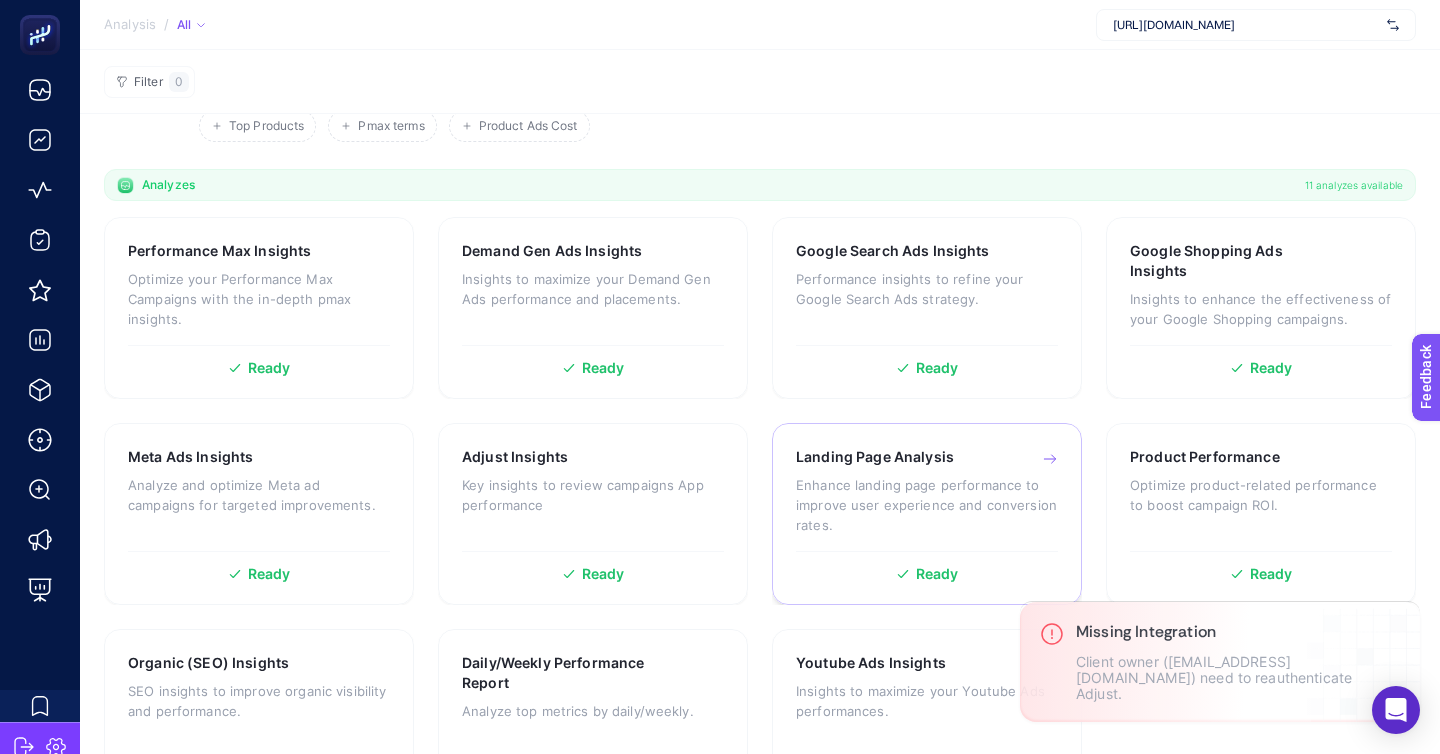 click on "Landing Page Analysis Enhance landing page performance to improve user experience and conversion rates." at bounding box center (927, 499) 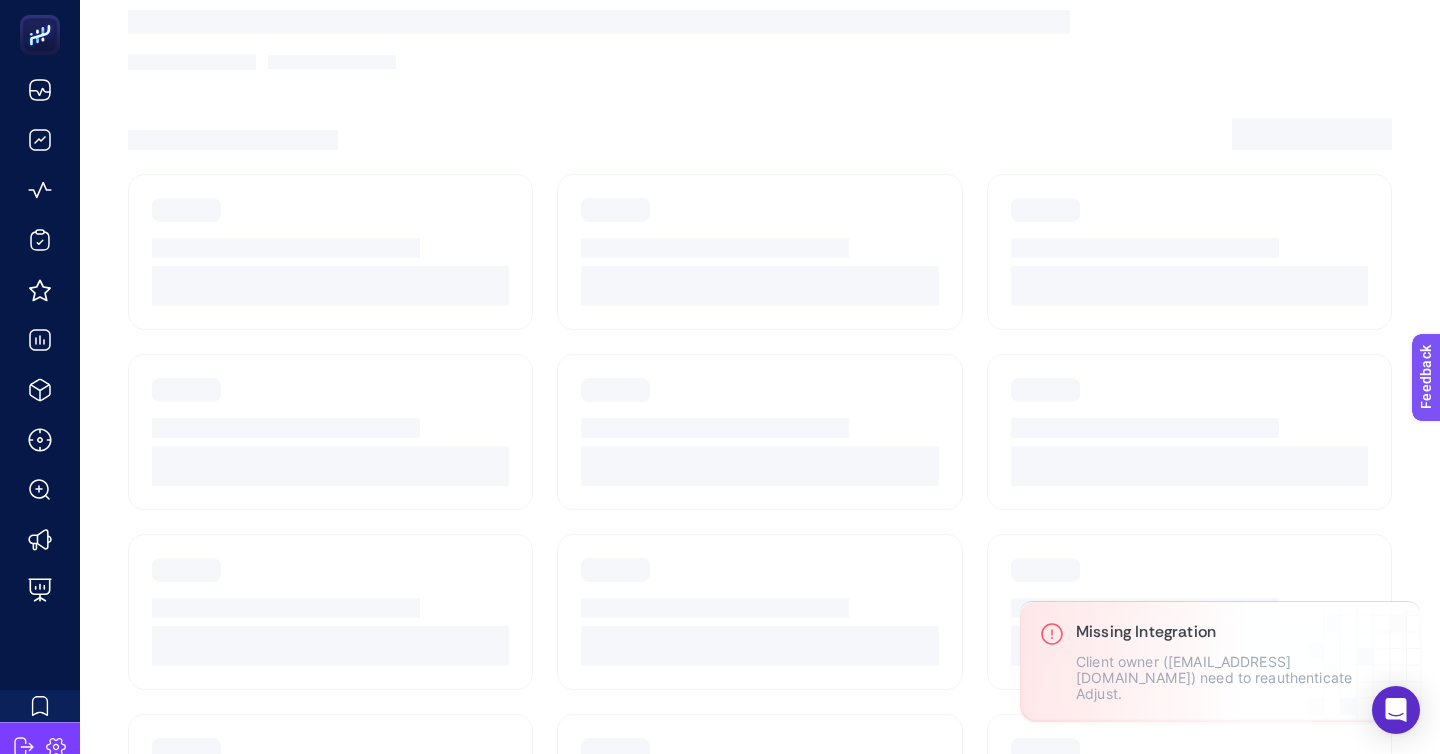 scroll, scrollTop: 0, scrollLeft: 0, axis: both 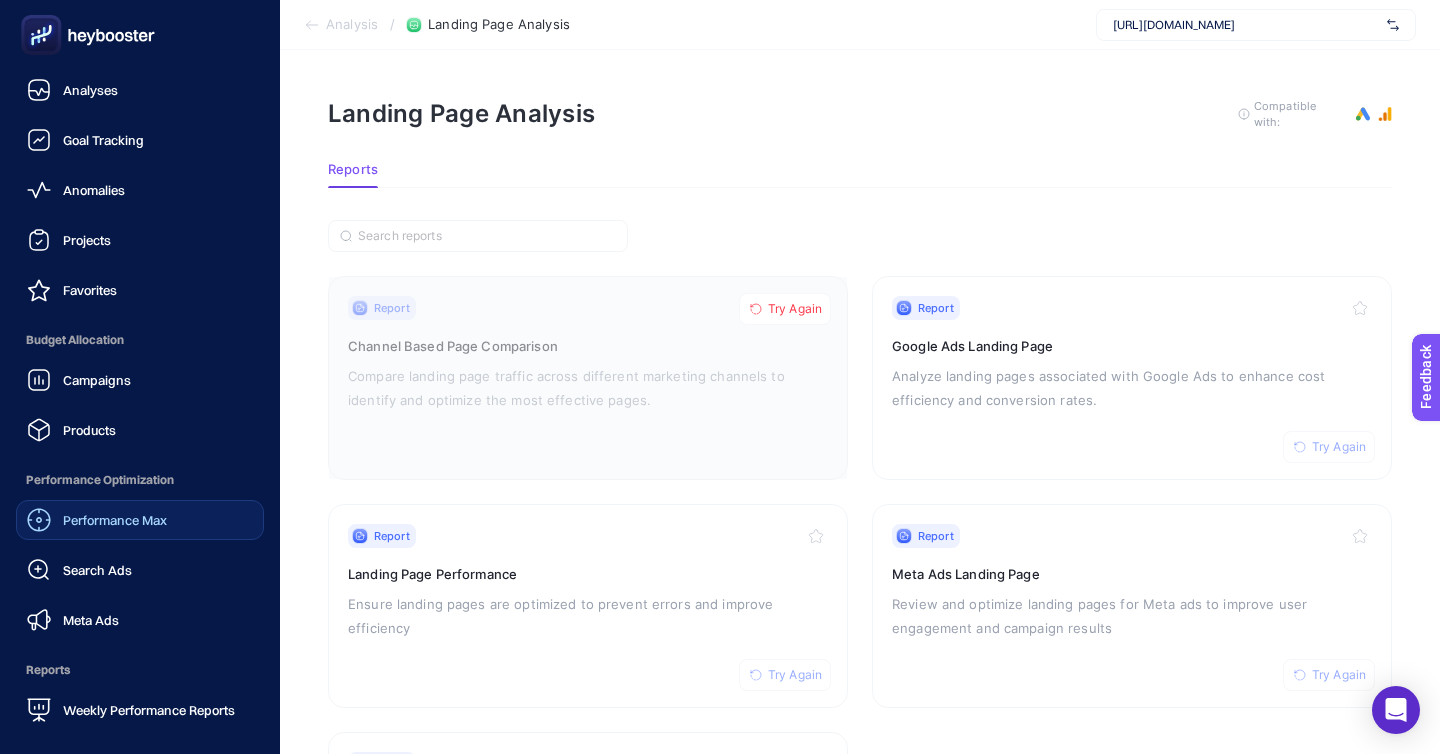 click on "Performance Max" at bounding box center (115, 520) 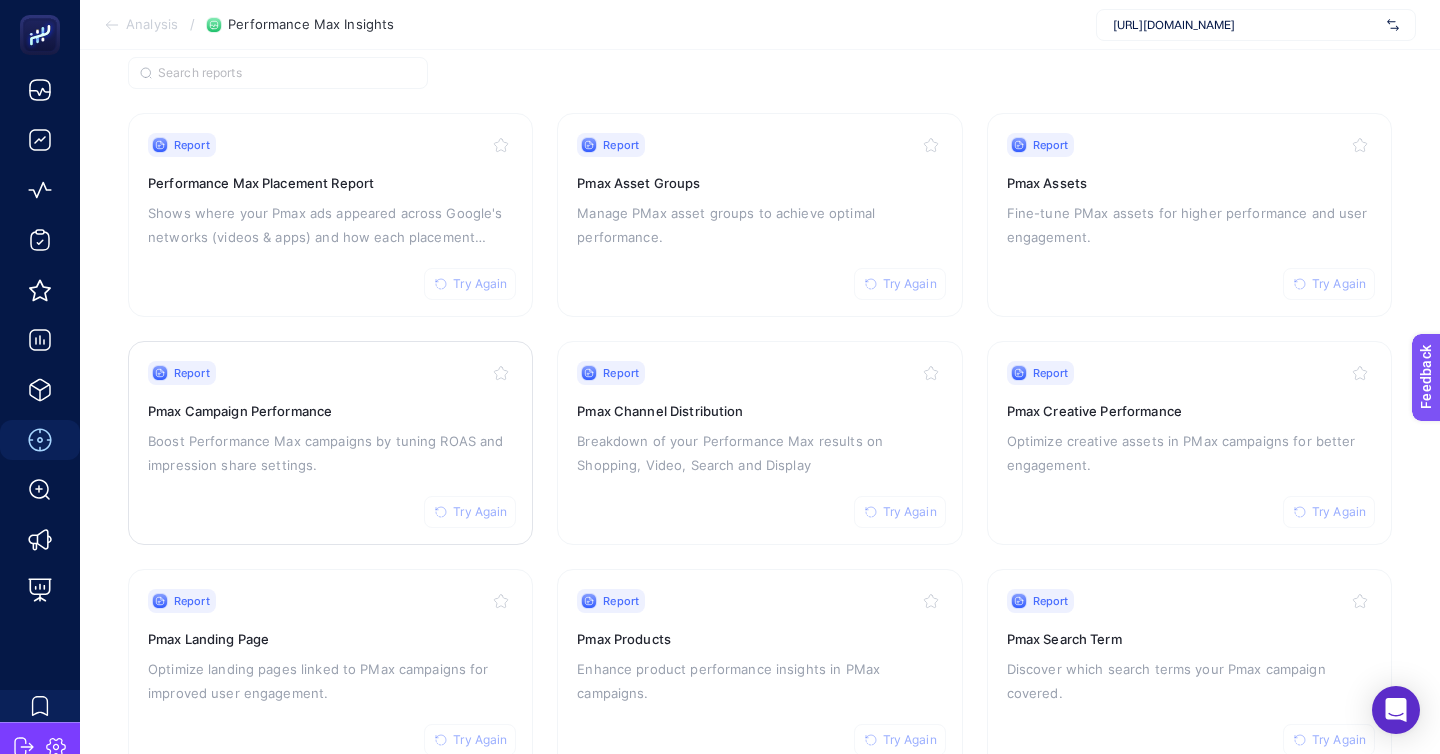 scroll, scrollTop: 169, scrollLeft: 0, axis: vertical 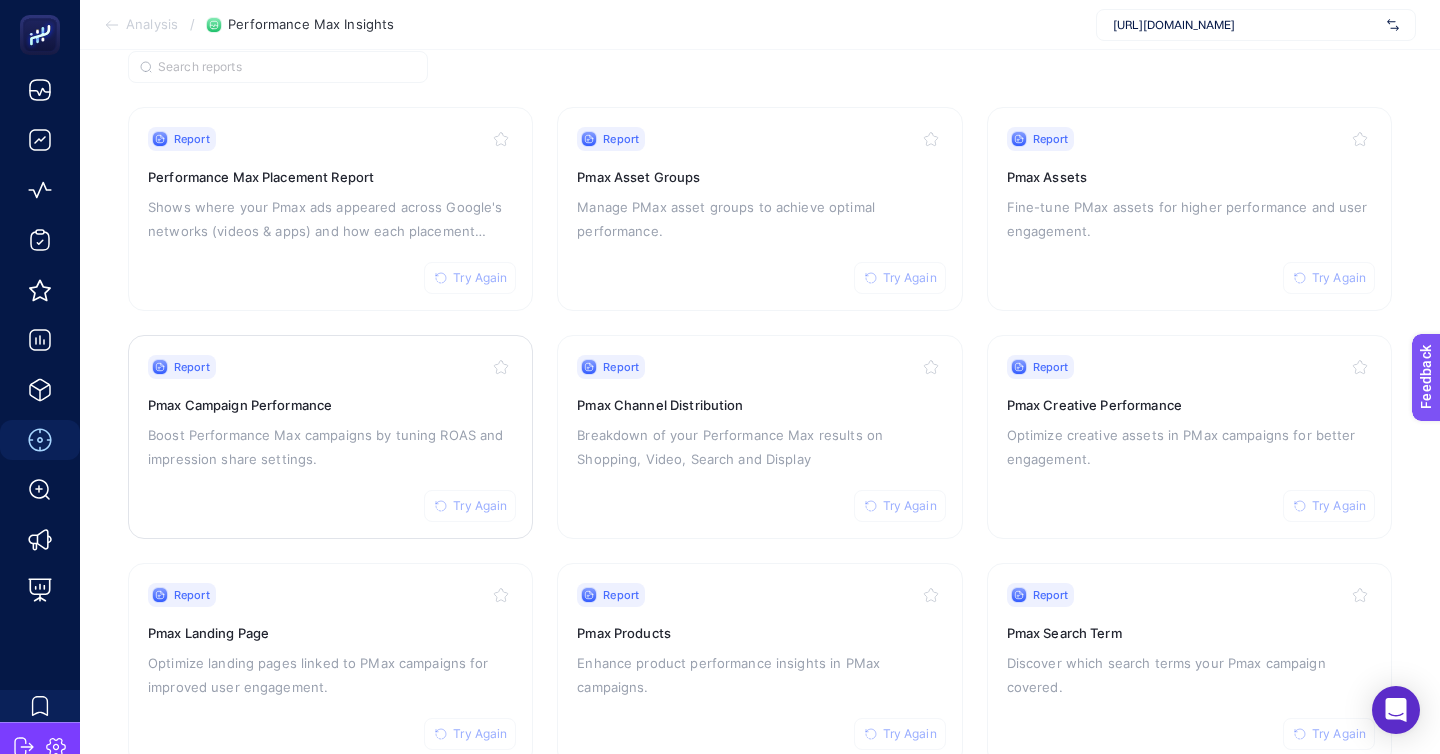 click on "Optimize landing pages linked to PMax campaigns for improved user engagement." at bounding box center (330, 675) 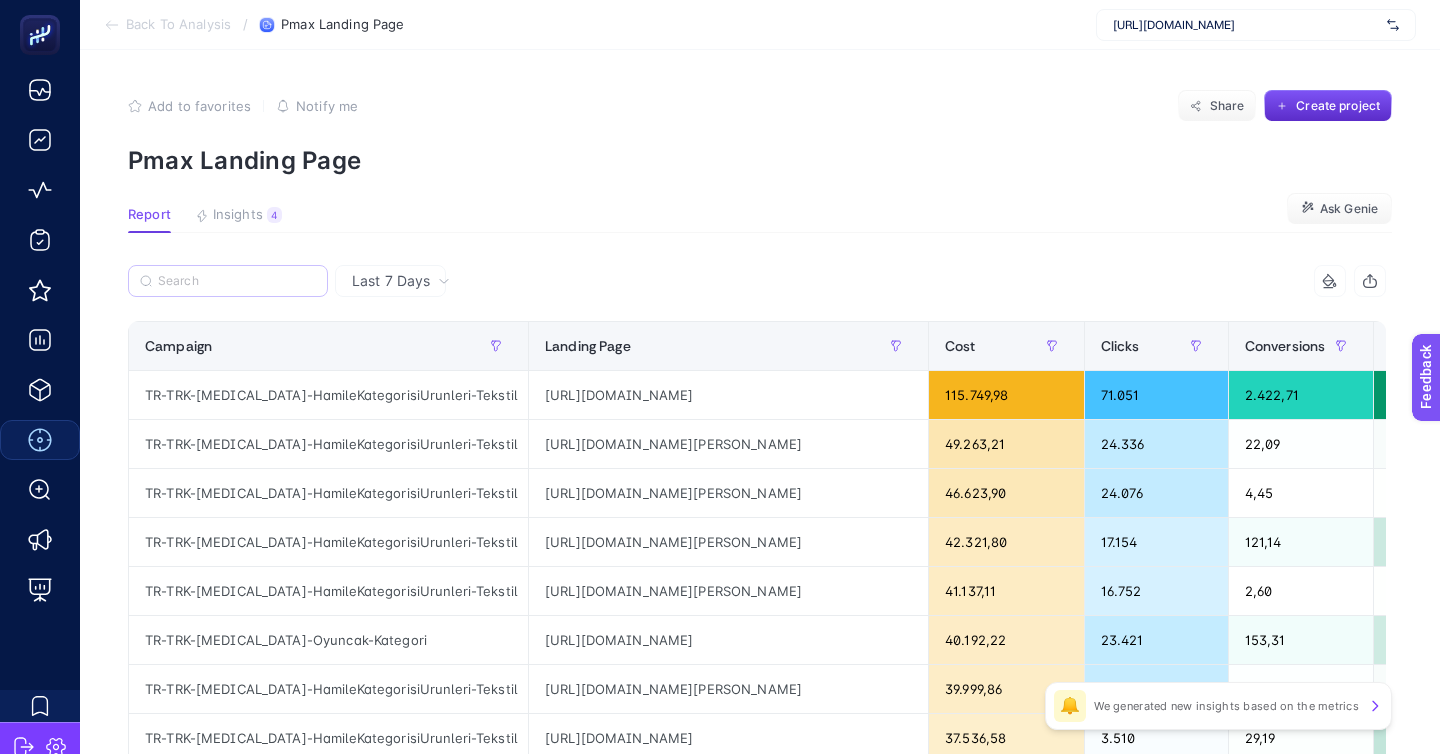 click at bounding box center (228, 281) 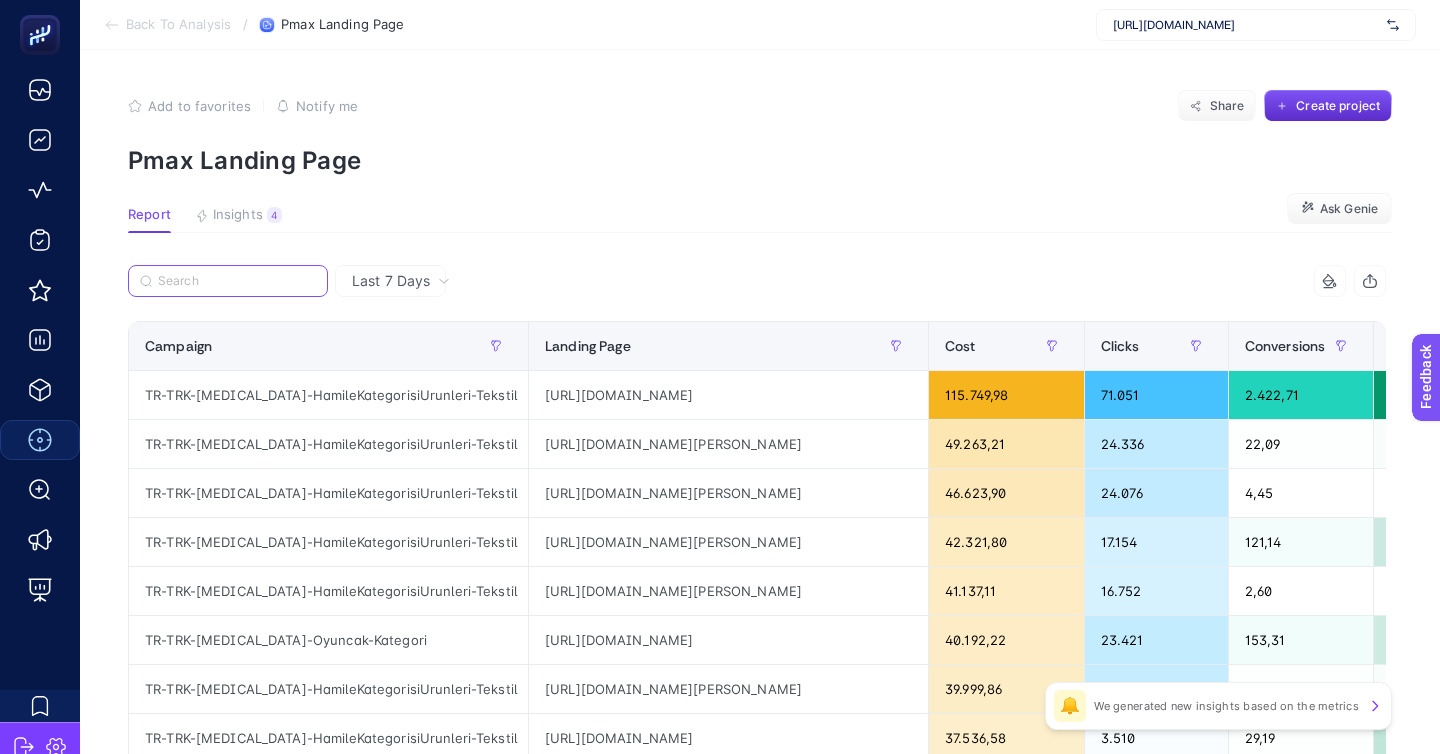 click at bounding box center [237, 281] 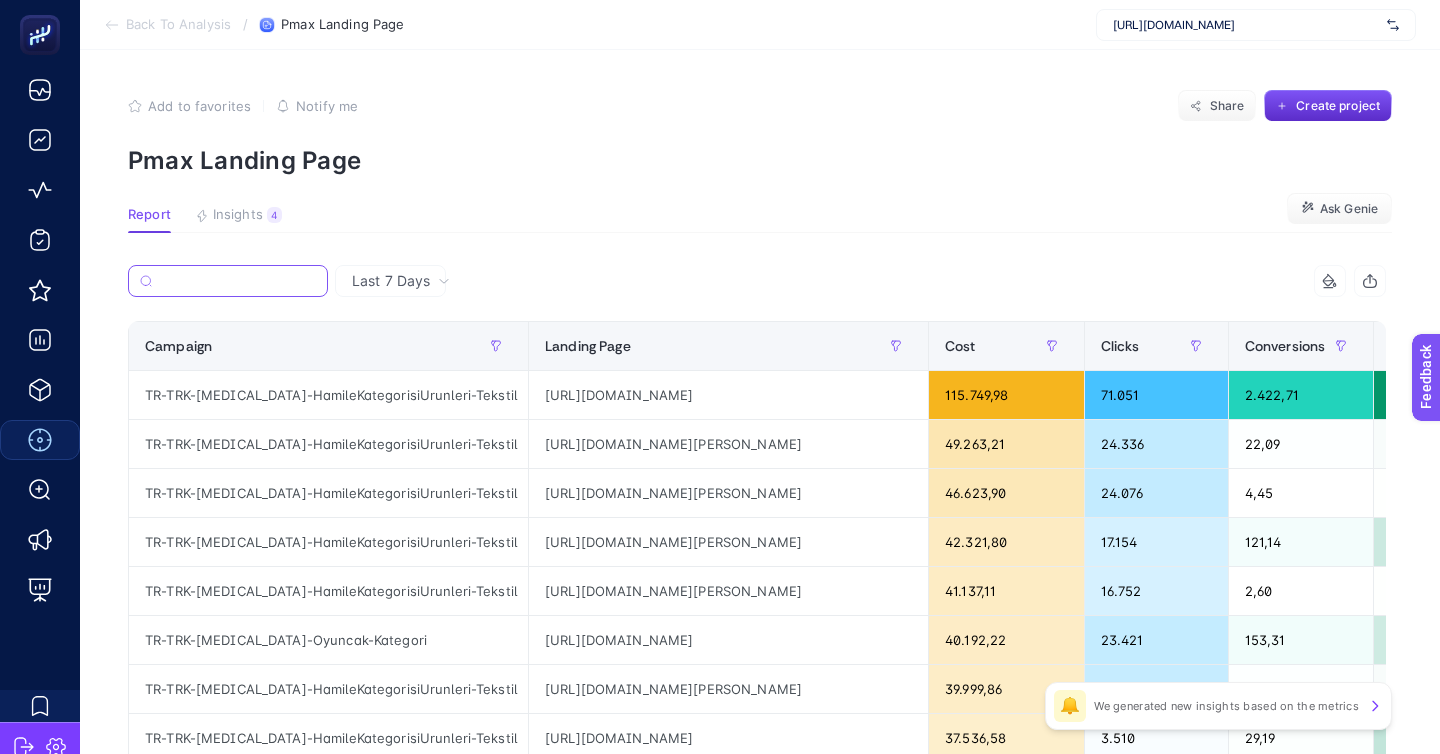 paste on "TR-TRK-[MEDICAL_DATA]-AkuluAraba-Kategori-Oyuncak" 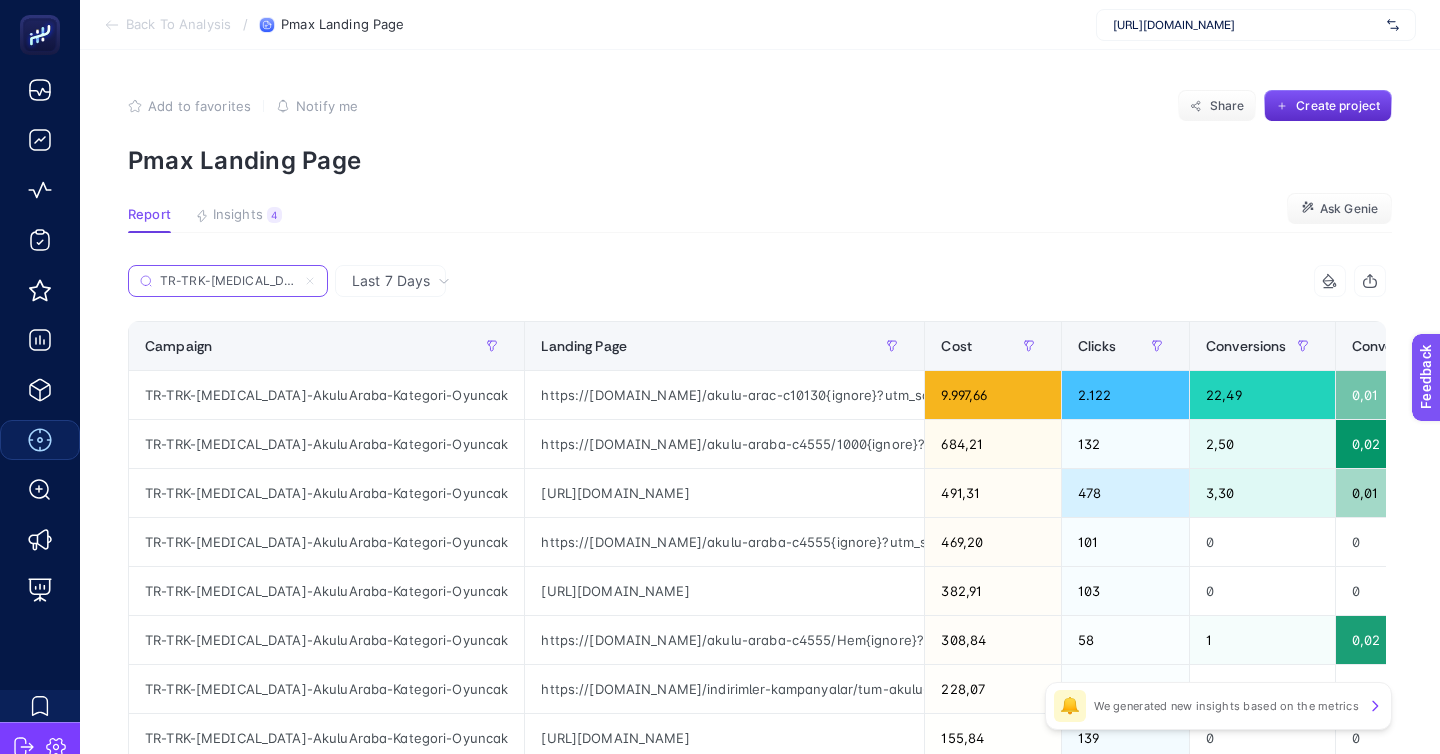 scroll, scrollTop: 0, scrollLeft: 80, axis: horizontal 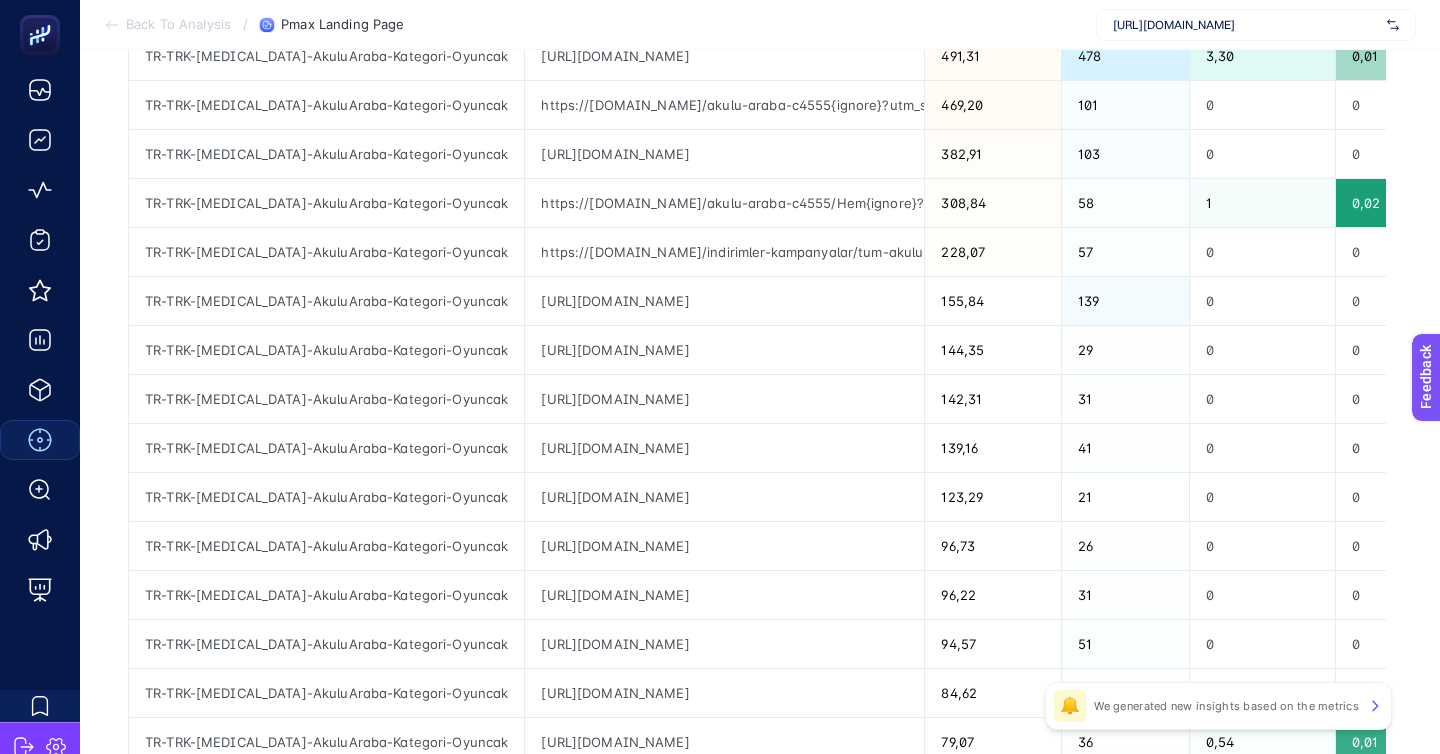 type on "TR-TRK-[MEDICAL_DATA]-AkuluAraba-Kategori-Oyuncak" 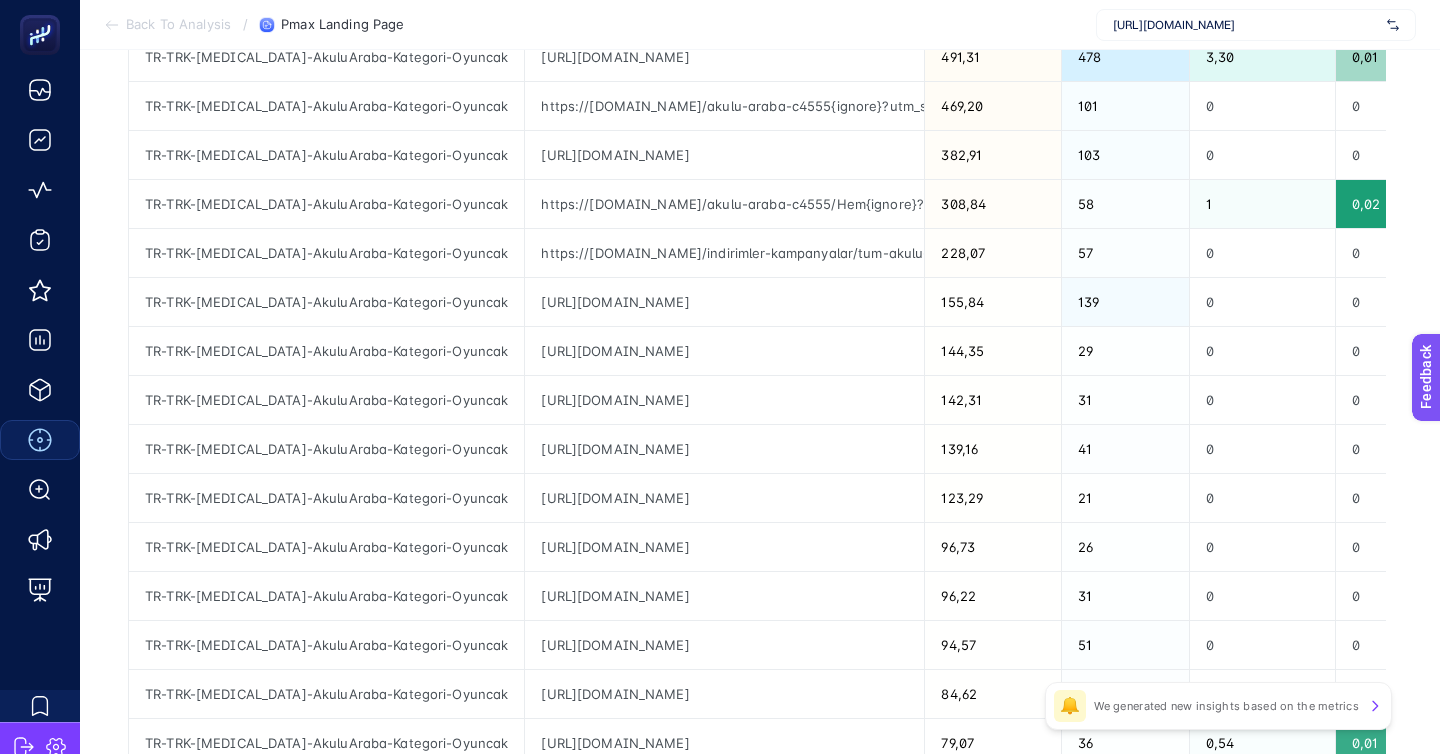 scroll, scrollTop: 0, scrollLeft: 0, axis: both 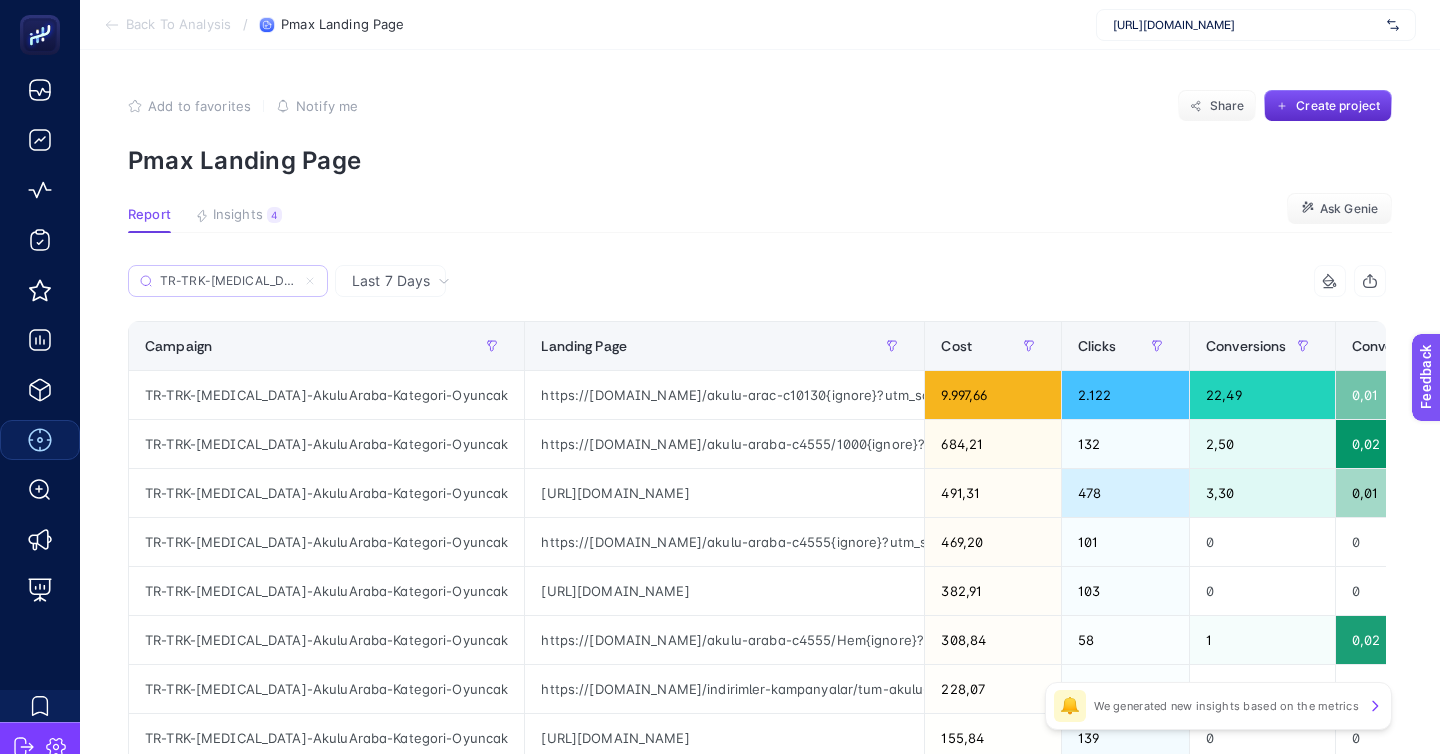 click on "TR-TRK-[MEDICAL_DATA]-AkuluAraba-Kategori-Oyuncak" at bounding box center [228, 281] 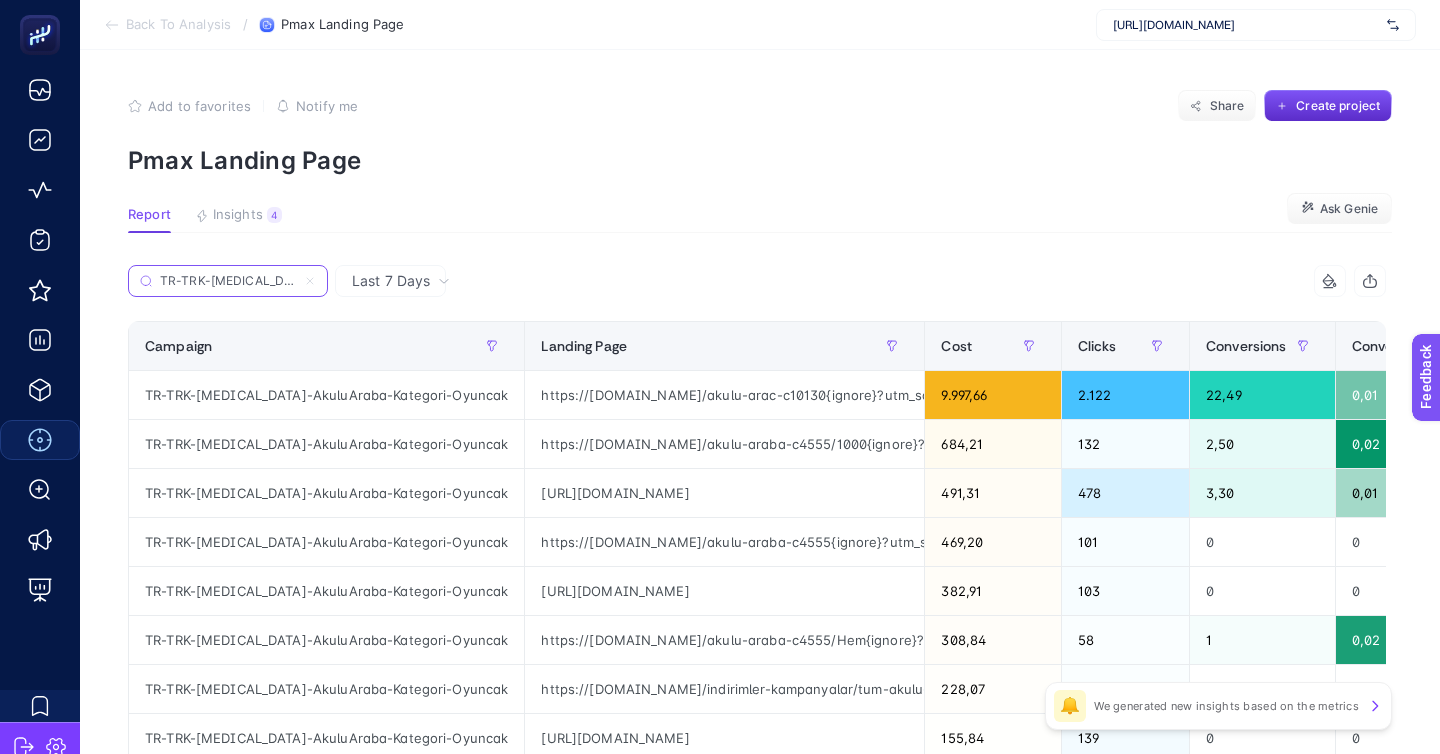 click on "TR-TRK-[MEDICAL_DATA]-AkuluAraba-Kategori-Oyuncak" at bounding box center [228, 281] 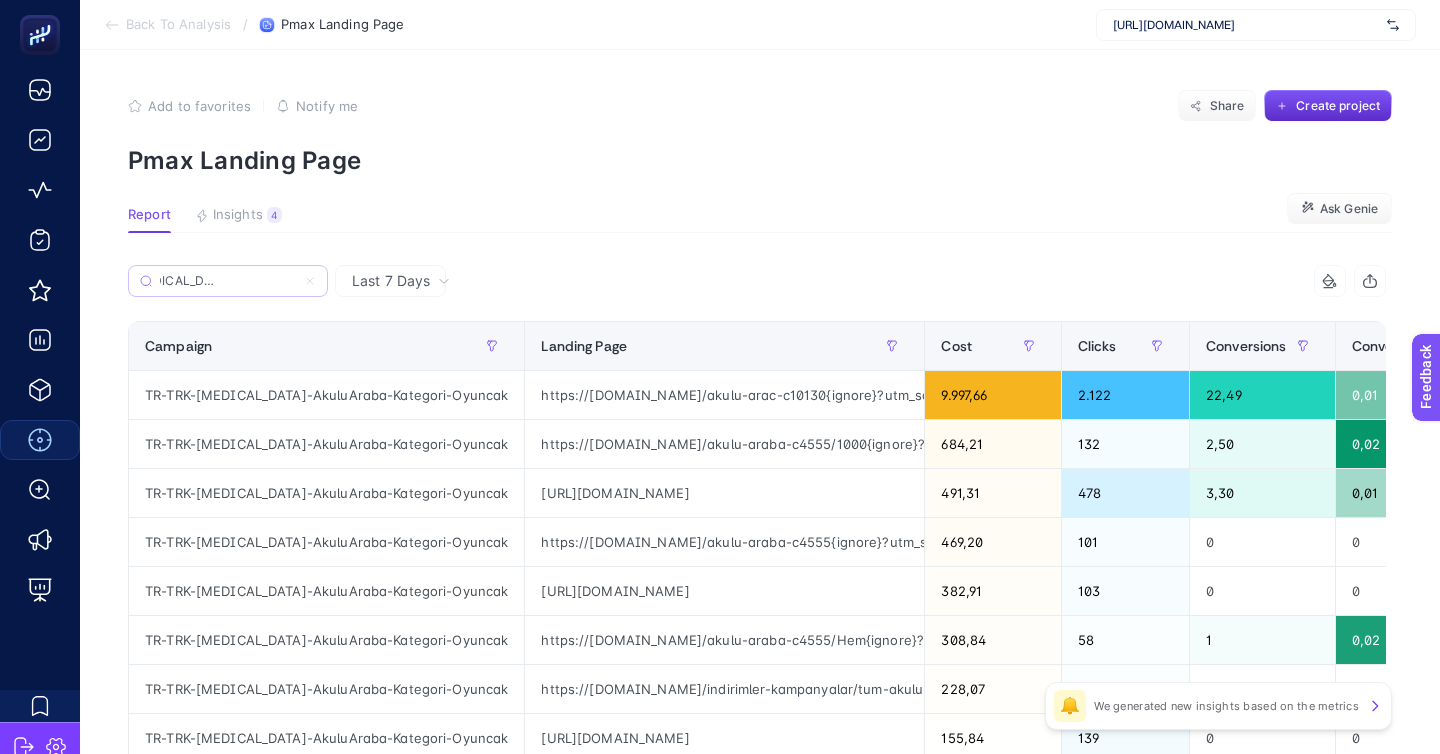 scroll, scrollTop: 0, scrollLeft: 0, axis: both 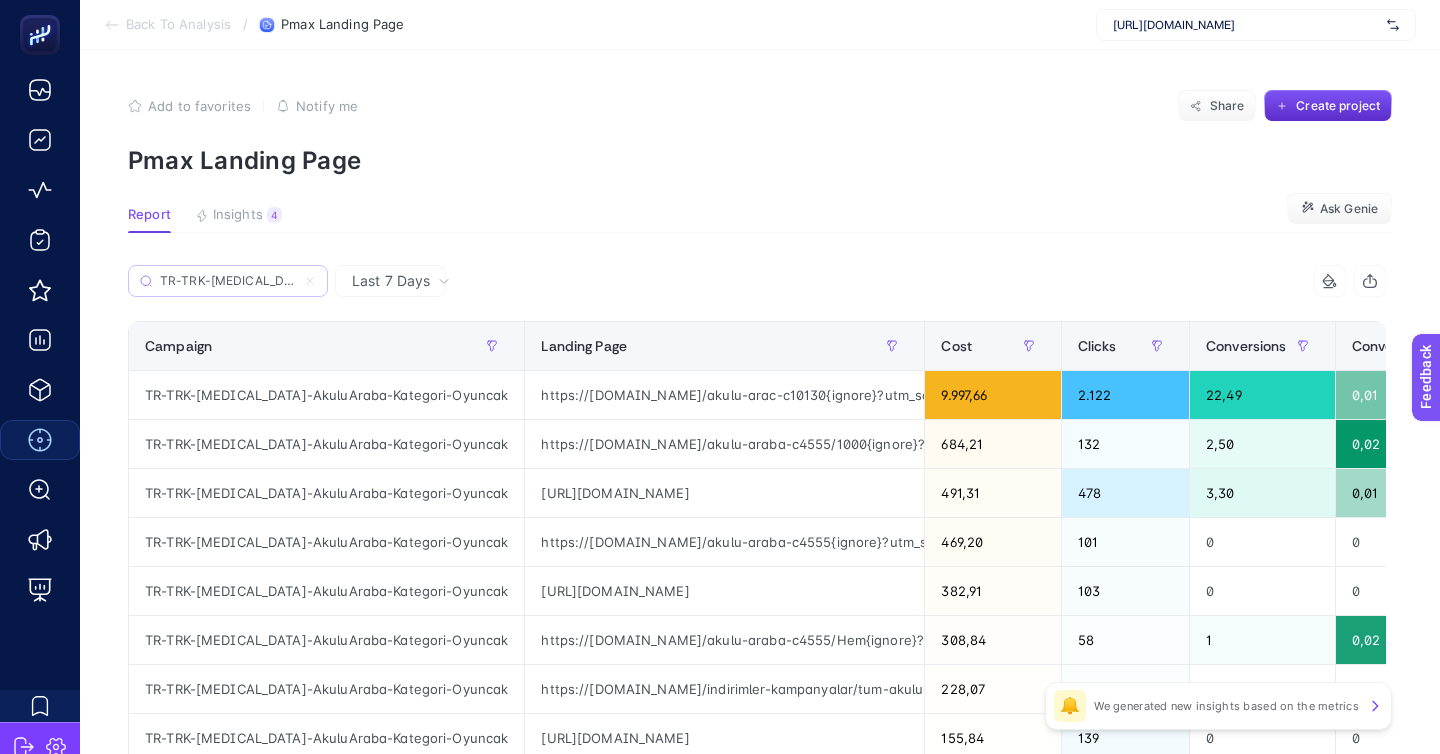 click on "TR-TRK-[MEDICAL_DATA]-AkuluAraba-Kategori-Oyuncak" at bounding box center (228, 281) 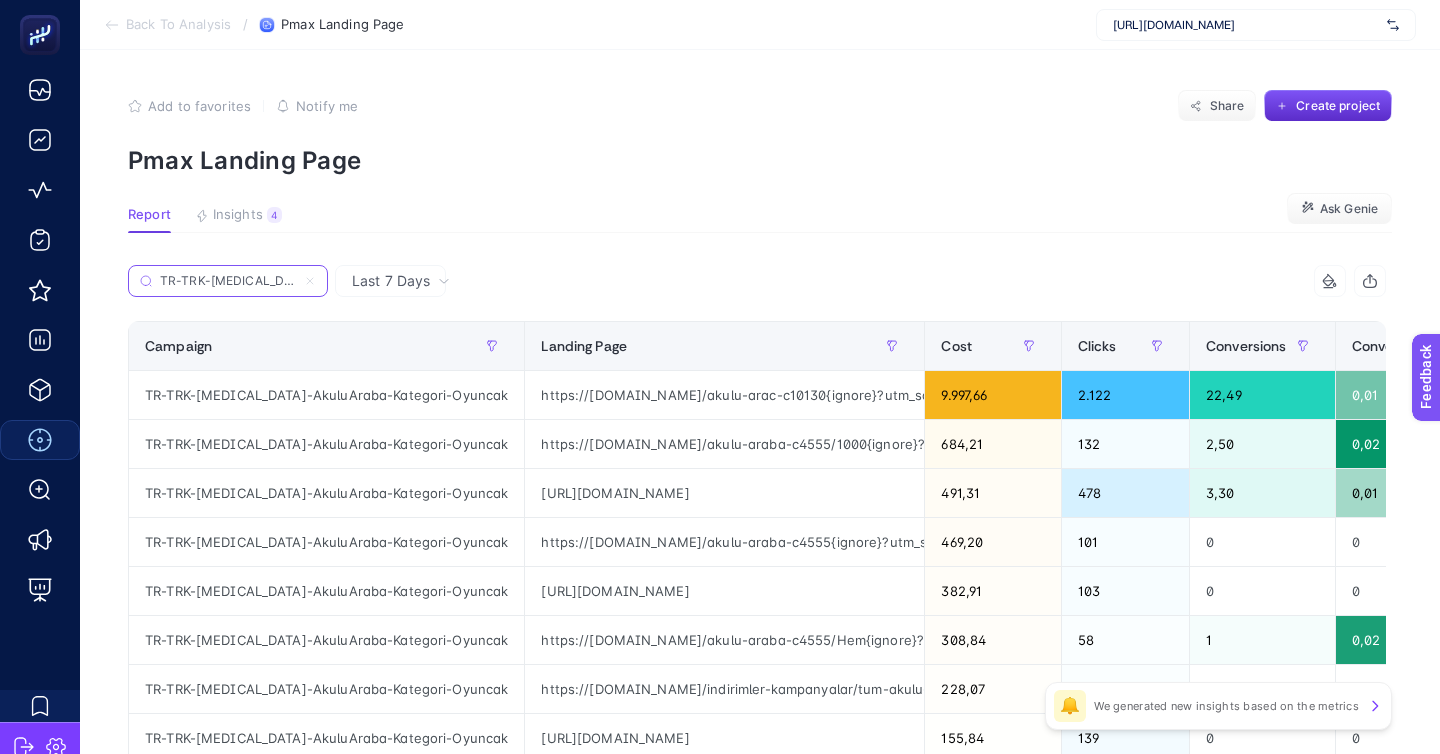 click on "TR-TRK-[MEDICAL_DATA]-AkuluAraba-Kategori-Oyuncak" at bounding box center (228, 281) 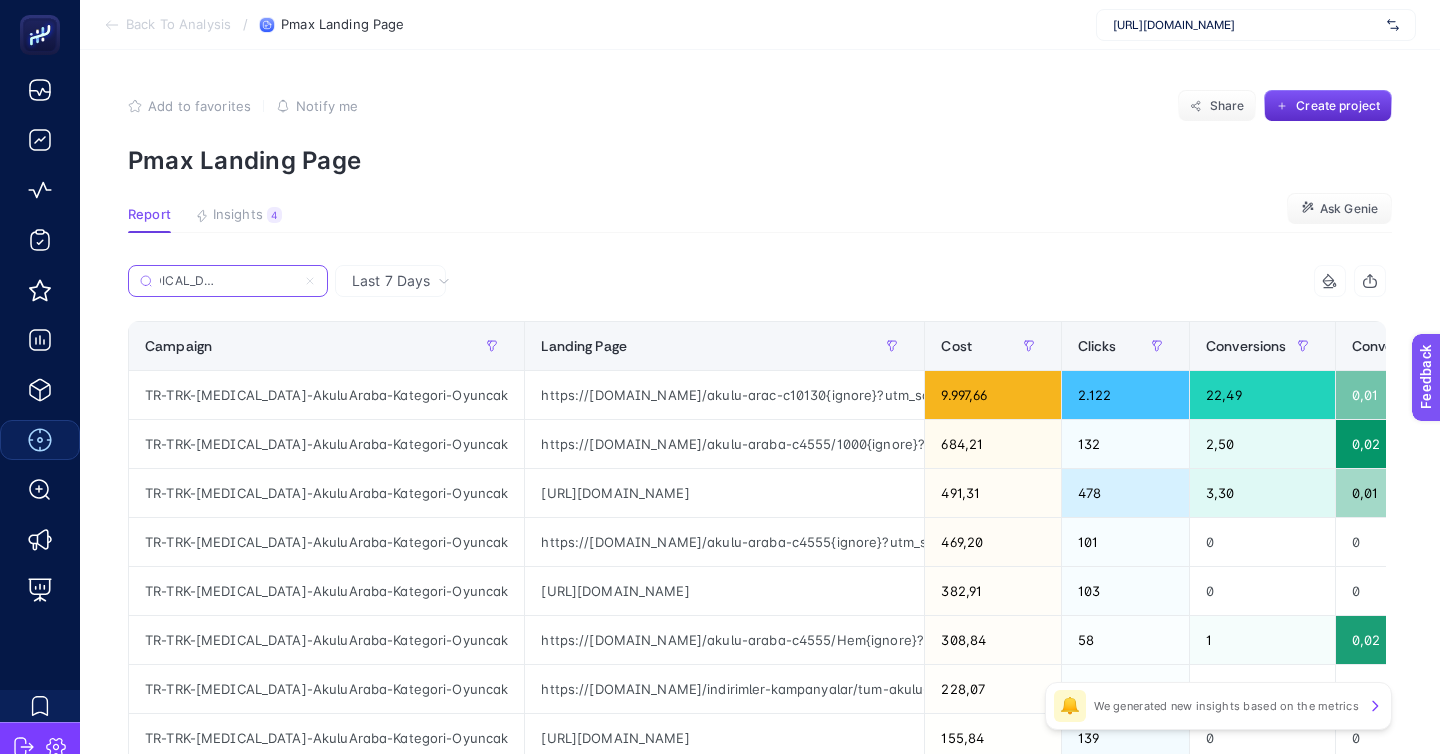 scroll, scrollTop: 0, scrollLeft: 0, axis: both 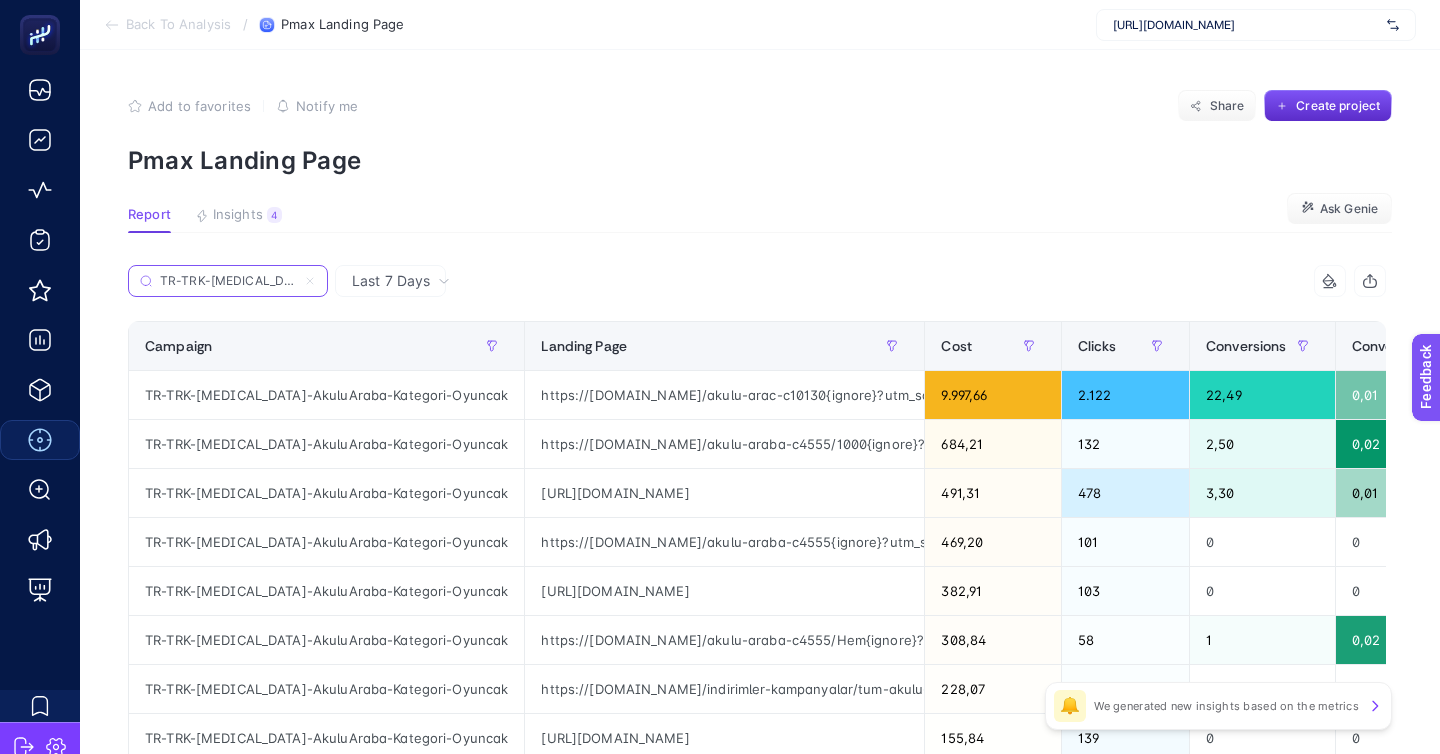 click 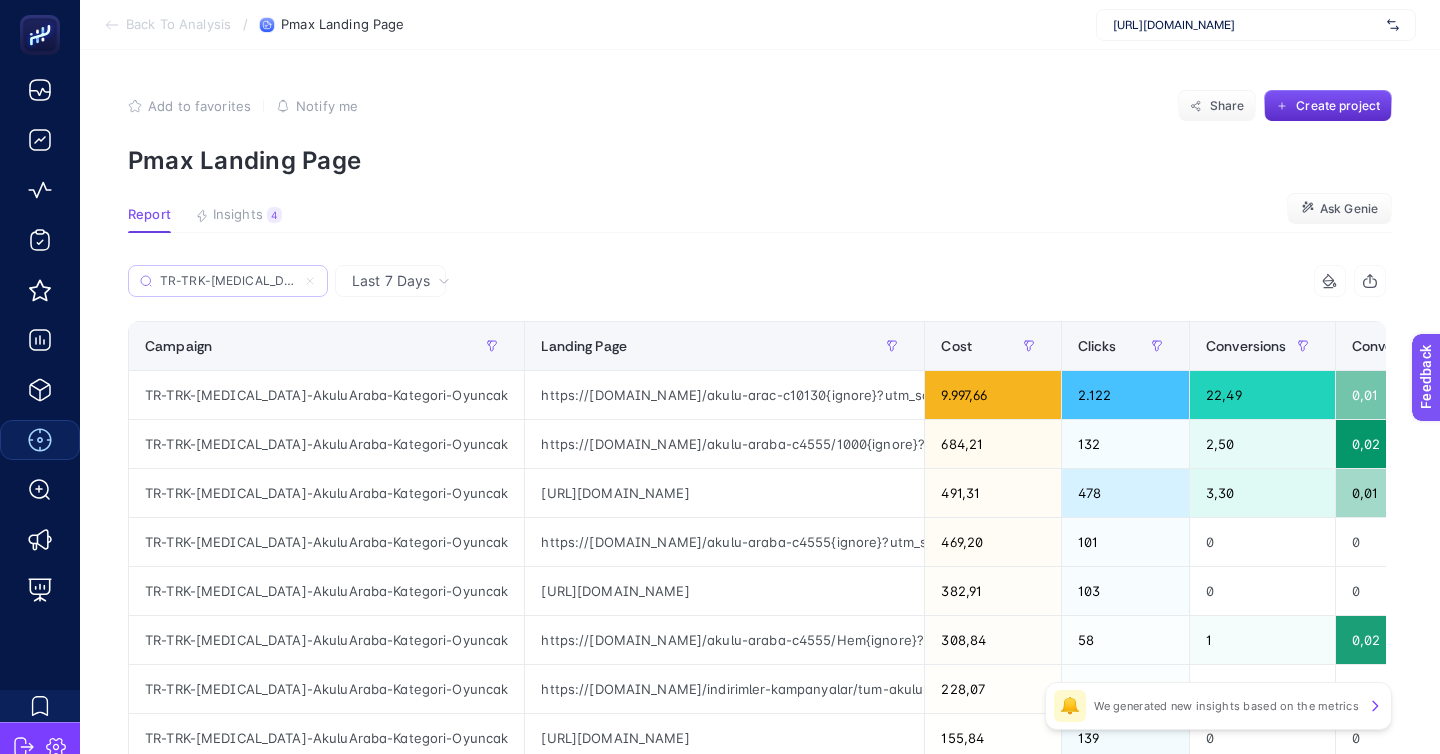 click on "TR-TRK-[MEDICAL_DATA]-AkuluAraba-Kategori-Oyuncak" at bounding box center [228, 281] 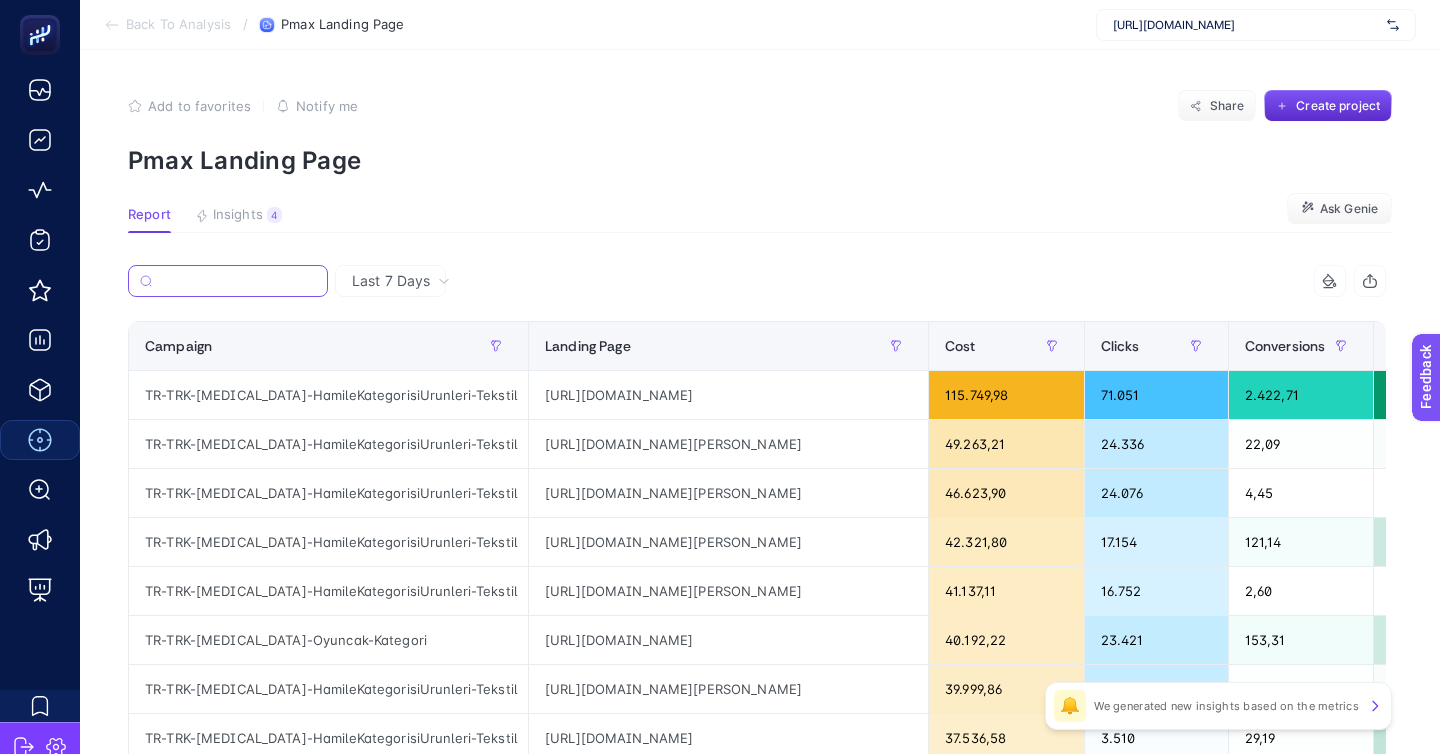paste on "TR-TRK-[MEDICAL_DATA]-AracGerec-Kategori-Arac-Gerec" 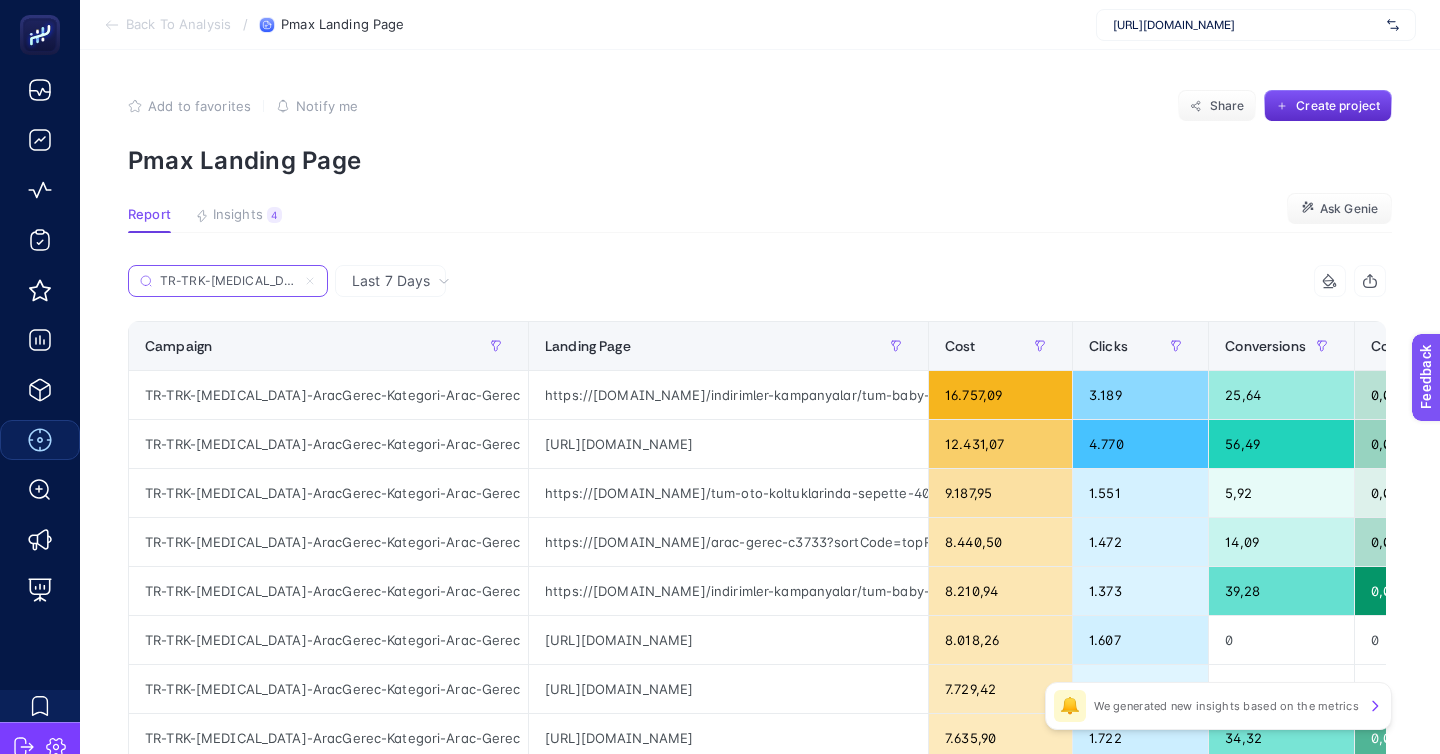 scroll, scrollTop: 0, scrollLeft: 89, axis: horizontal 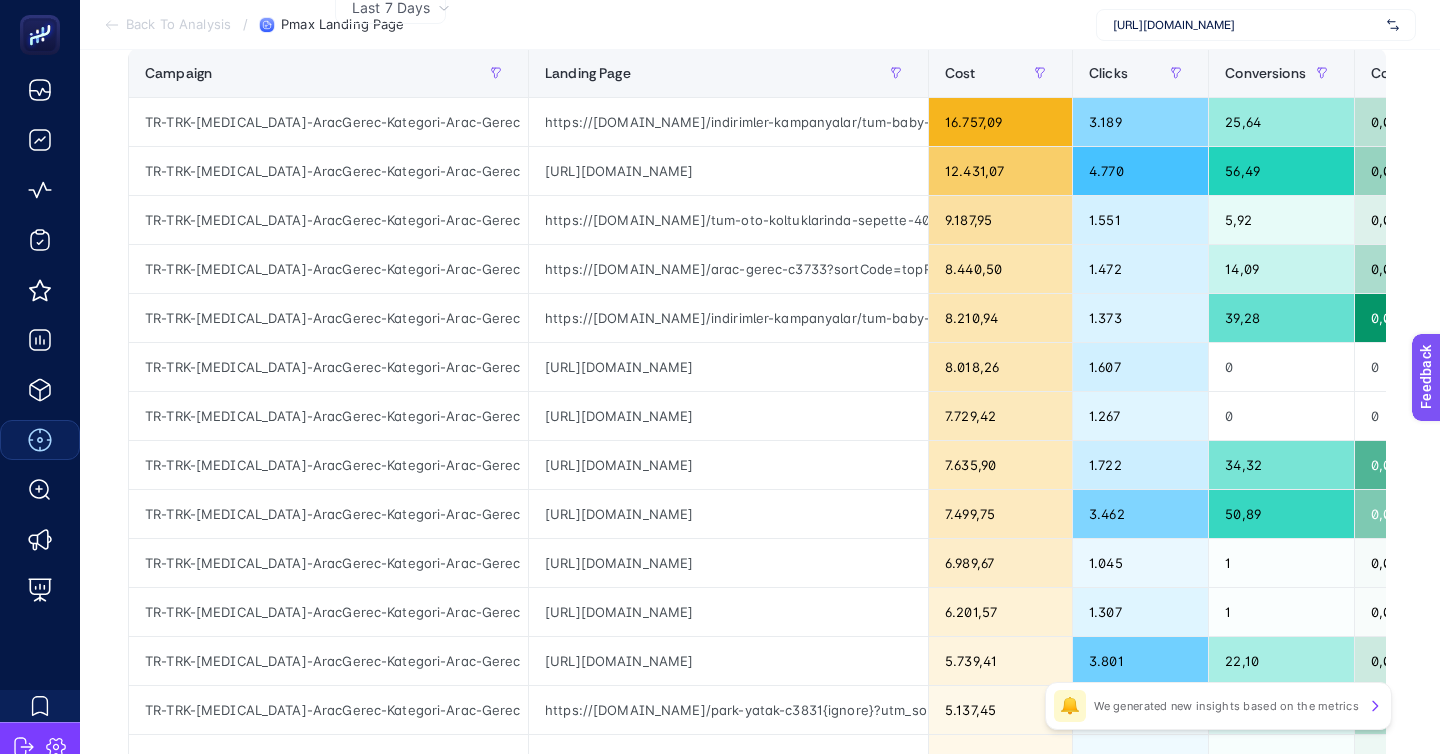 type on "TR-TRK-[MEDICAL_DATA]-AracGerec-Kategori-Arac-Gerec" 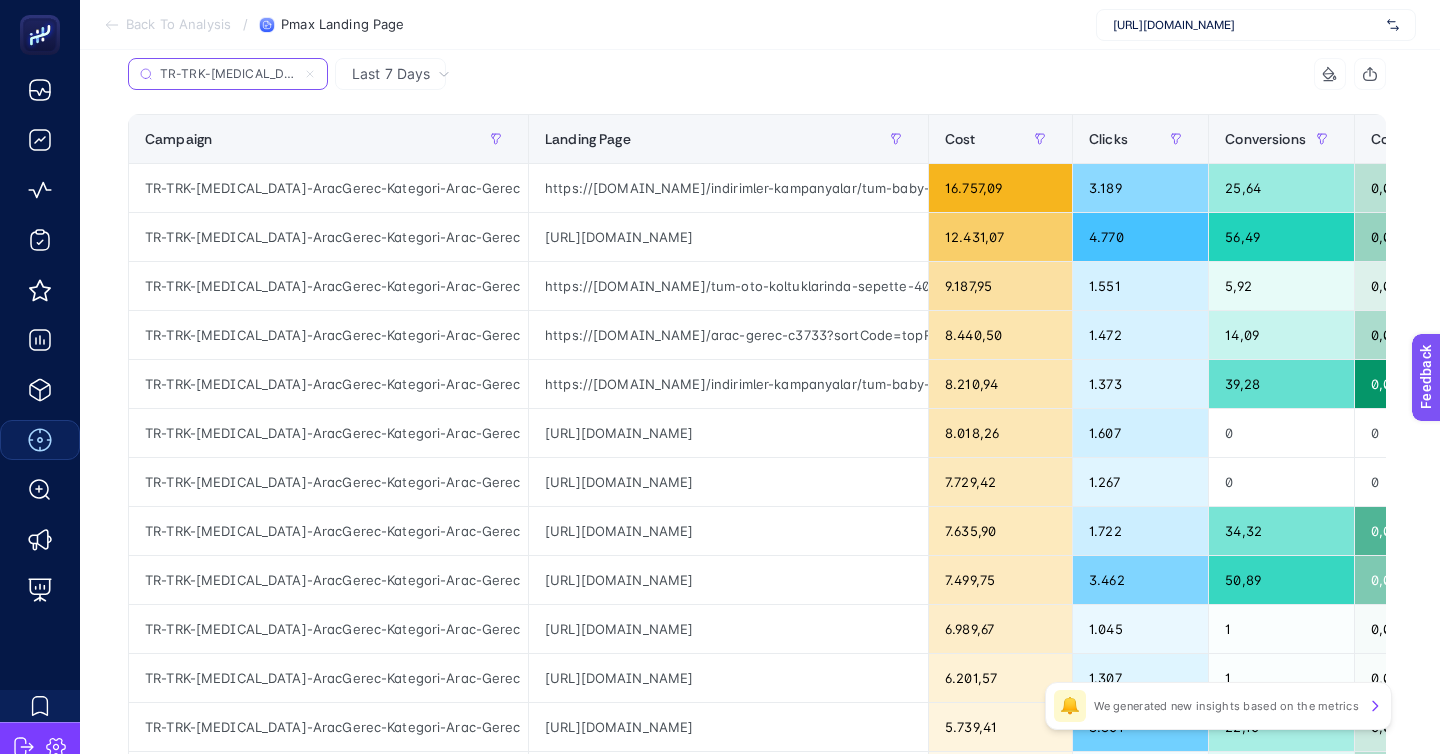 scroll, scrollTop: 0, scrollLeft: 0, axis: both 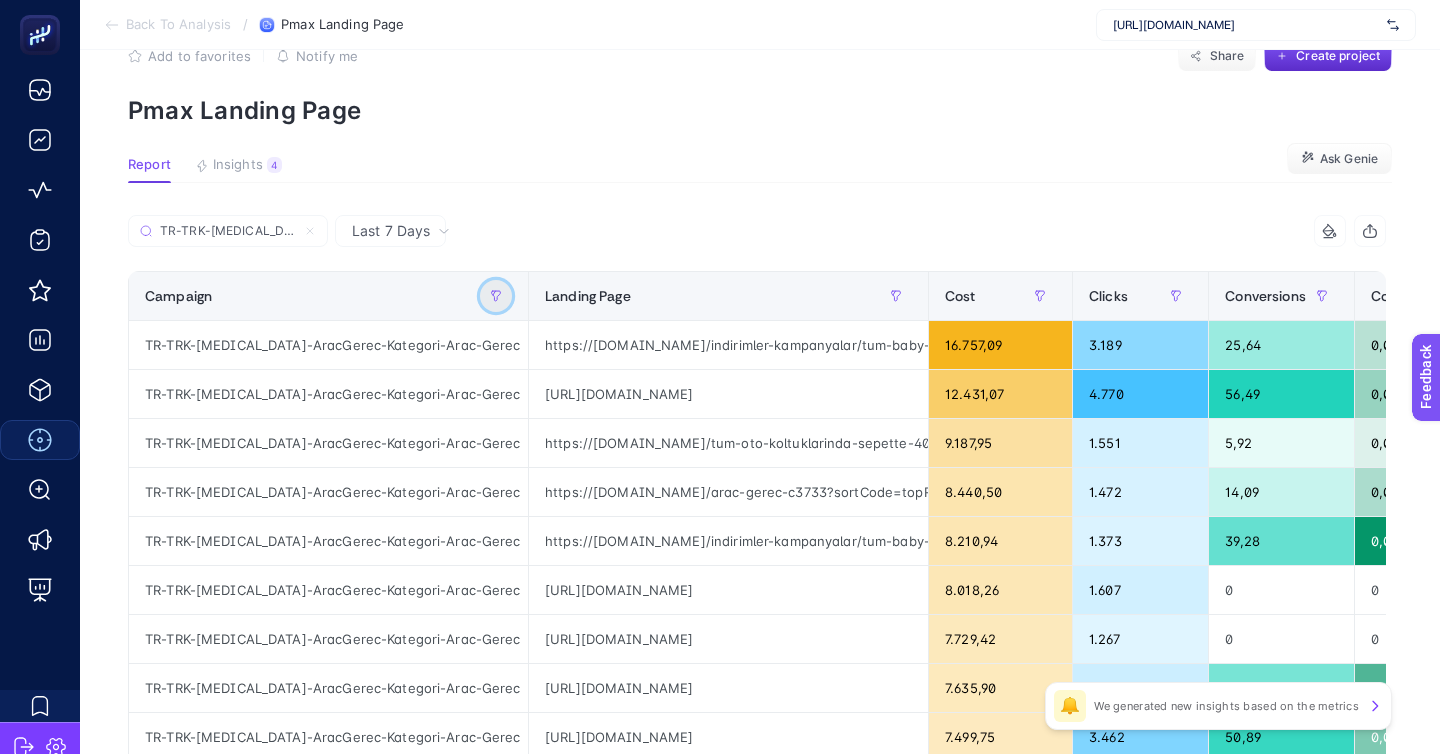 click at bounding box center (496, 296) 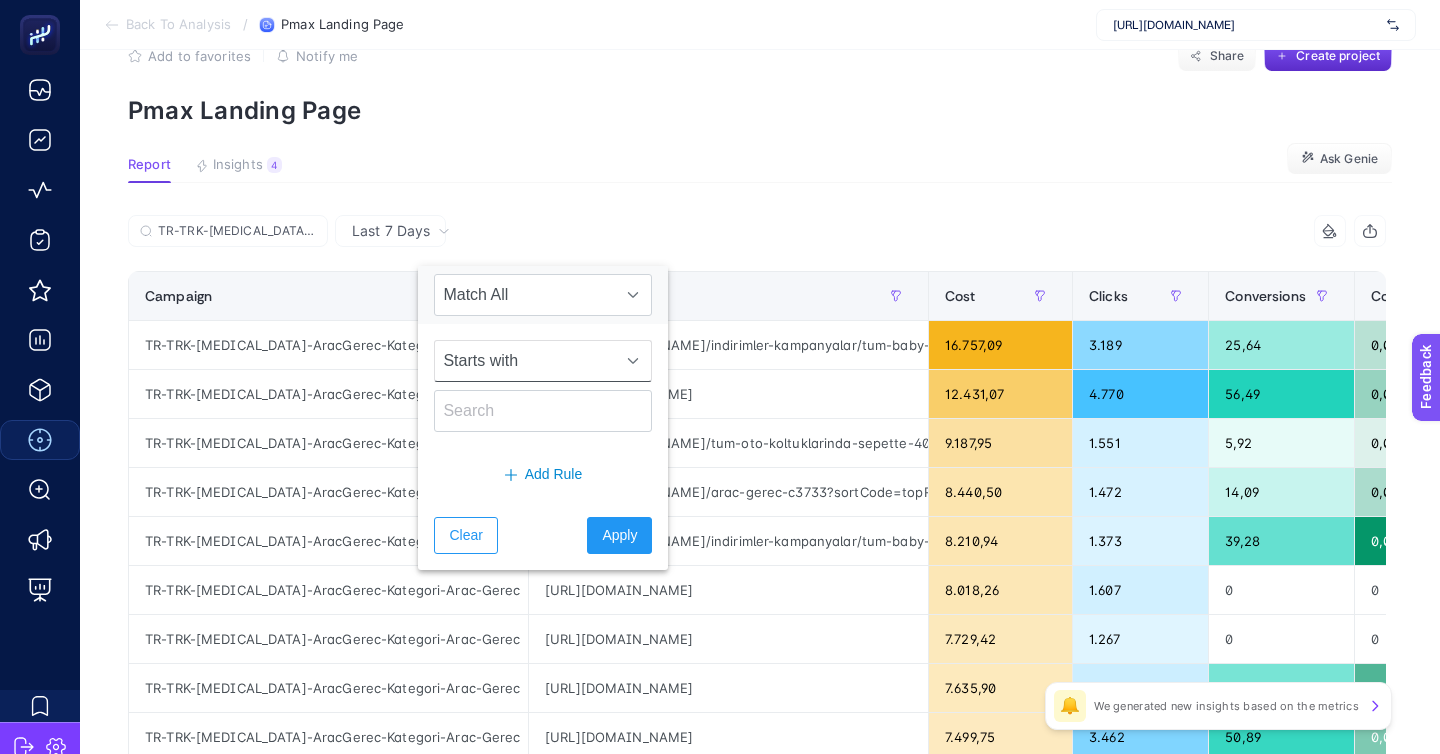 click on "Starts with" at bounding box center (524, 361) 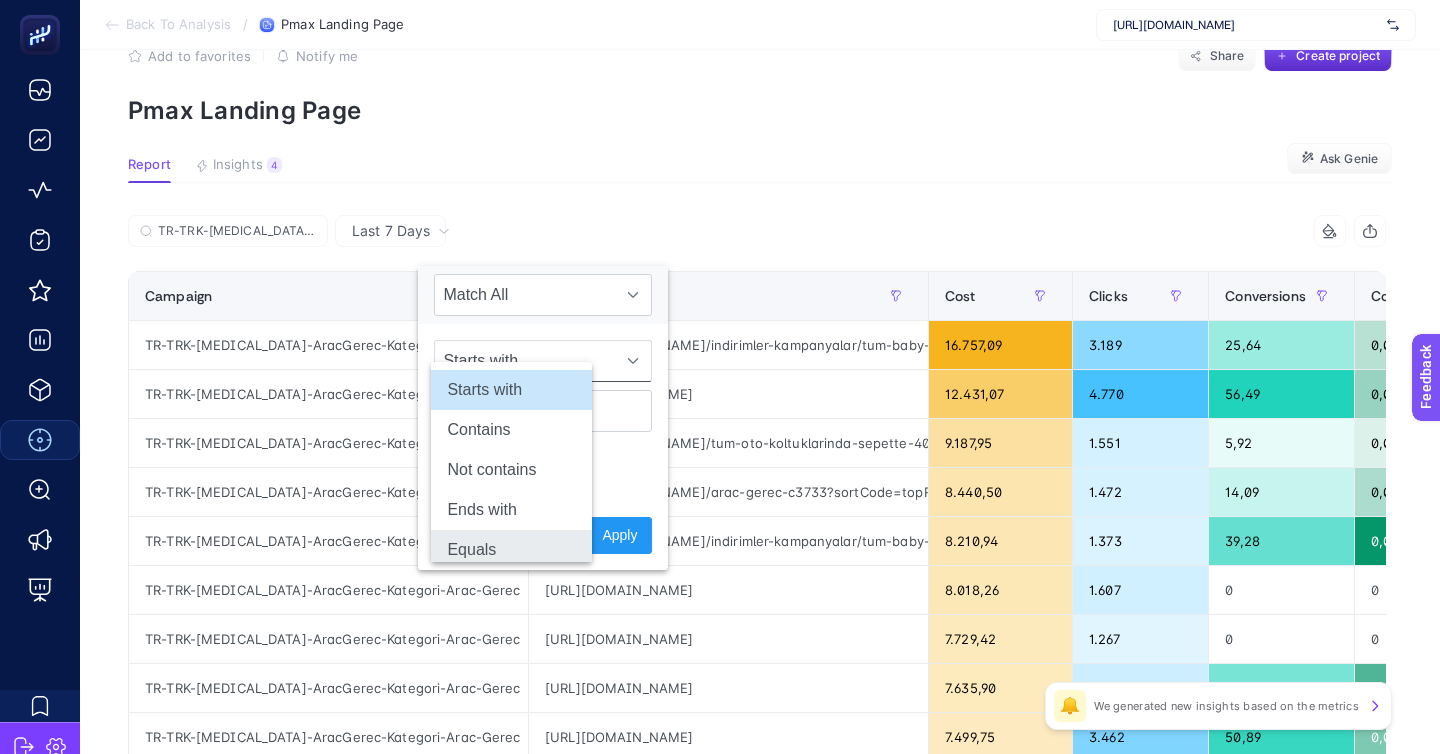 click on "Equals" 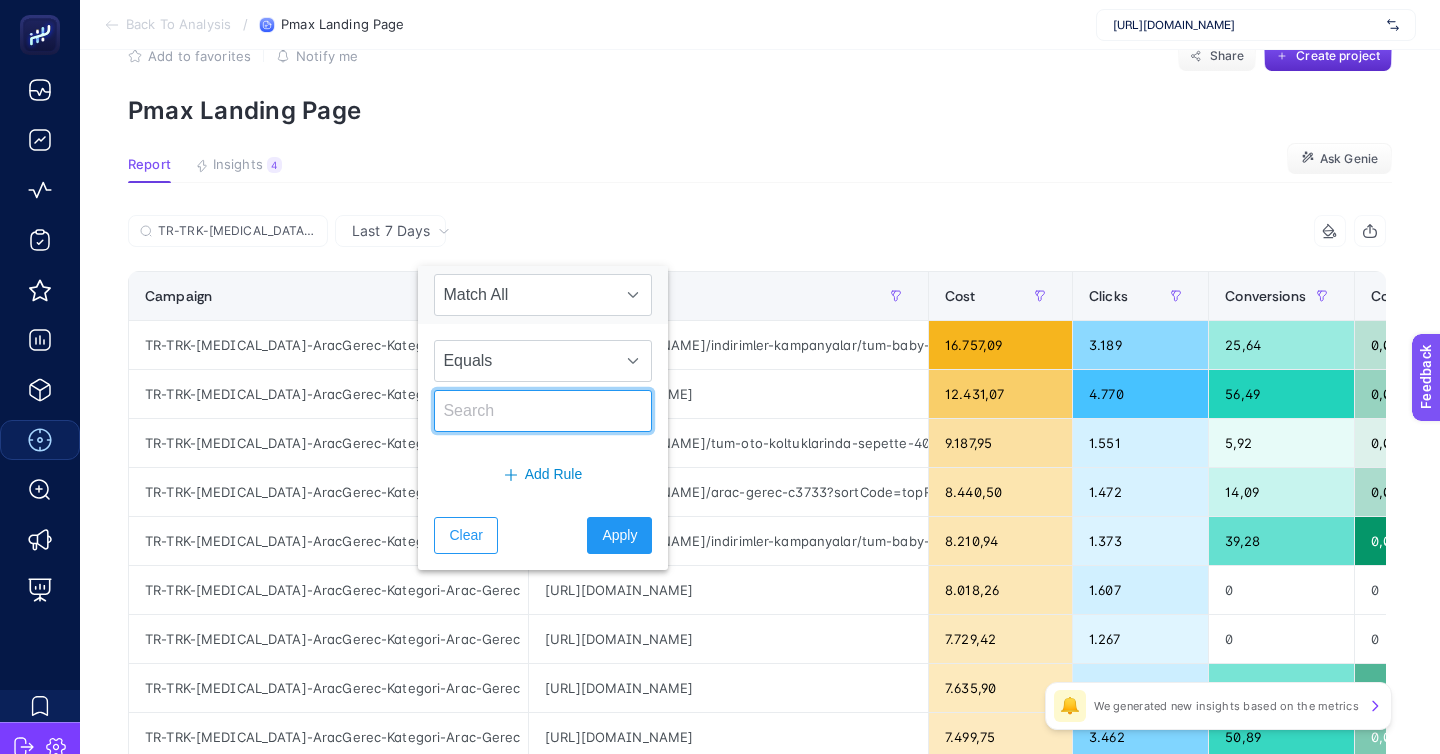 click 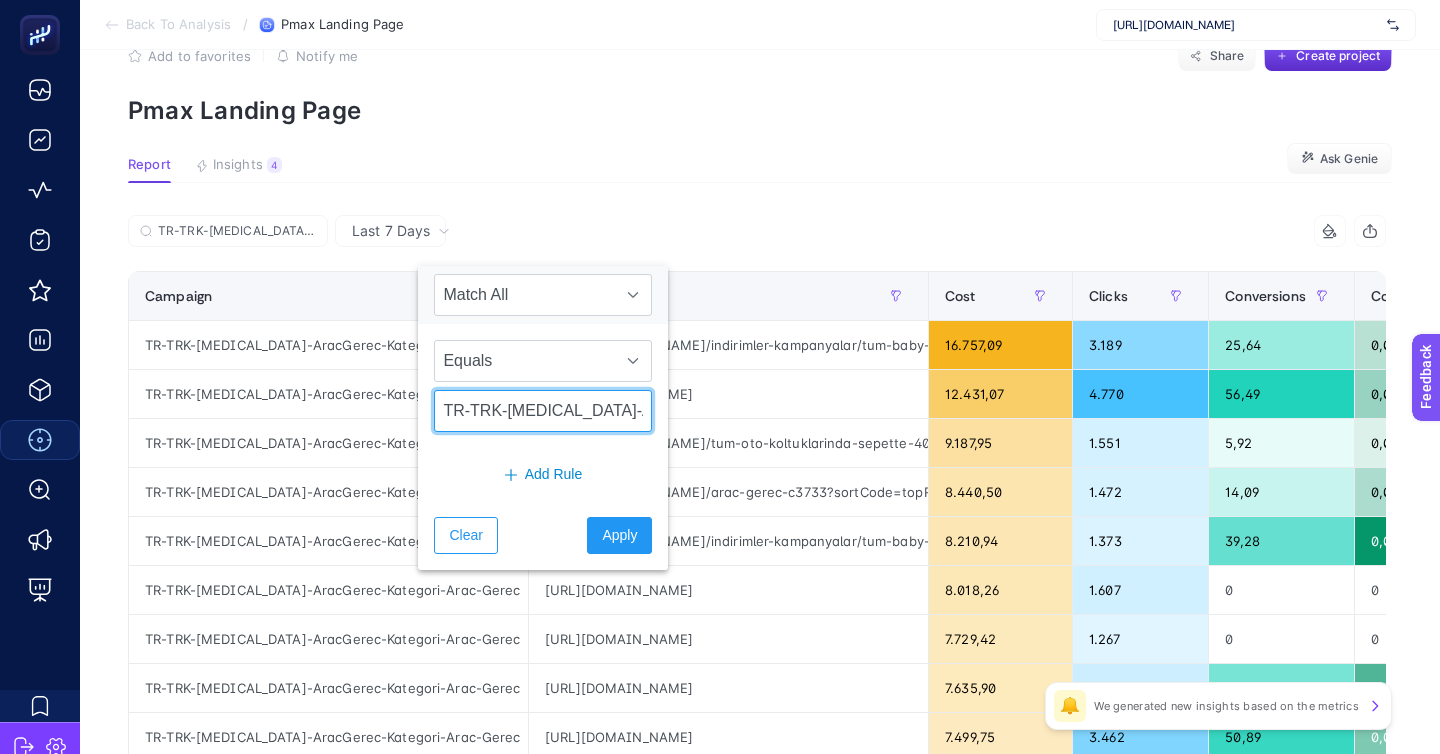 scroll, scrollTop: 0, scrollLeft: 153, axis: horizontal 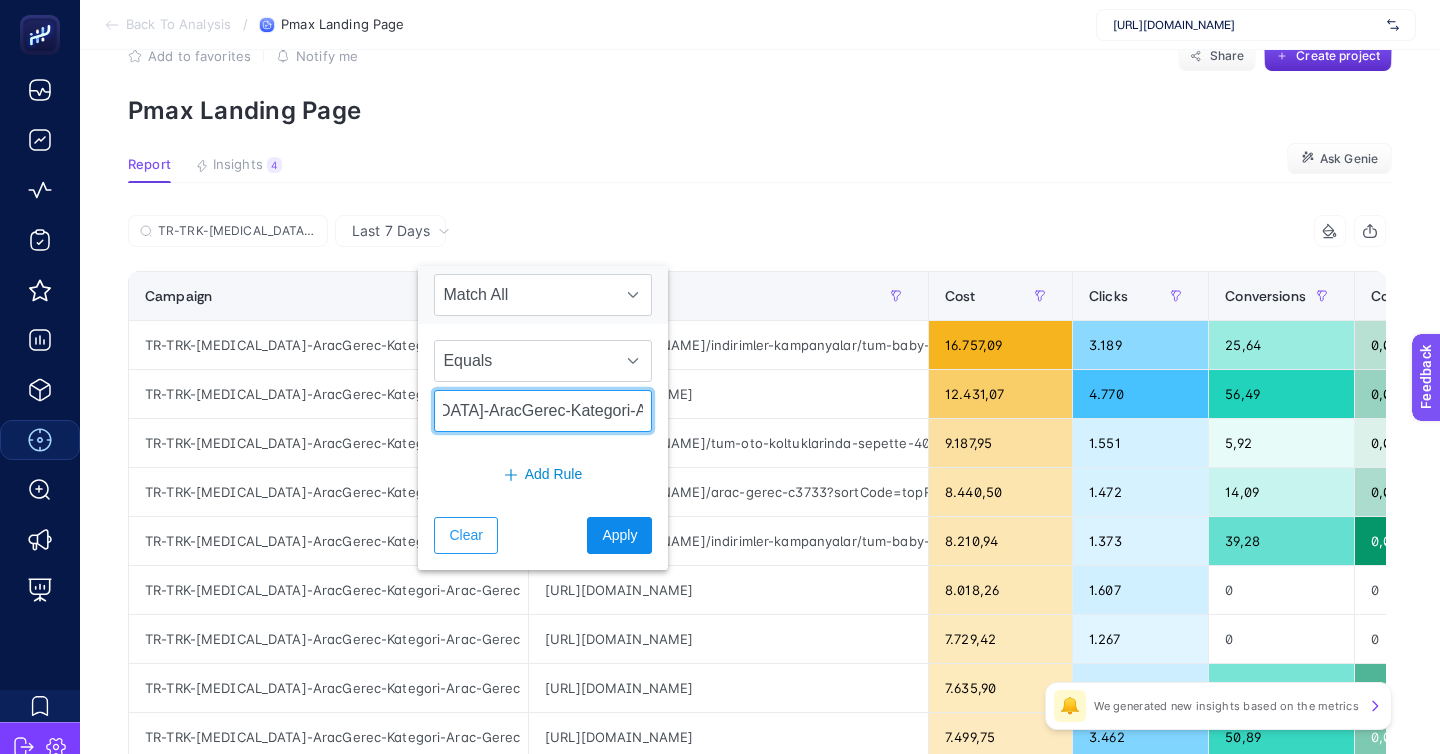 type on "TR-TRK-[MEDICAL_DATA]-AracGerec-Kategori-Arac-Gerec" 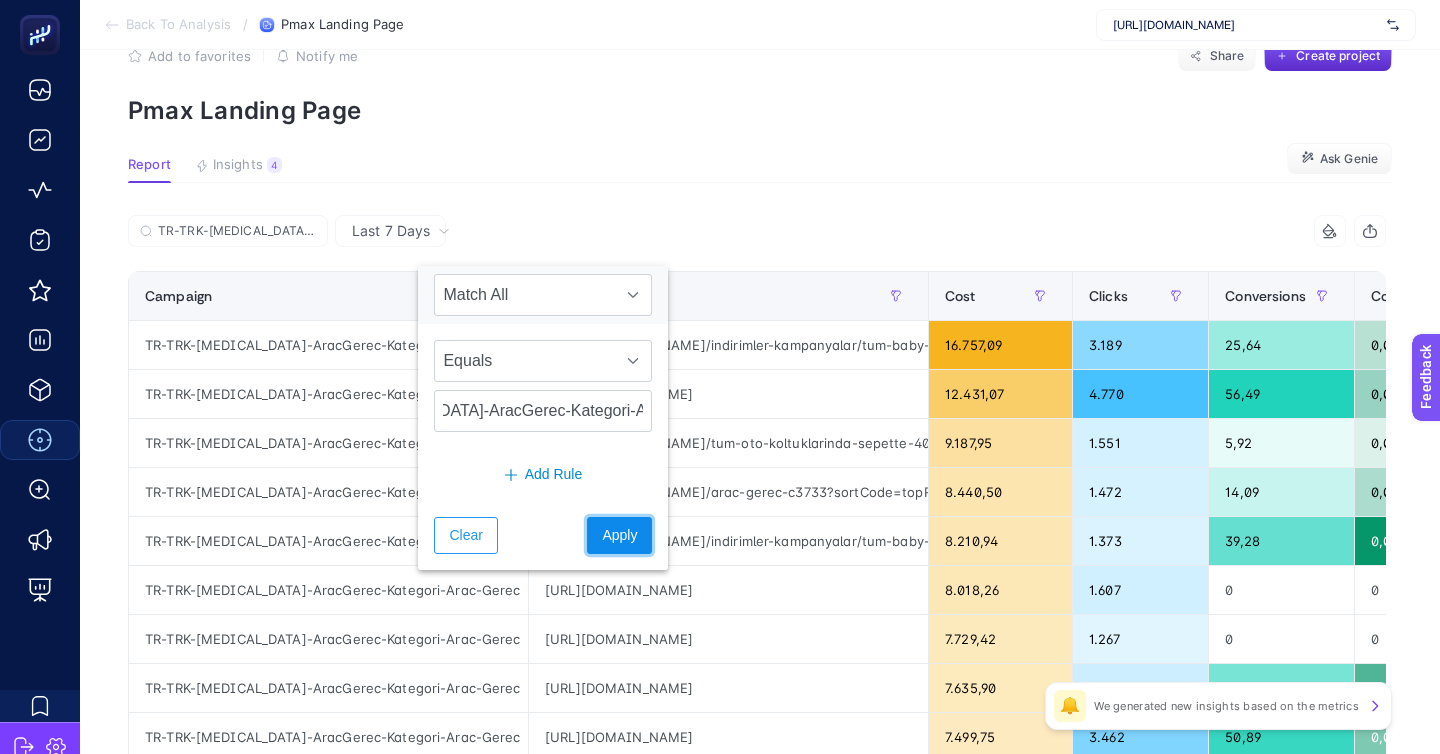 scroll, scrollTop: 0, scrollLeft: 0, axis: both 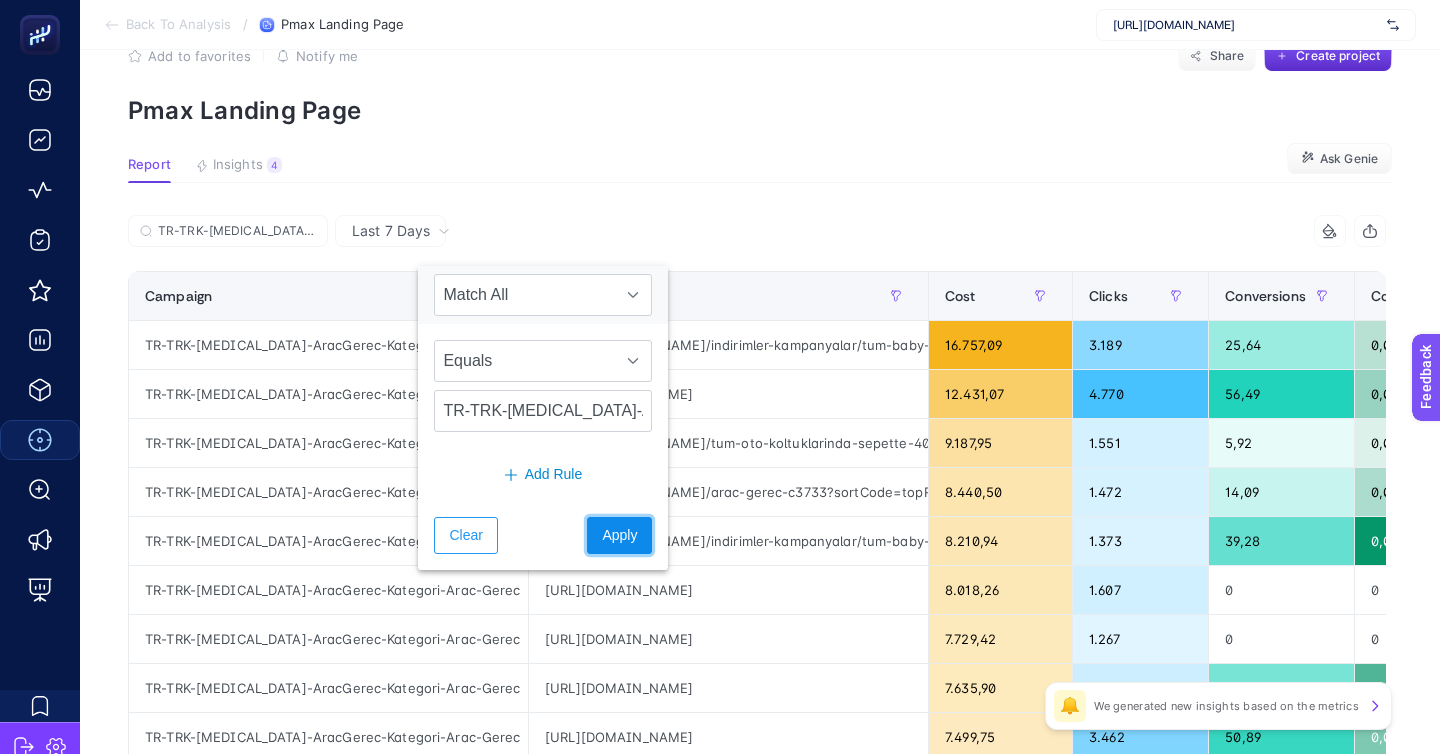click on "Apply" 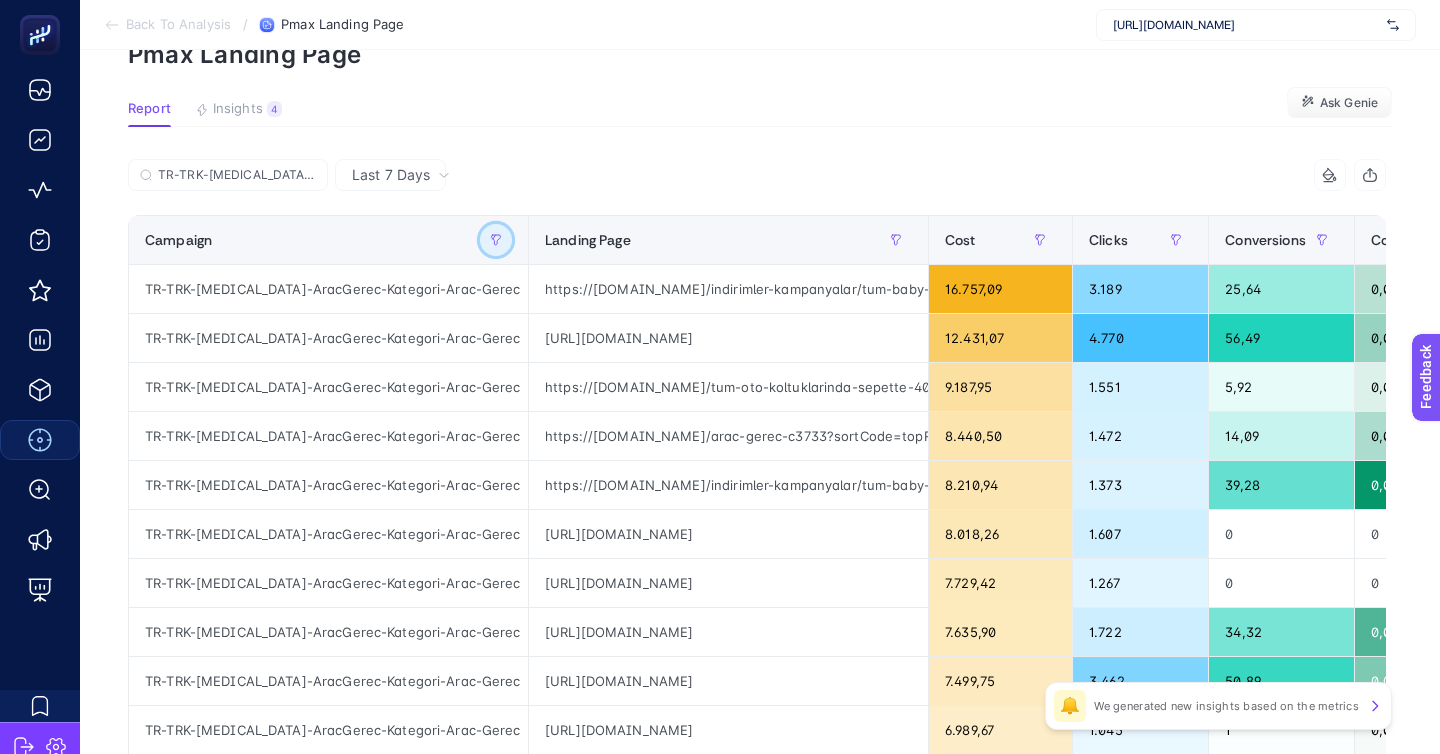 scroll, scrollTop: 100, scrollLeft: 0, axis: vertical 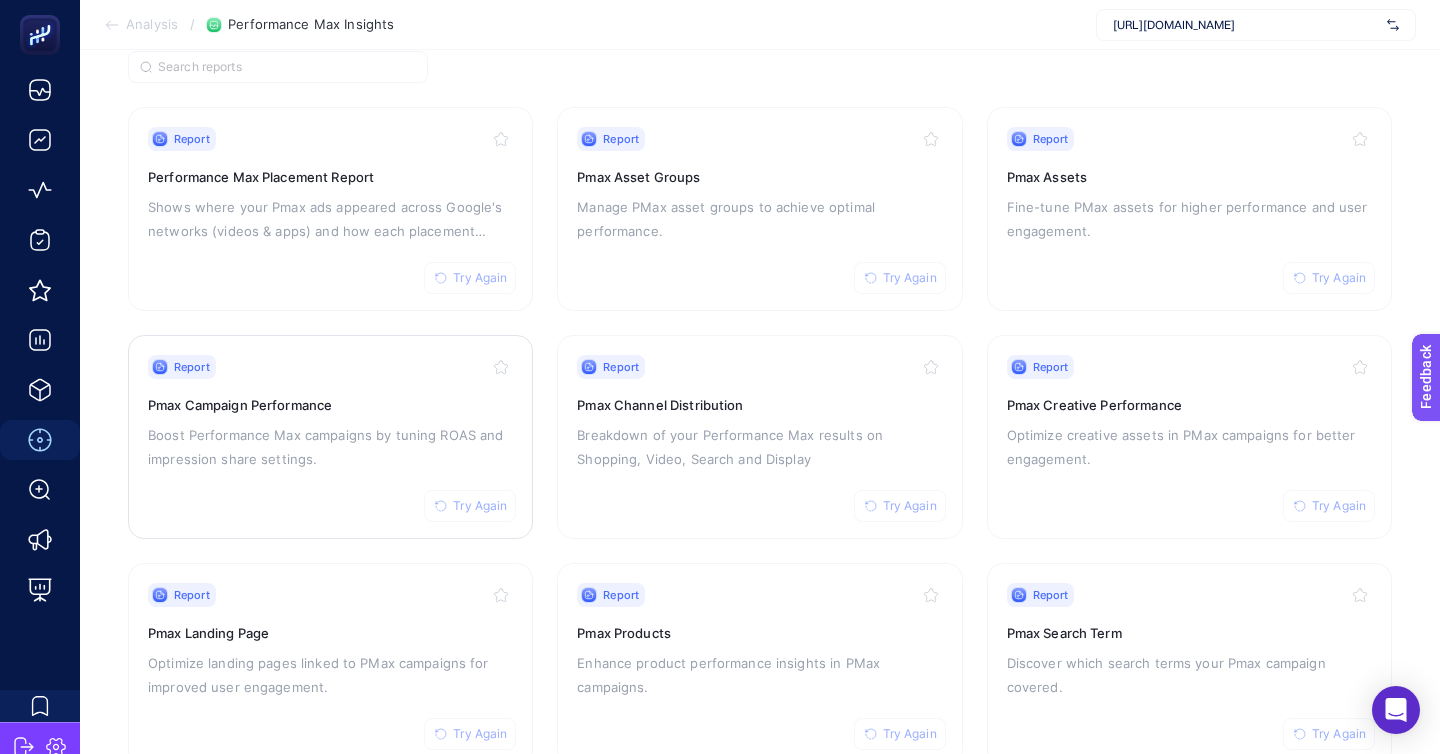 click on "Boost Performance Max campaigns by tuning ROAS and impression share settings." at bounding box center [330, 447] 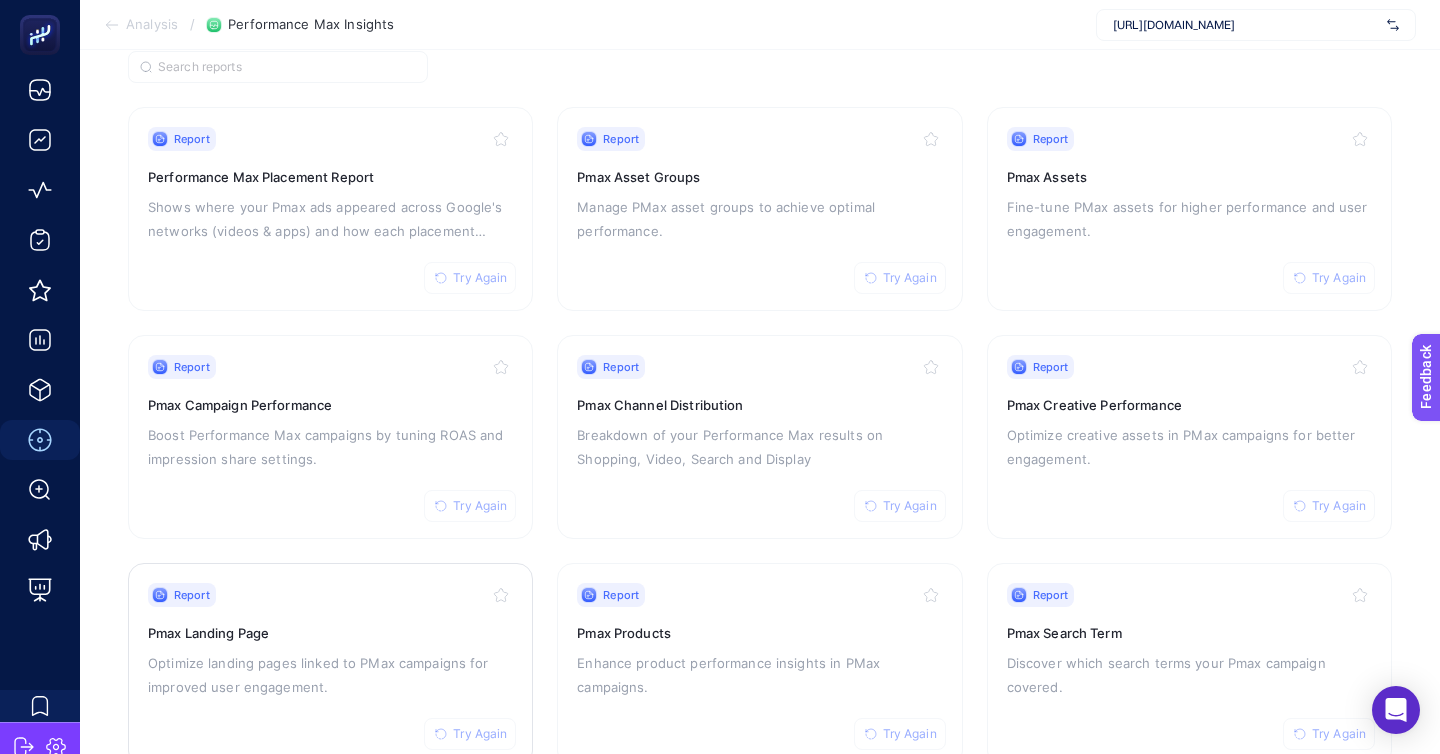 click on "Optimize landing pages linked to PMax campaigns for improved user engagement." at bounding box center (330, 675) 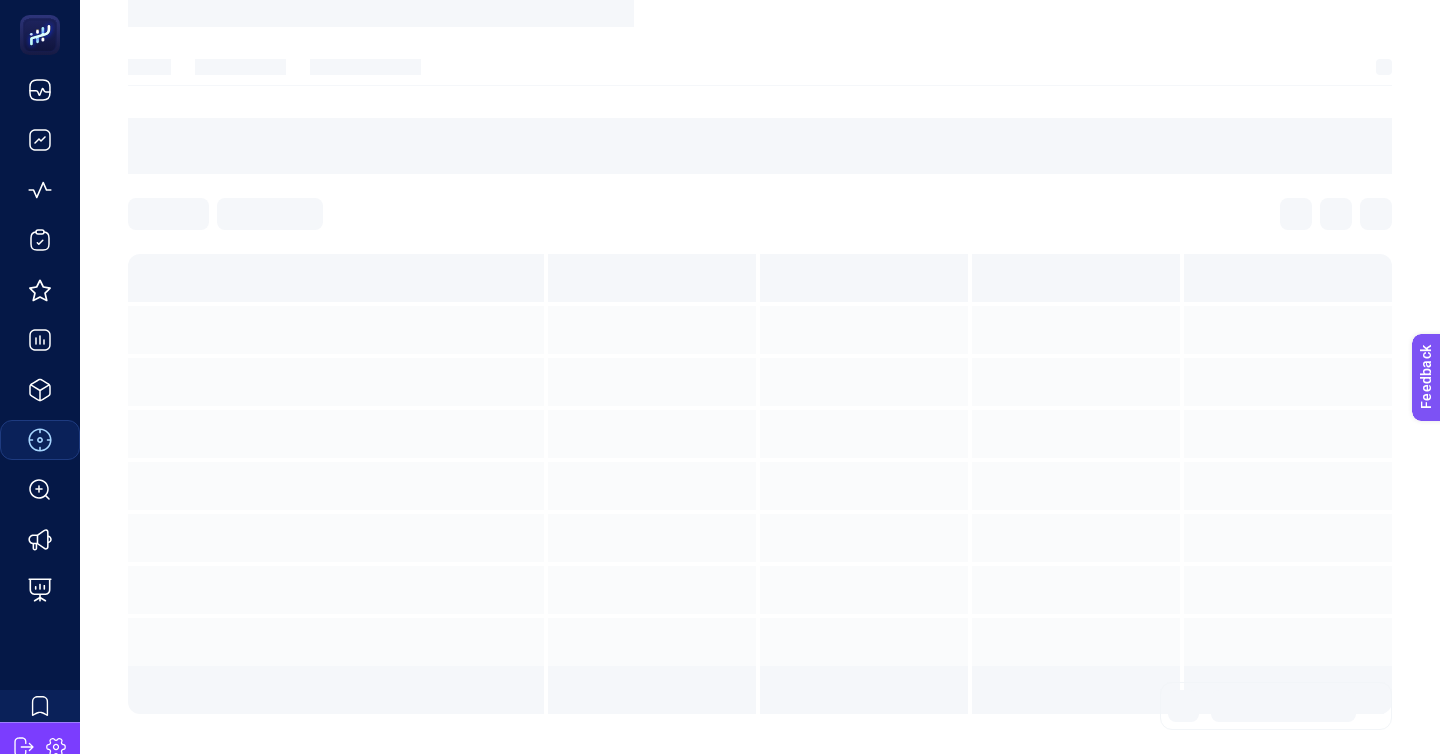 scroll, scrollTop: 0, scrollLeft: 0, axis: both 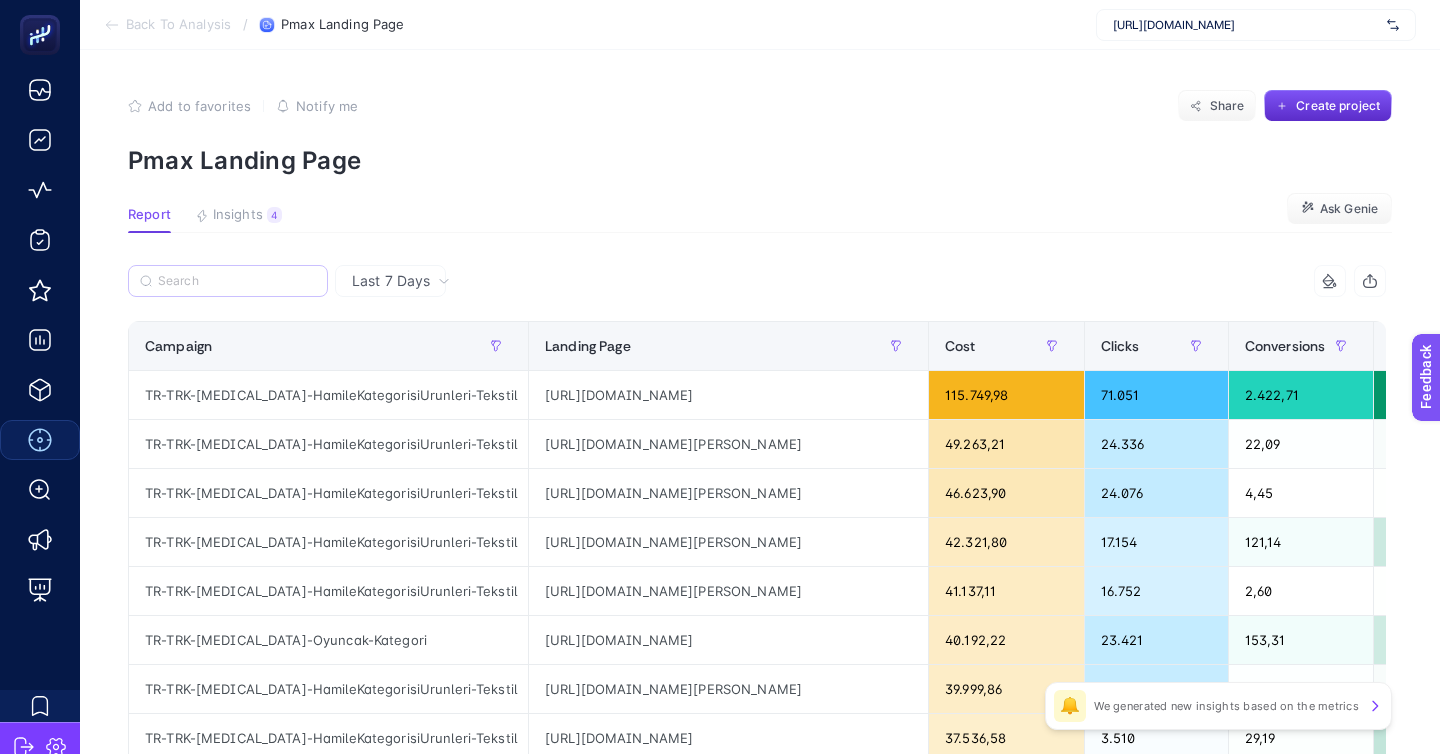 click at bounding box center [228, 281] 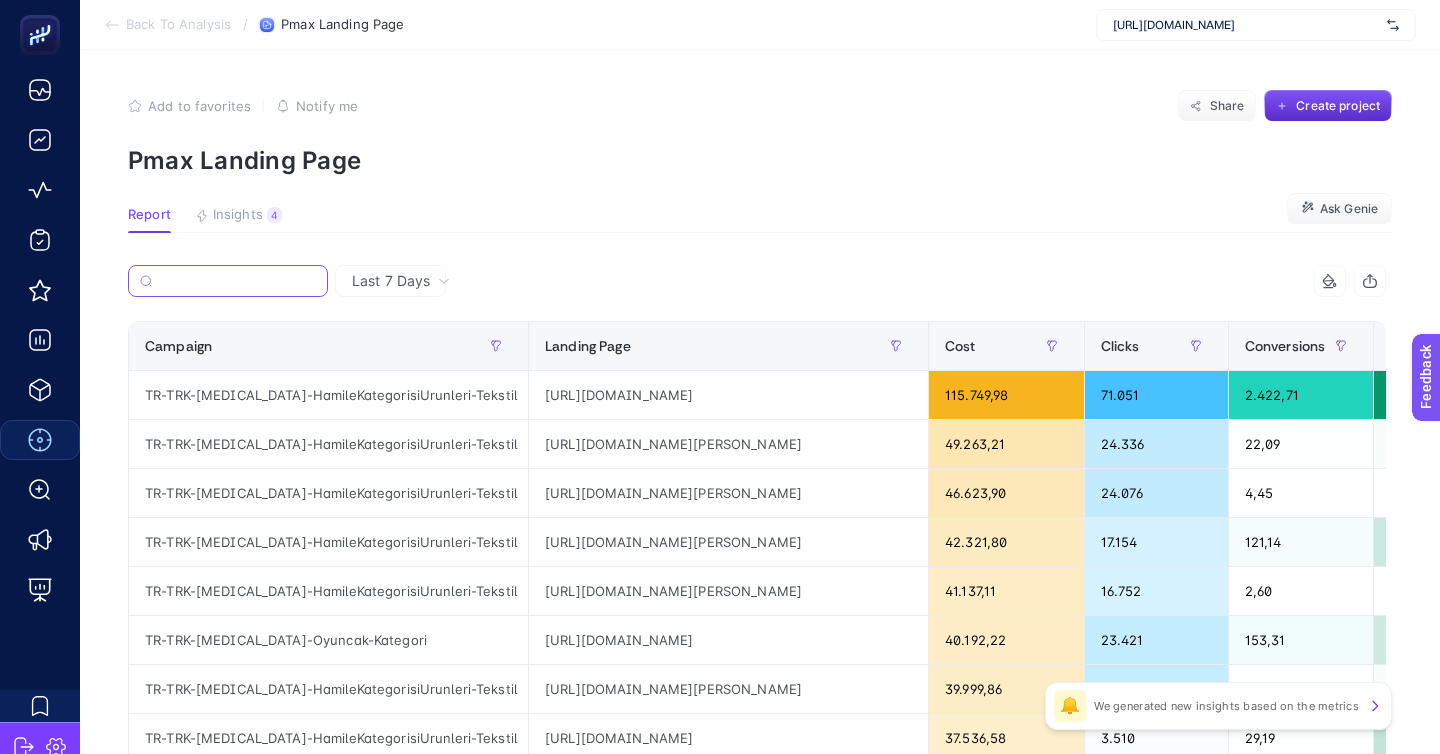 paste on "TR-TRK-[MEDICAL_DATA]-AracGerec-Kategori-Arac-Gerec" 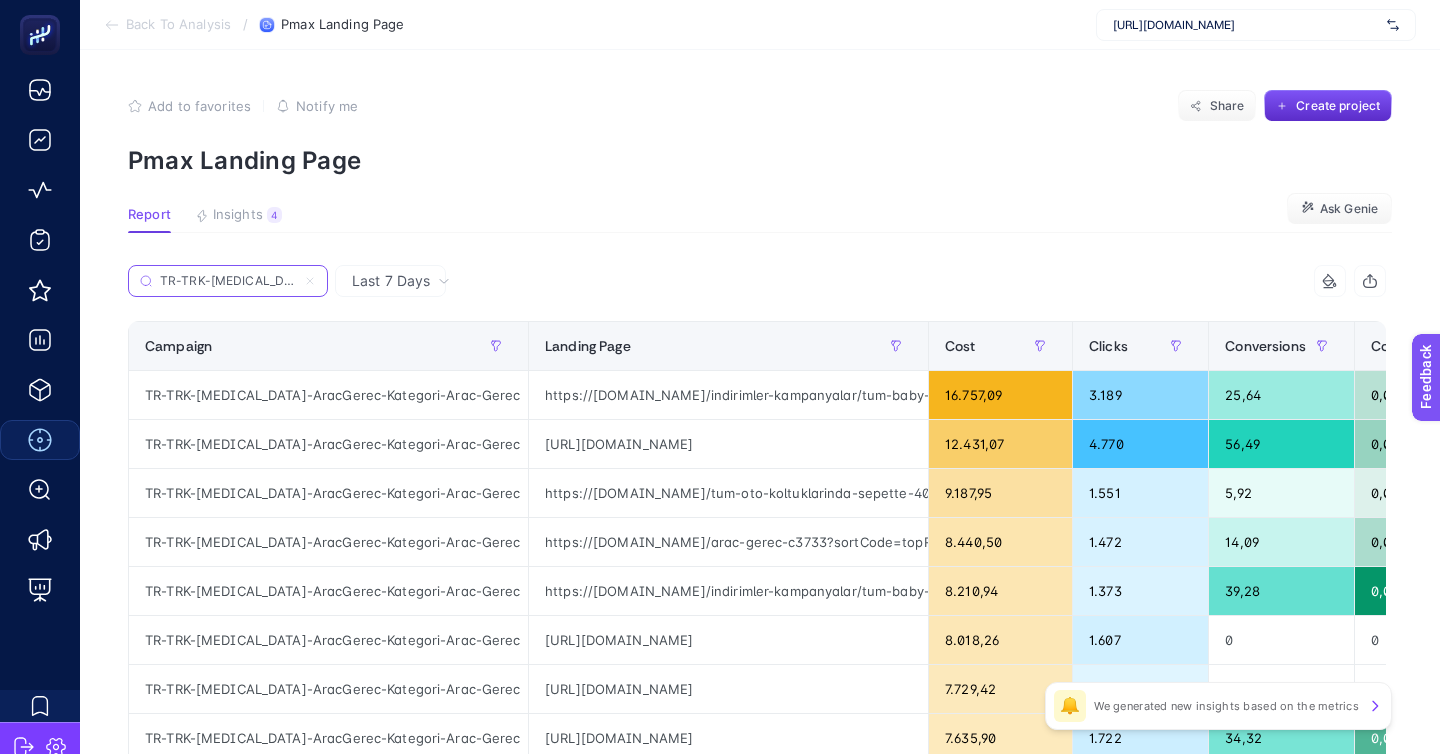 scroll, scrollTop: 0, scrollLeft: 89, axis: horizontal 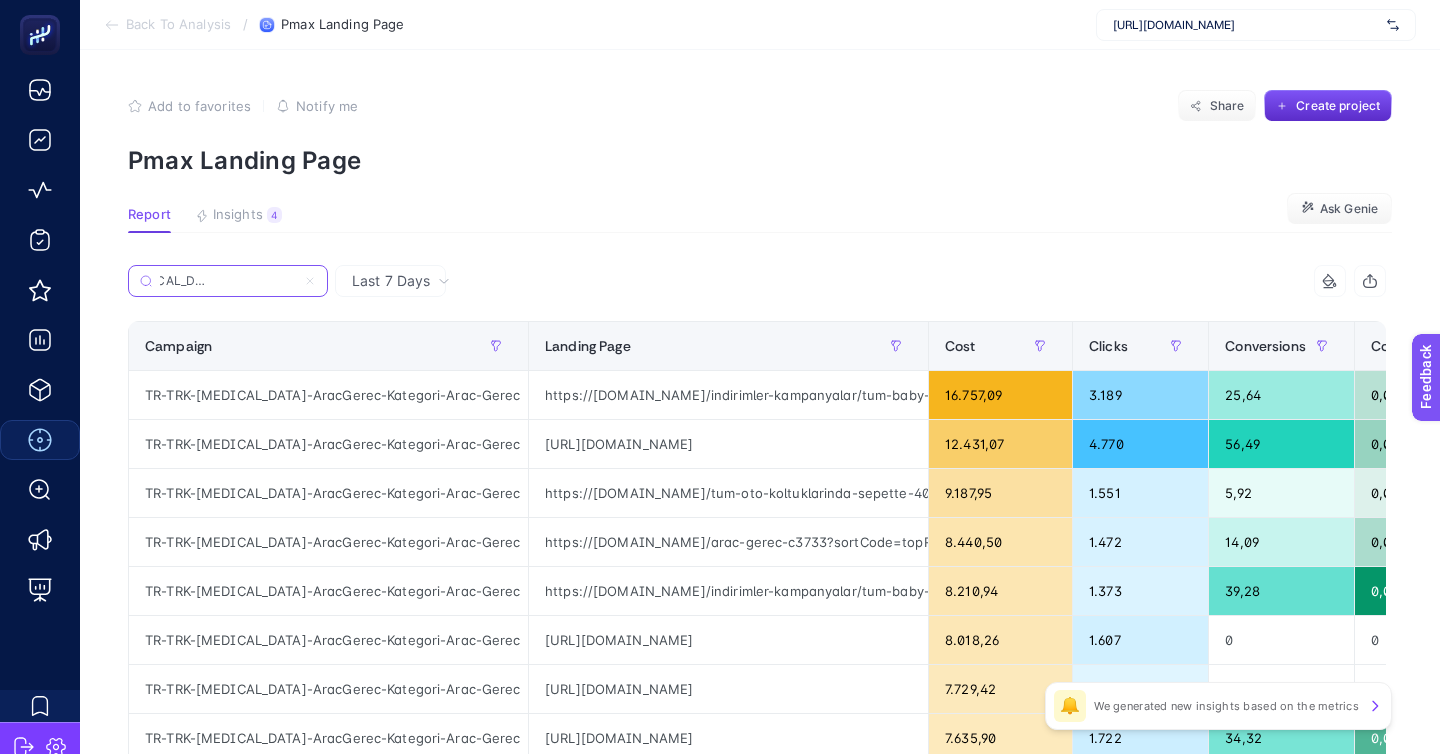 type on "TR-TRK-[MEDICAL_DATA]-AracGerec-Kategori-Arac-Gerec" 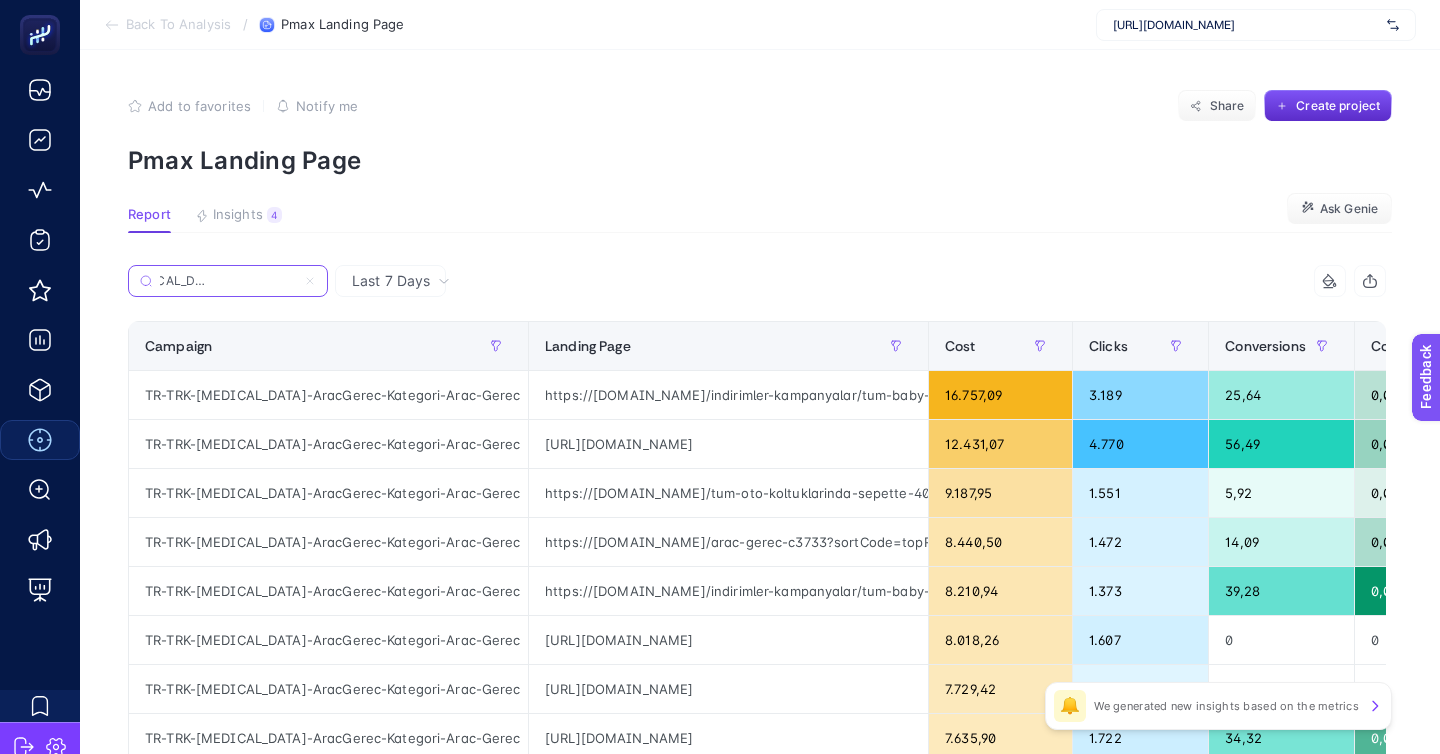 scroll, scrollTop: 0, scrollLeft: 0, axis: both 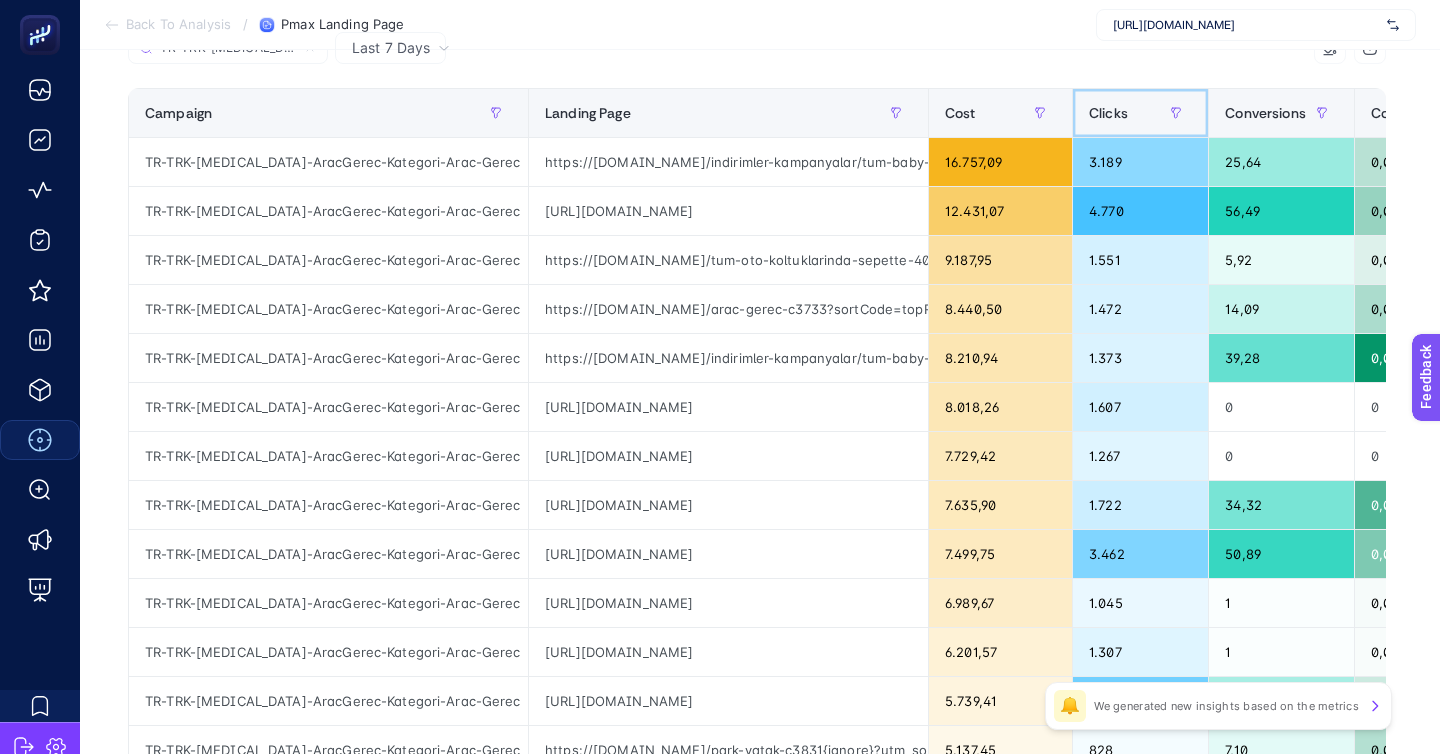 click on "Clicks" 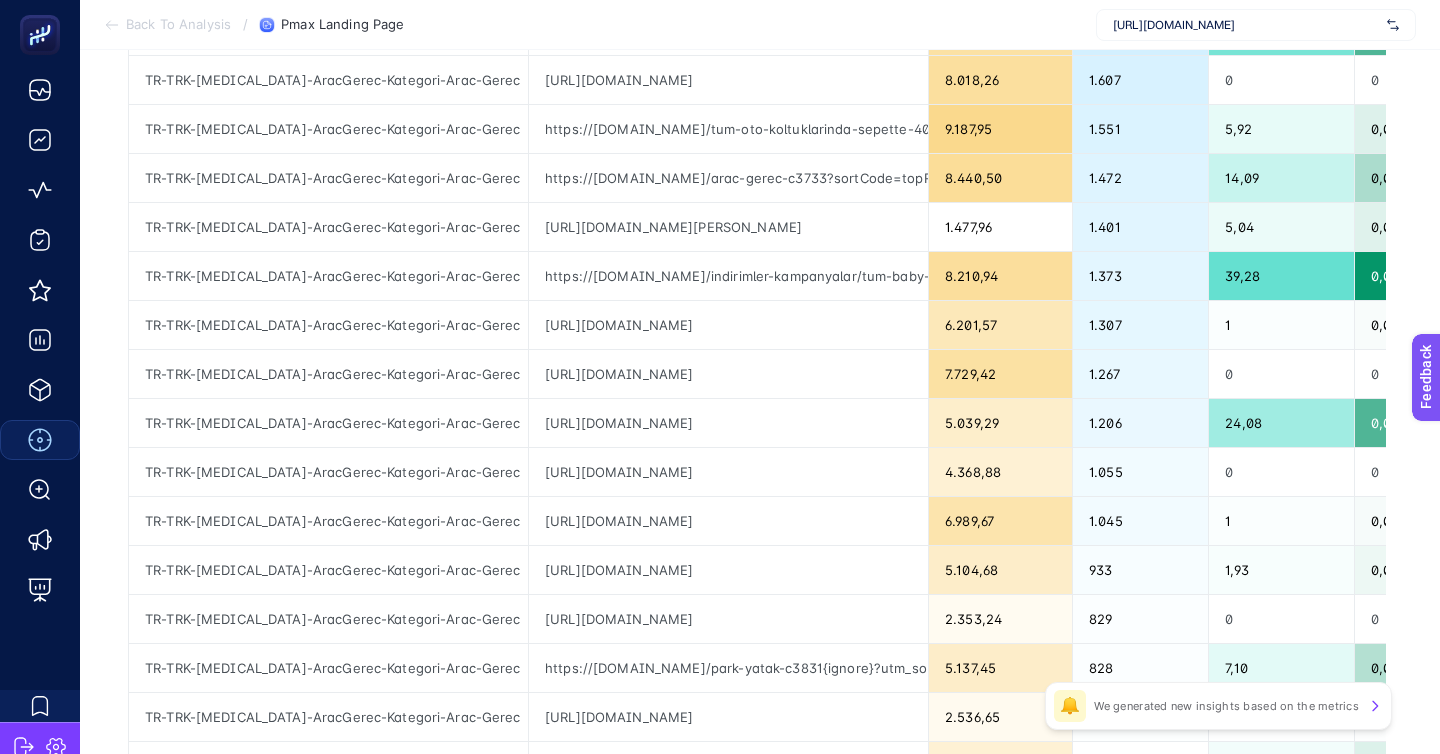 scroll, scrollTop: 561, scrollLeft: 0, axis: vertical 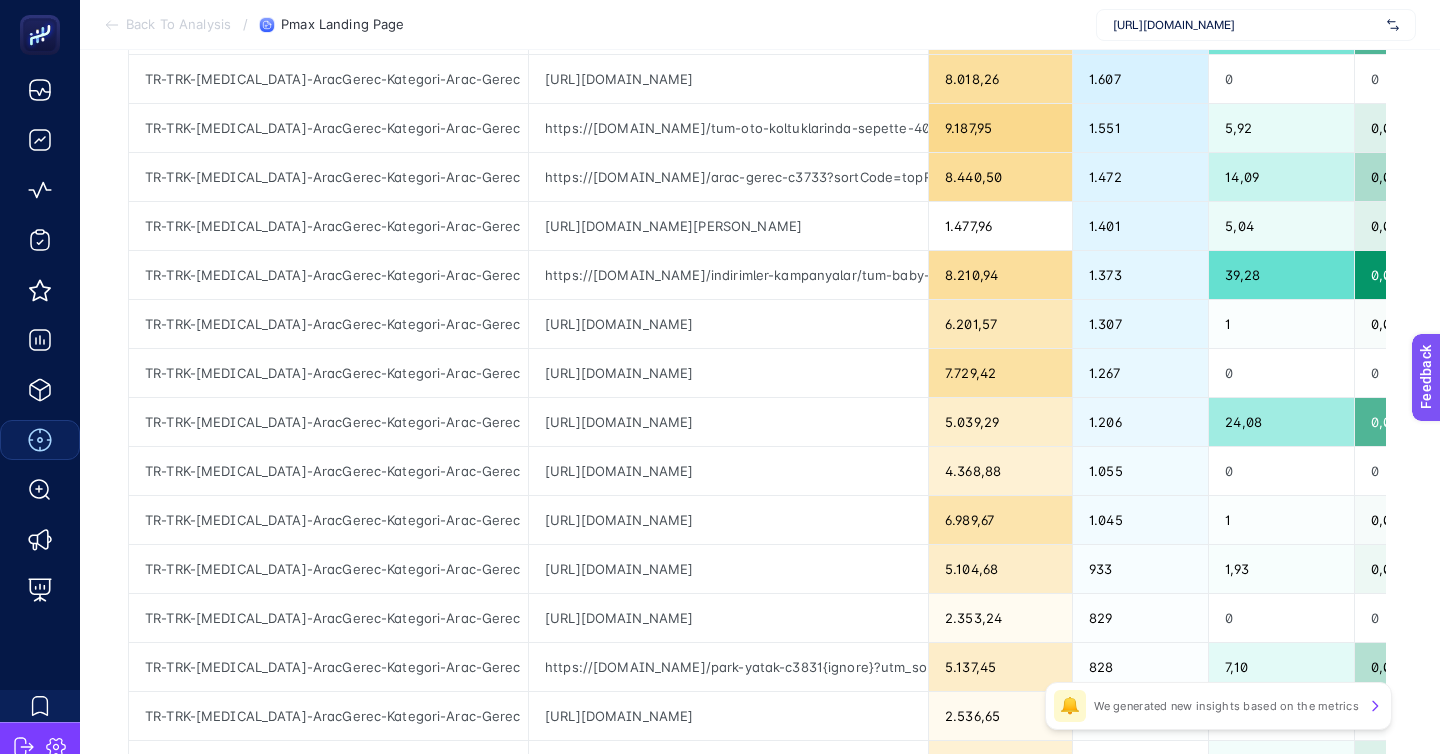 click on "2" 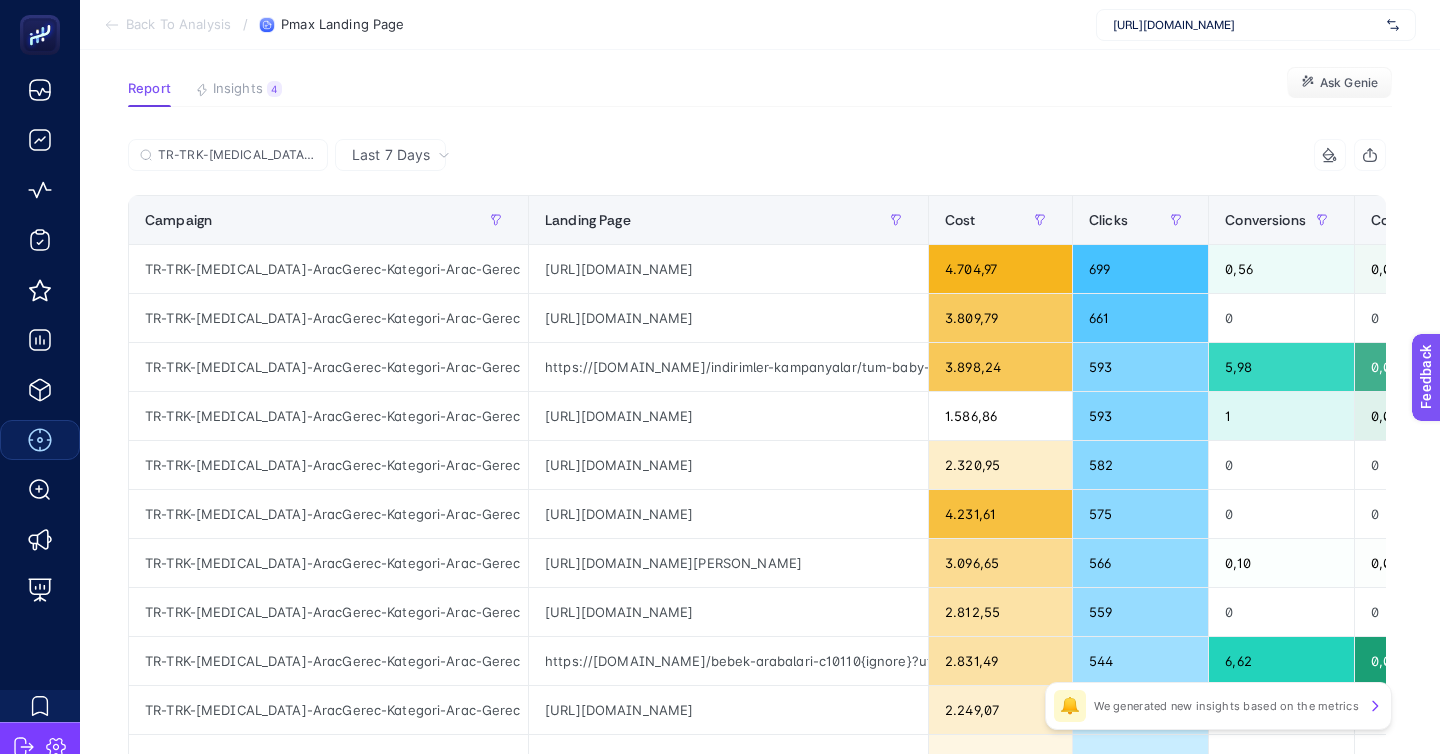 scroll, scrollTop: 0, scrollLeft: 0, axis: both 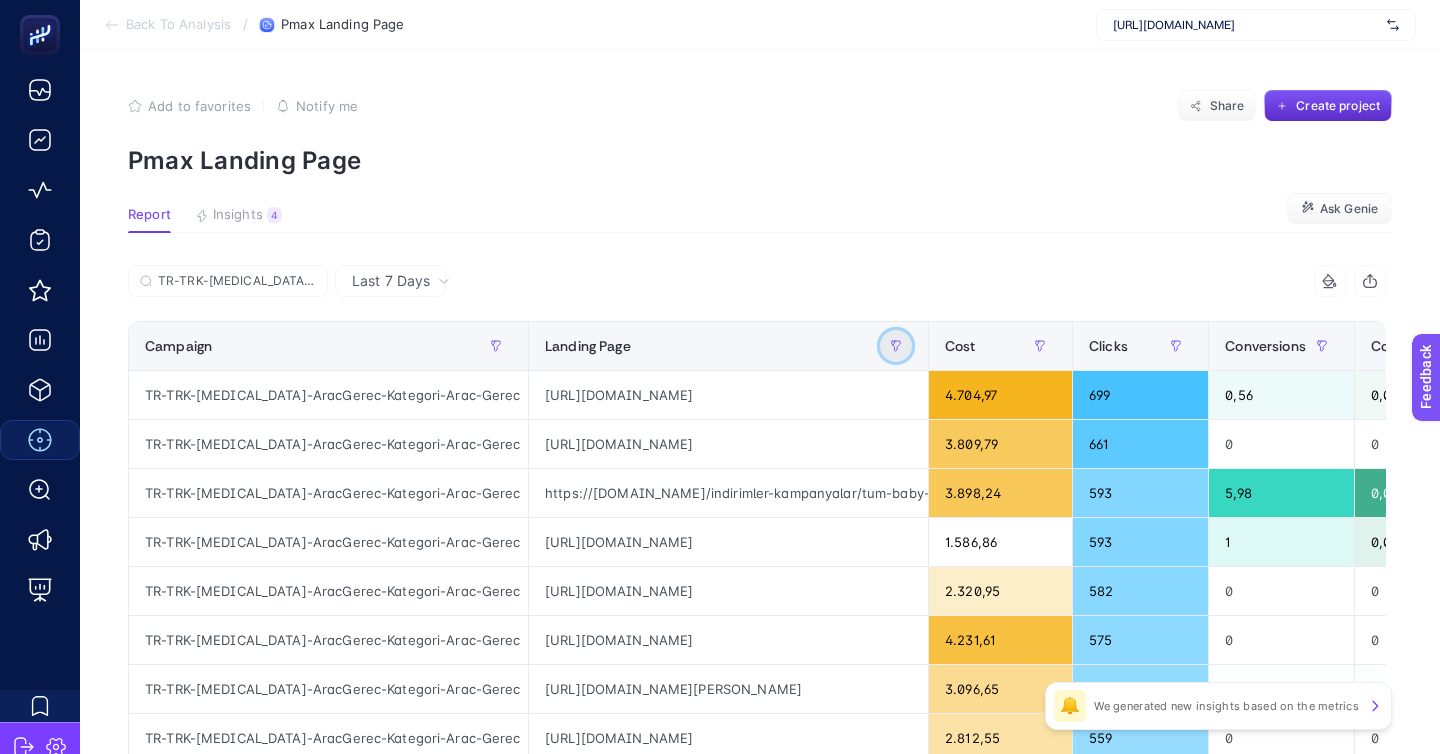 click at bounding box center [896, 346] 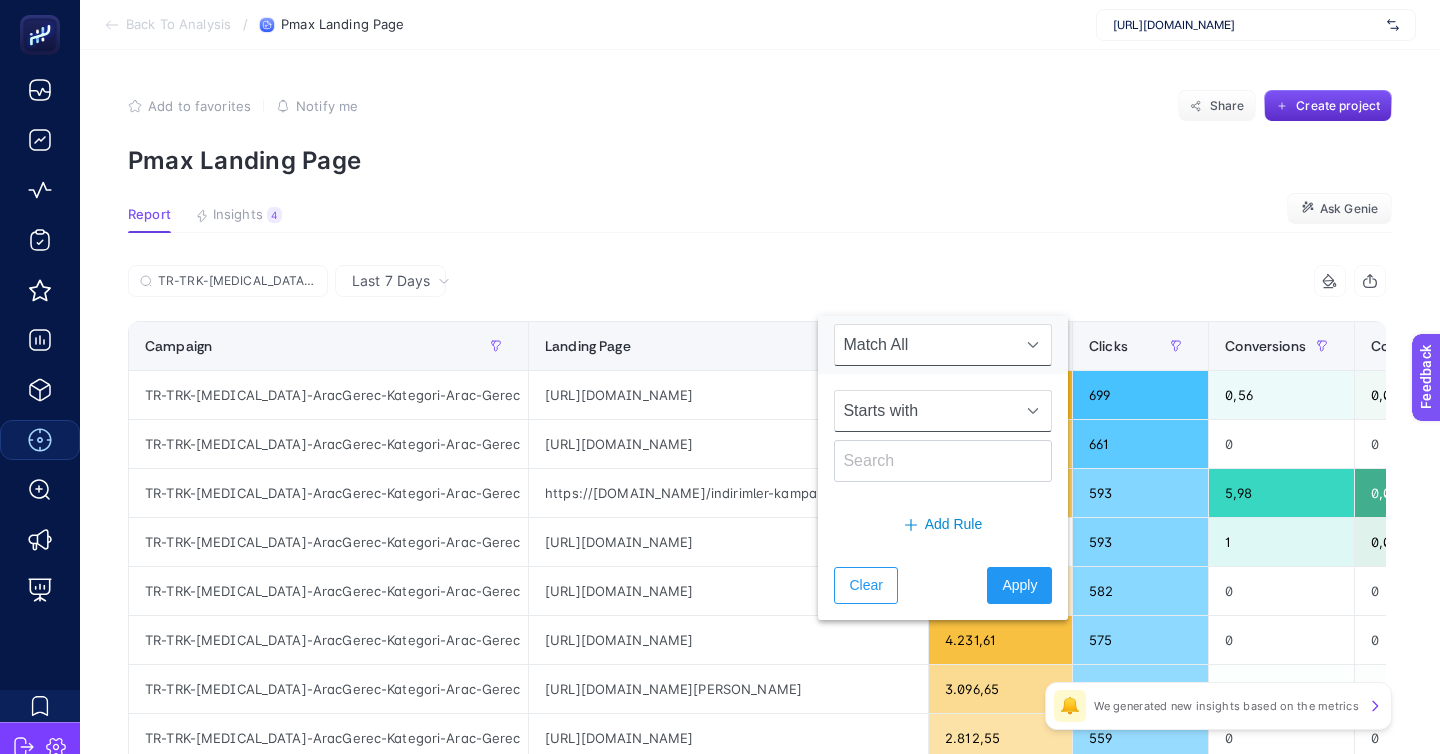 click on "Starts with" at bounding box center (924, 411) 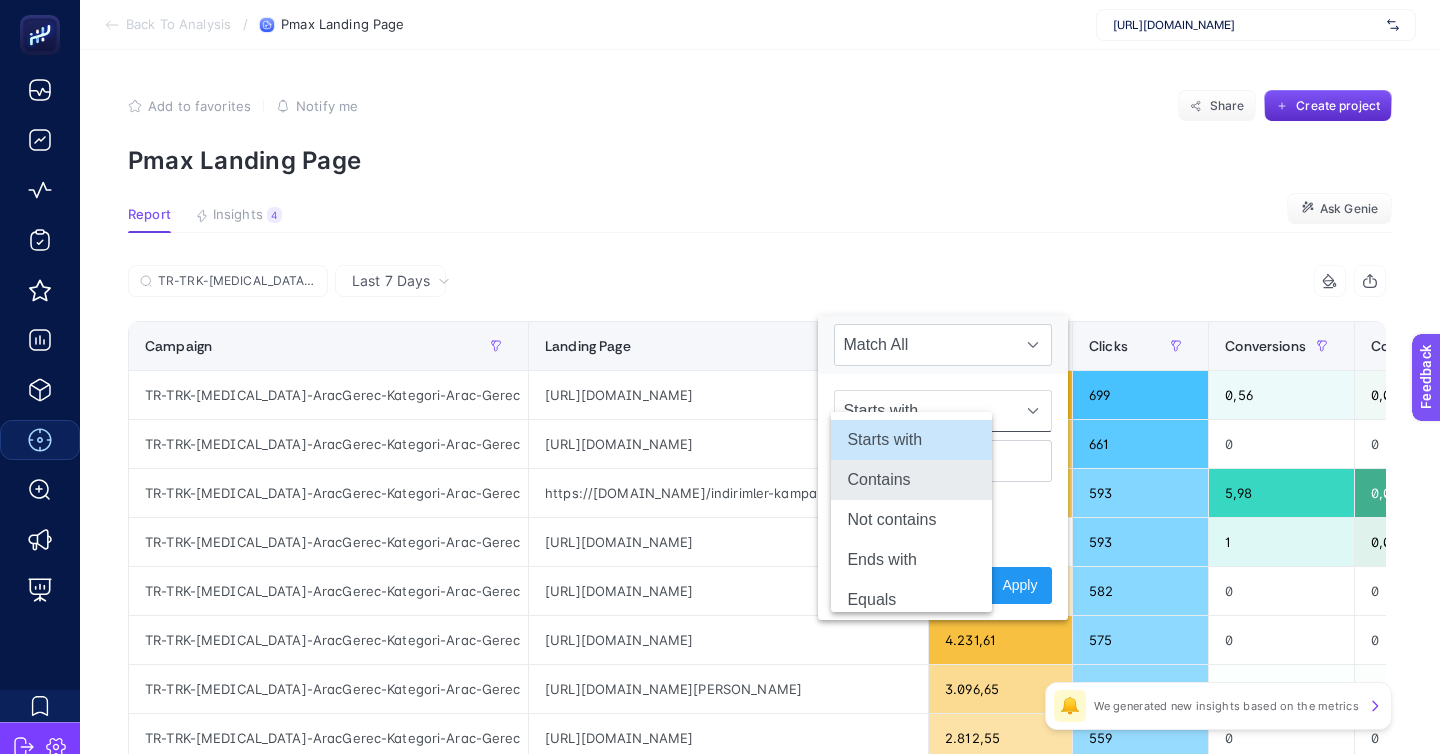 click on "Contains" 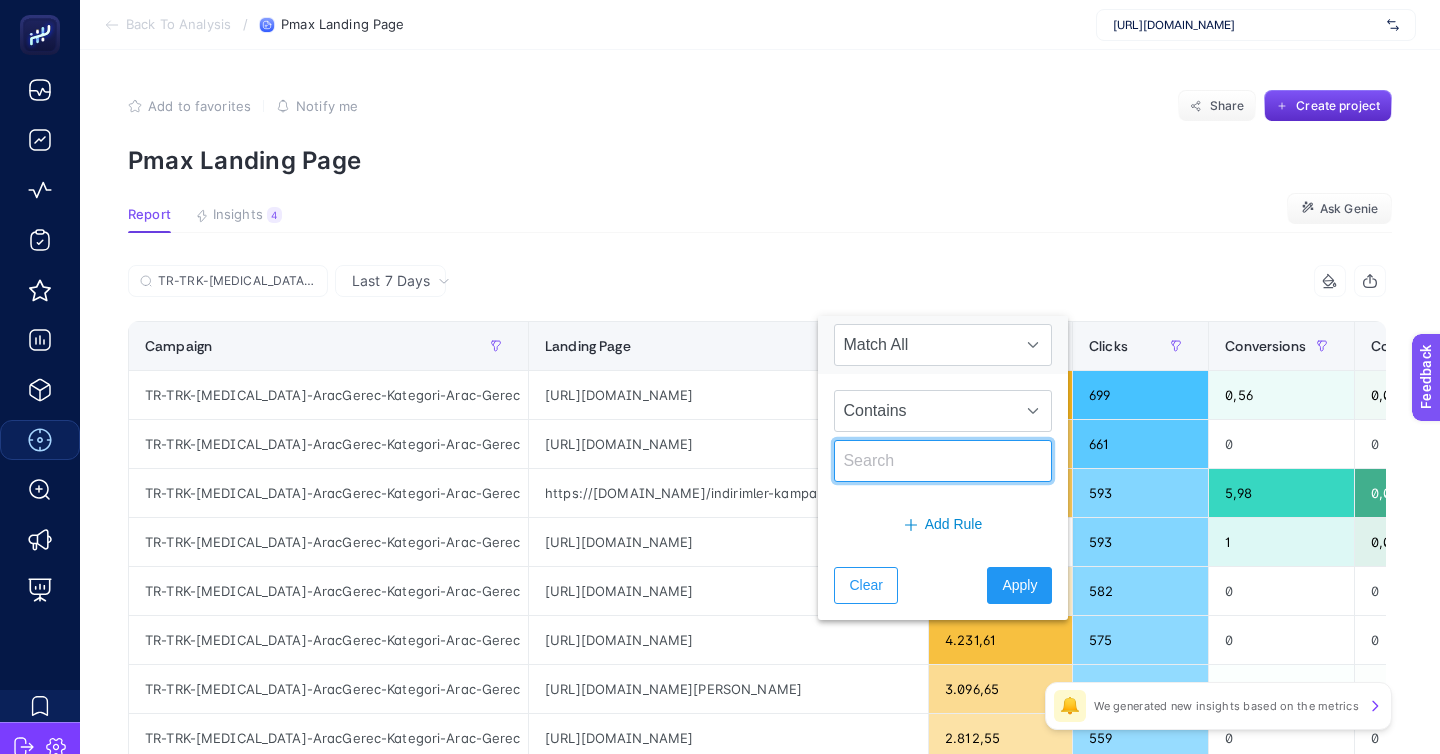 click 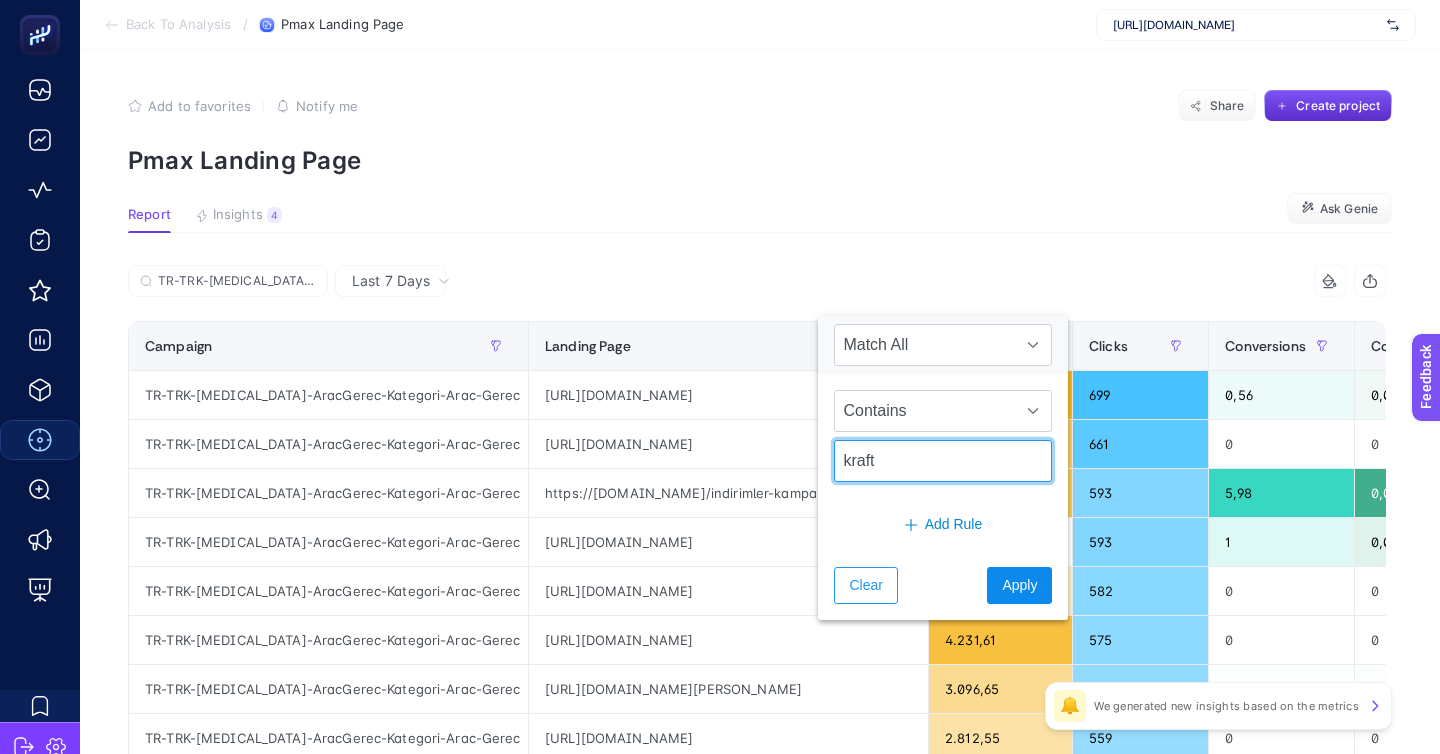 type on "kraft" 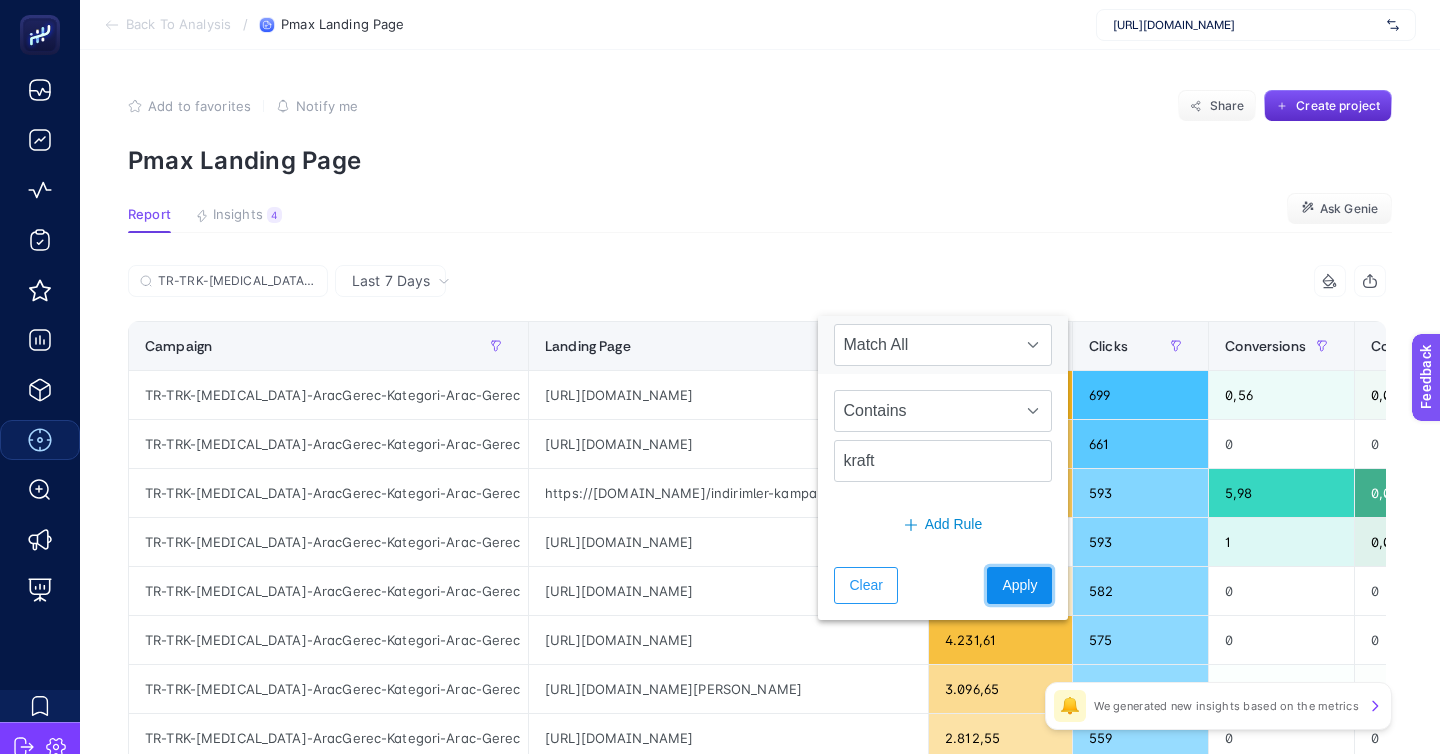 click on "Apply" 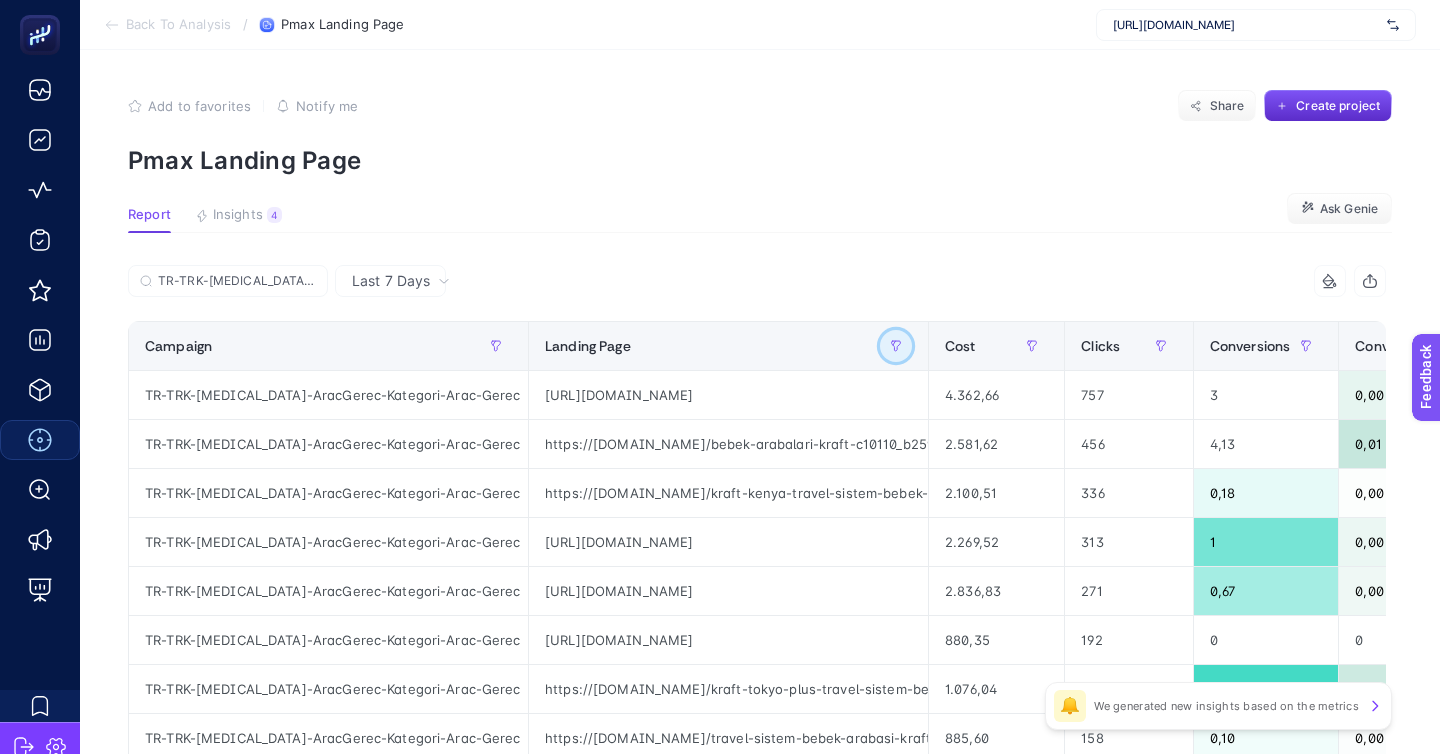 scroll, scrollTop: 0, scrollLeft: 185, axis: horizontal 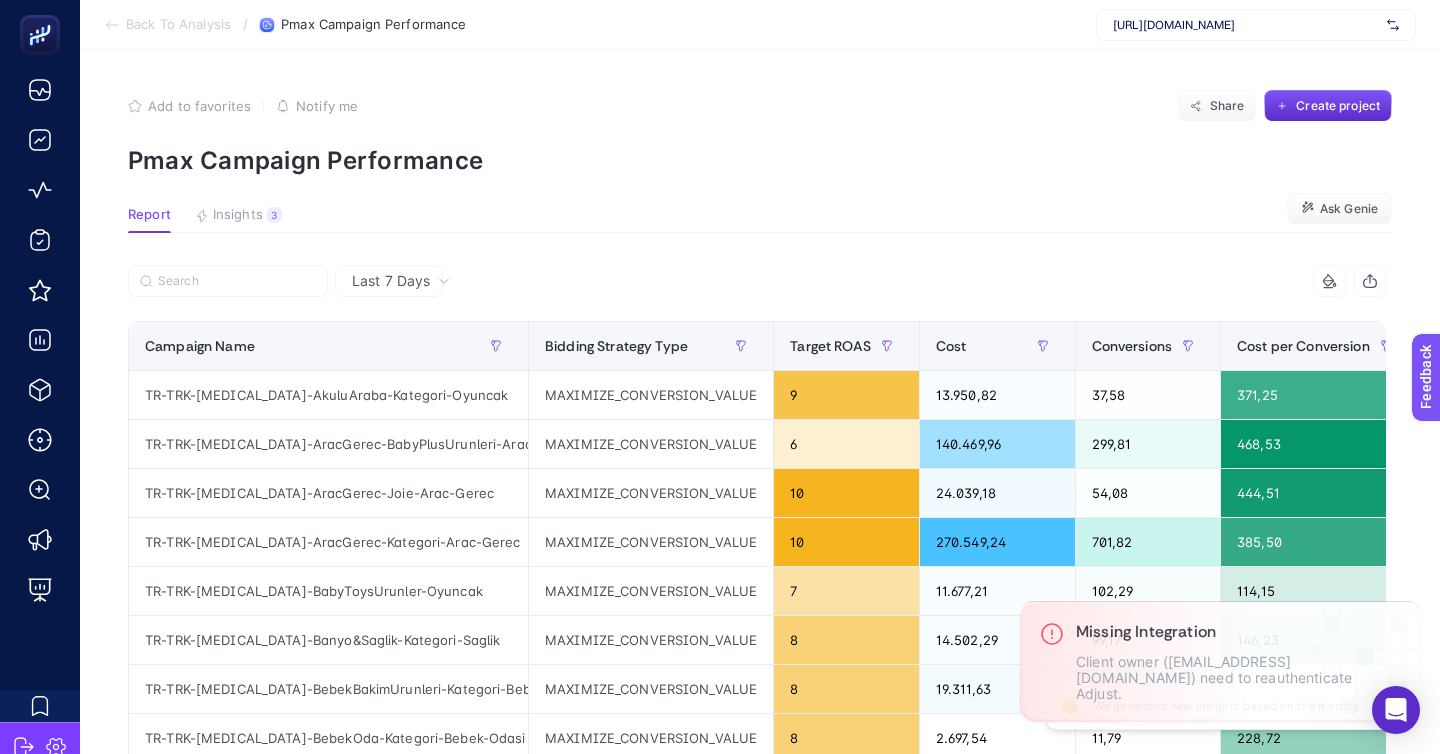 click at bounding box center [442, 287] 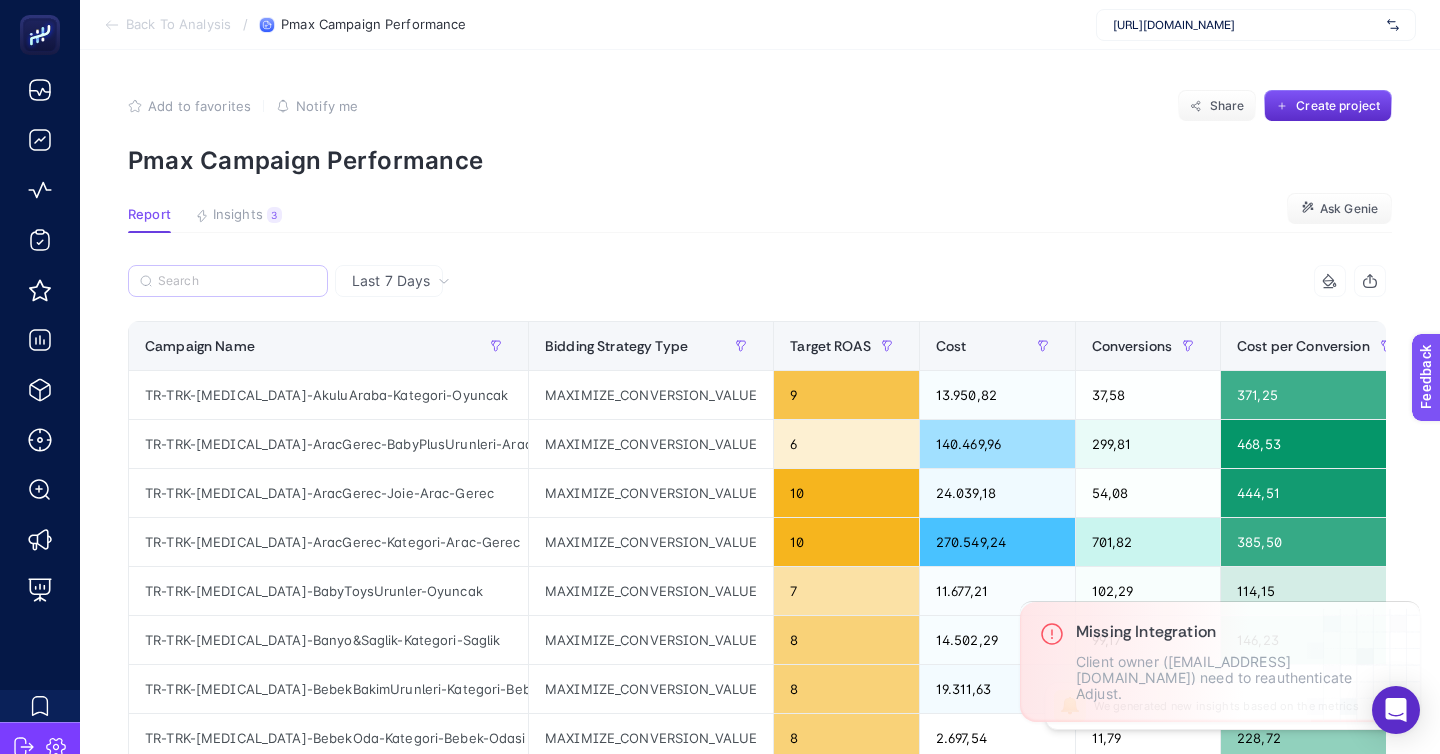 click at bounding box center (228, 281) 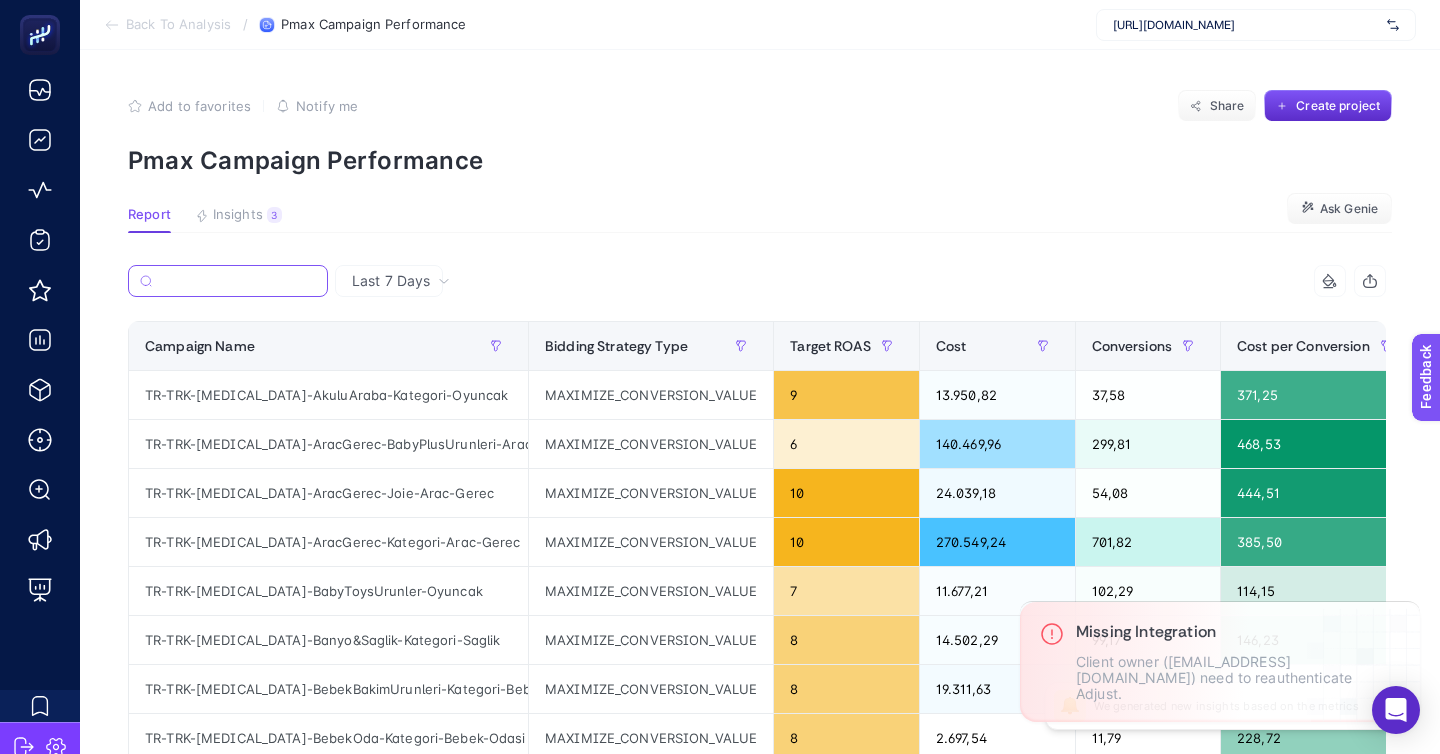 paste on "TR-TRK-[MEDICAL_DATA]-AracGerec-Kategori-Arac-Gerec" 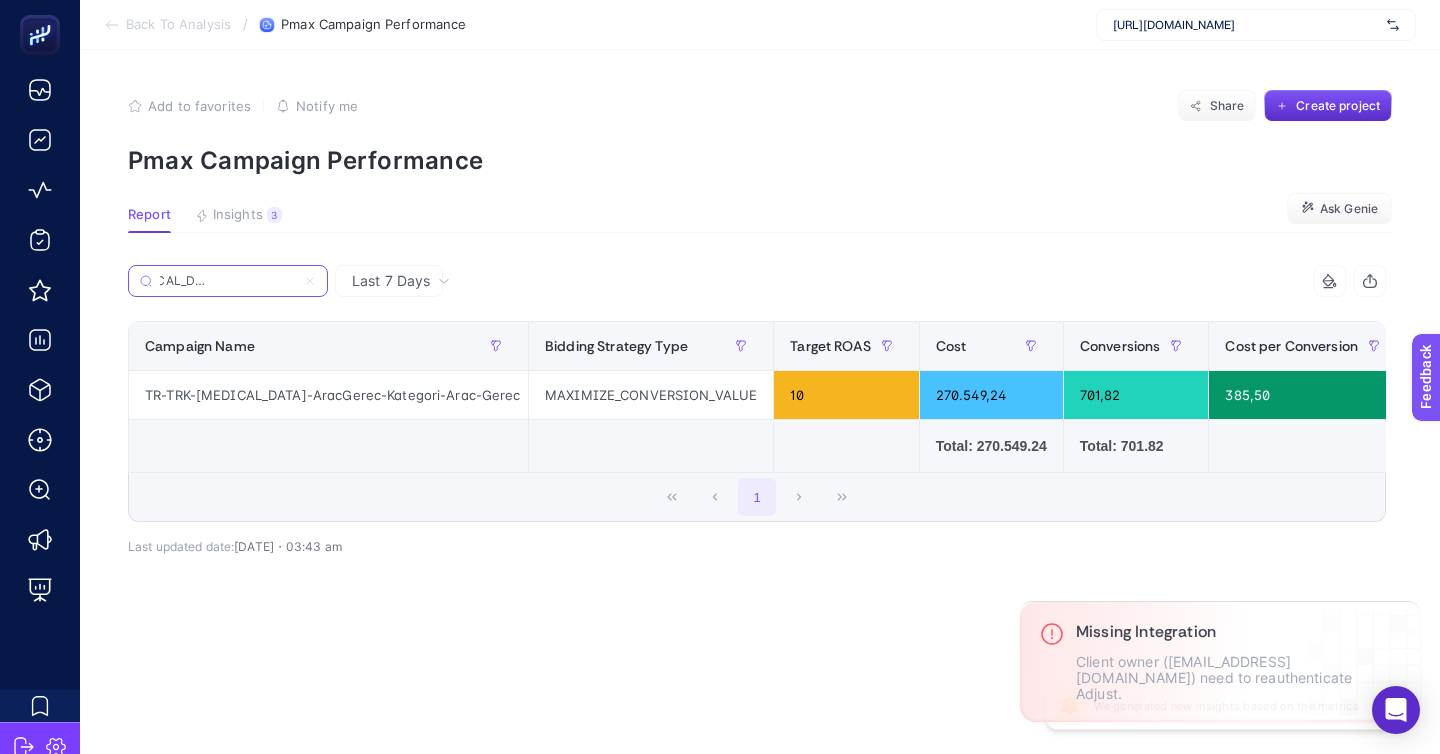 type on "TR-TRK-[MEDICAL_DATA]-AracGerec-Kategori-Arac-Gerec" 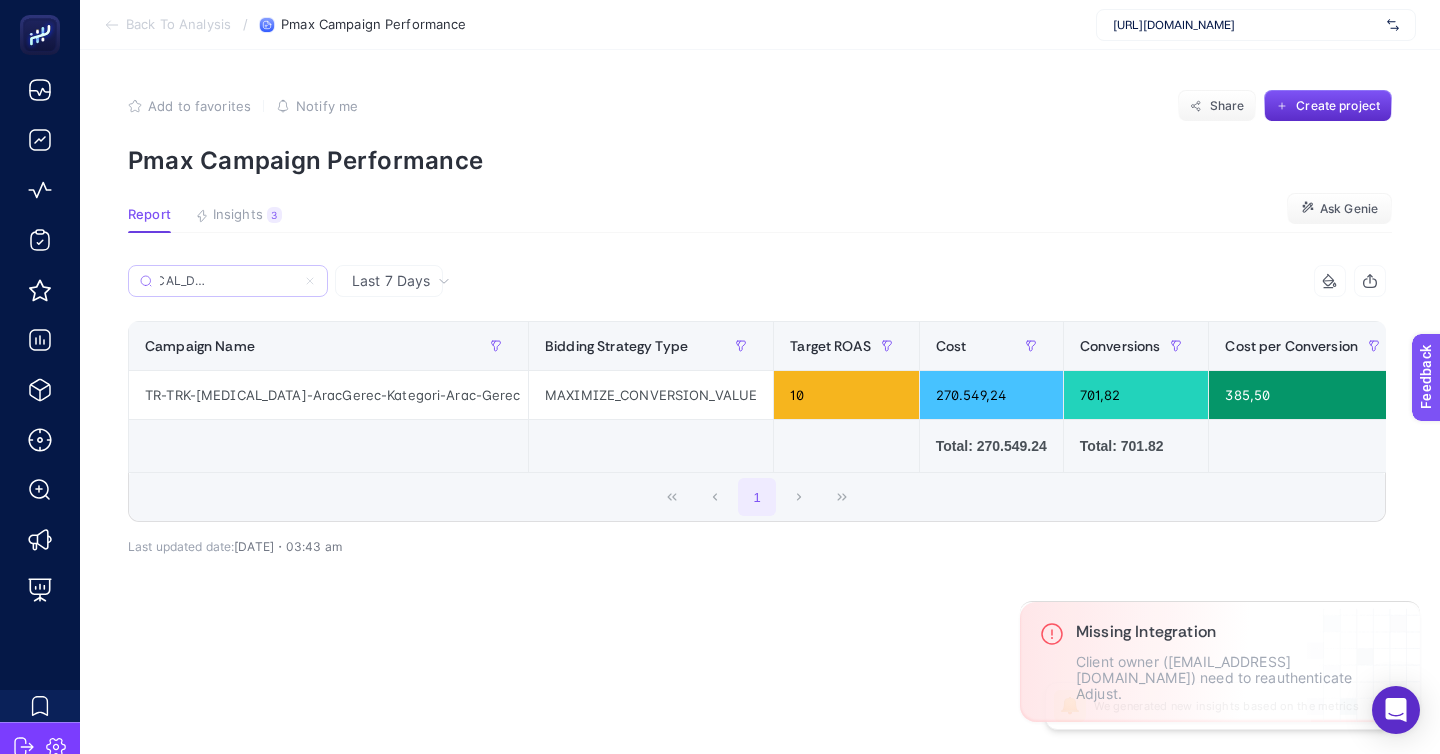 click on "TR-TRK-[MEDICAL_DATA]-AracGerec-Kategori-Arac-Gerec" at bounding box center (228, 281) 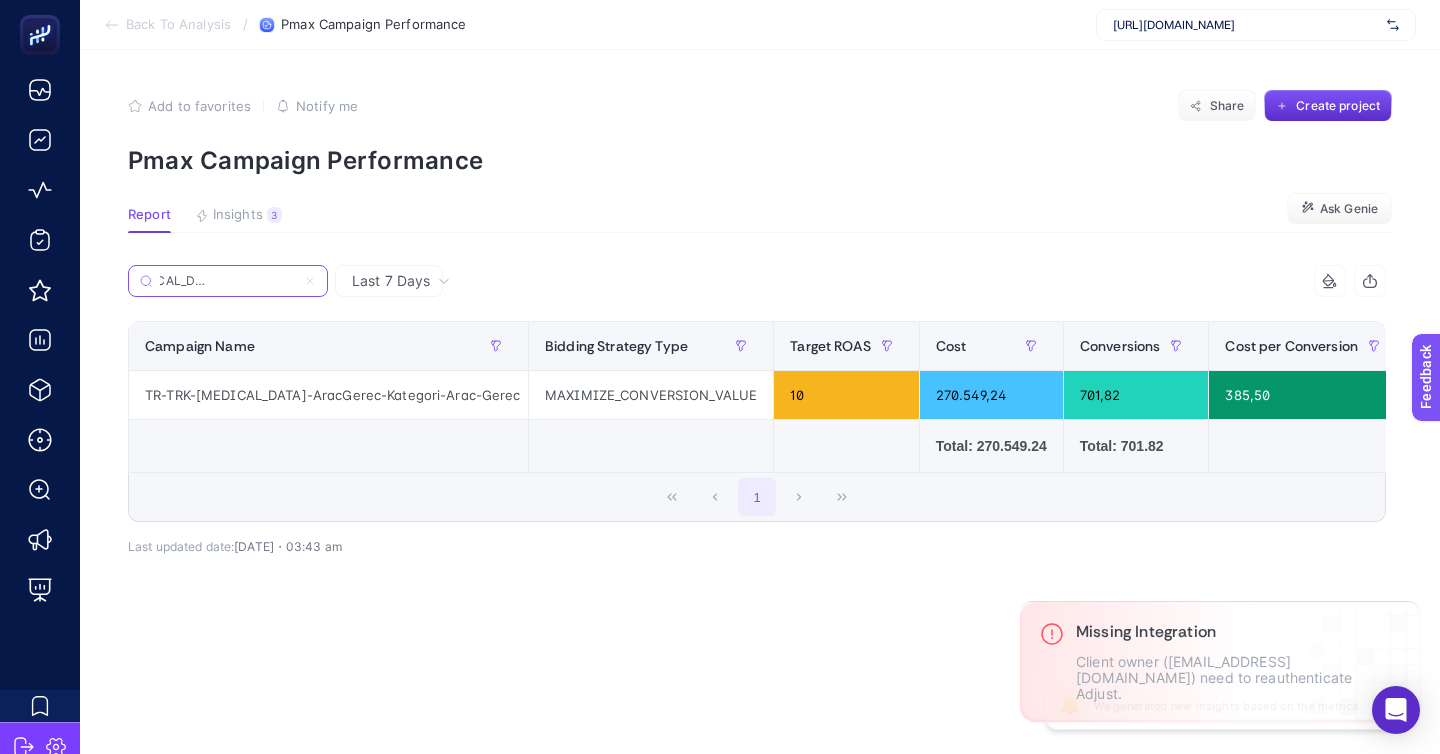 scroll, scrollTop: 0, scrollLeft: 89, axis: horizontal 